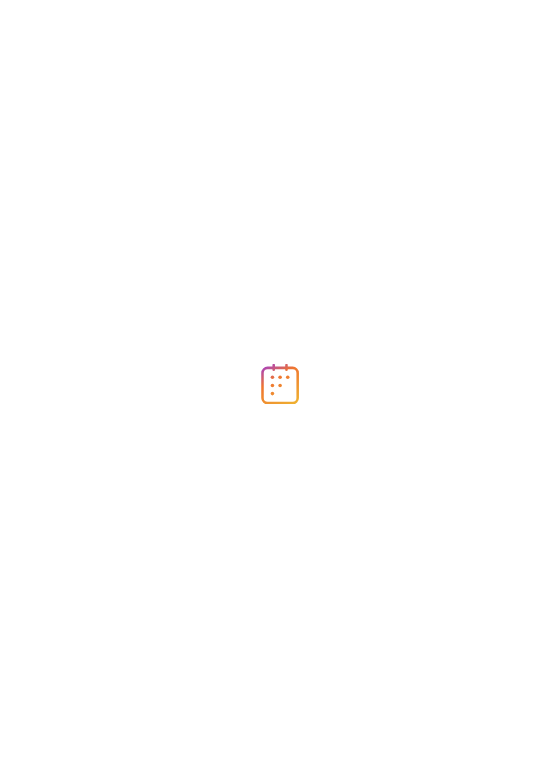 scroll, scrollTop: 0, scrollLeft: 0, axis: both 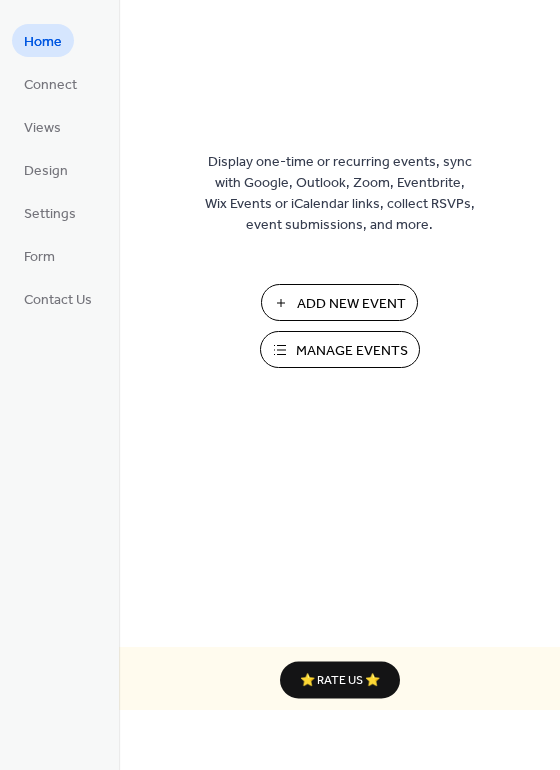 click on "Manage Events" at bounding box center (352, 351) 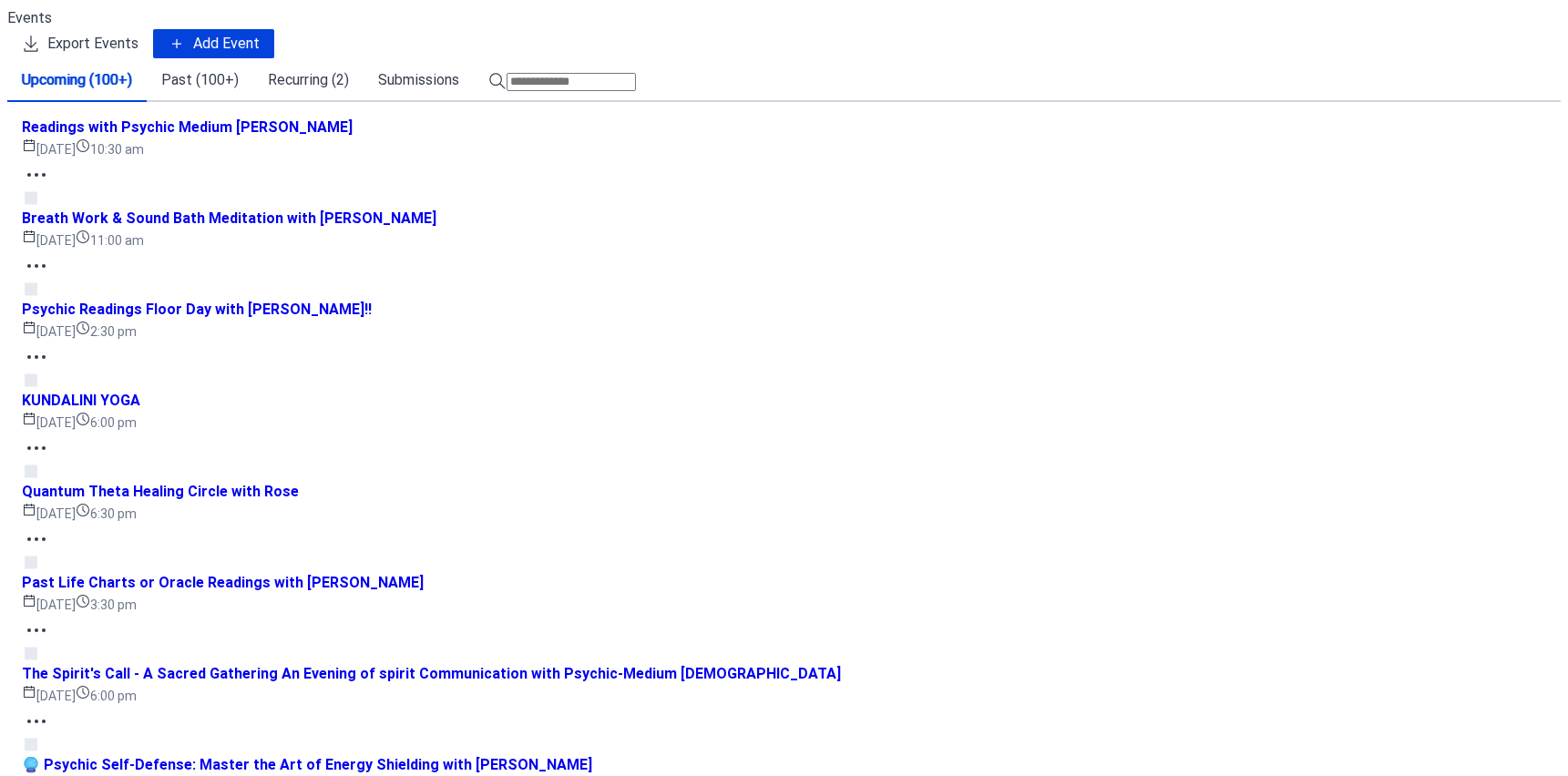scroll, scrollTop: 0, scrollLeft: 0, axis: both 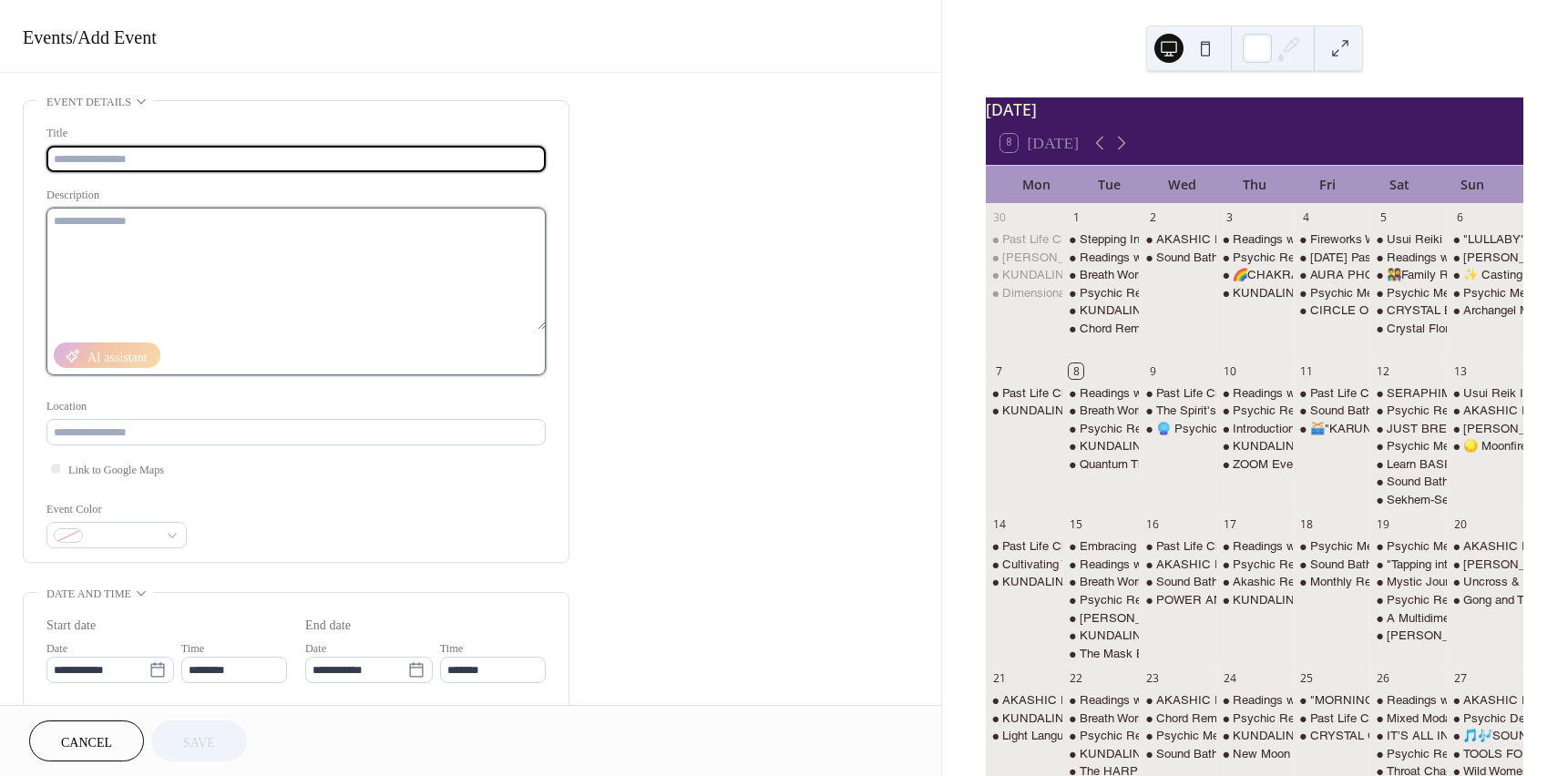click at bounding box center [296, 269] 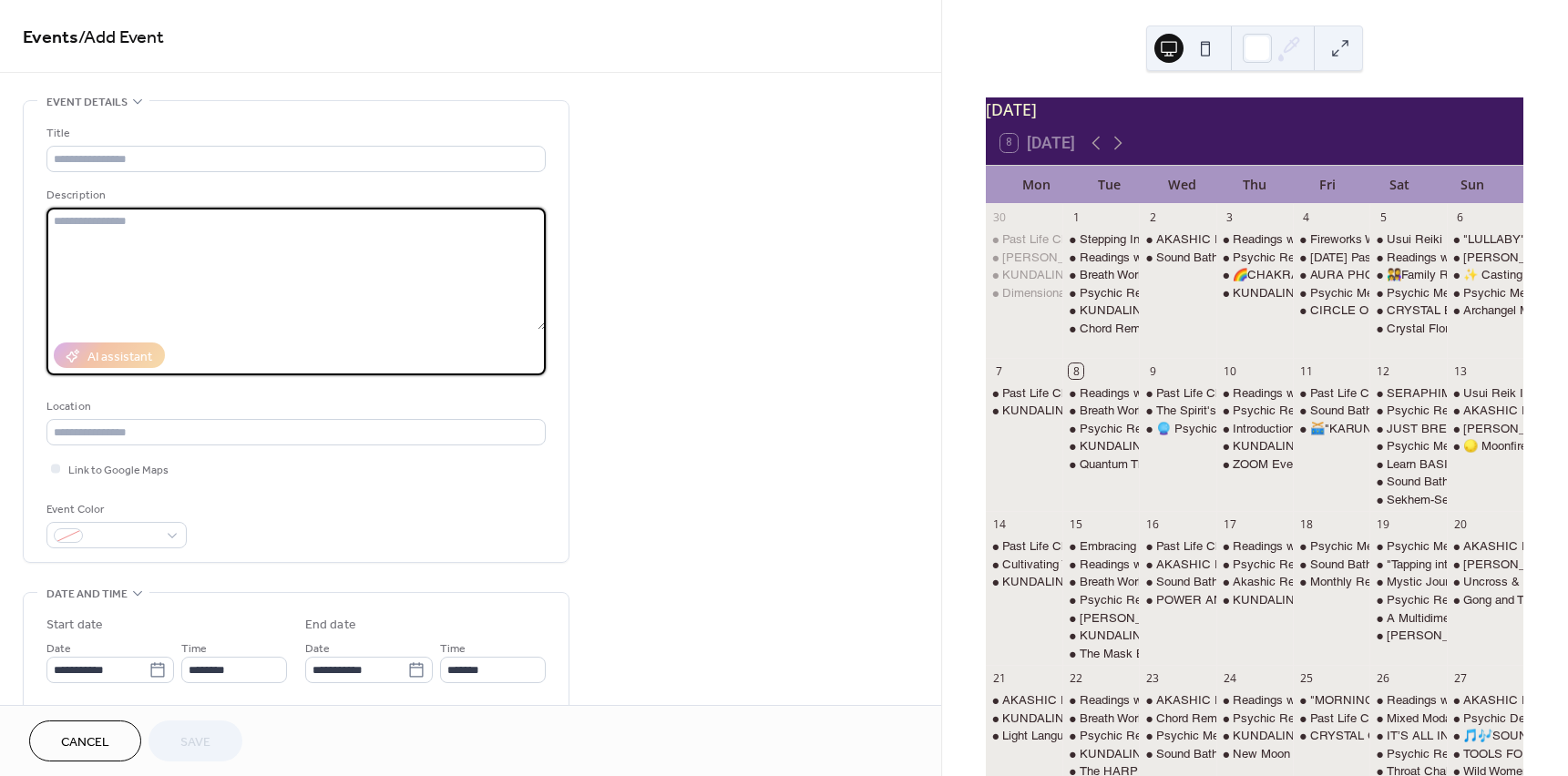 paste on "**********" 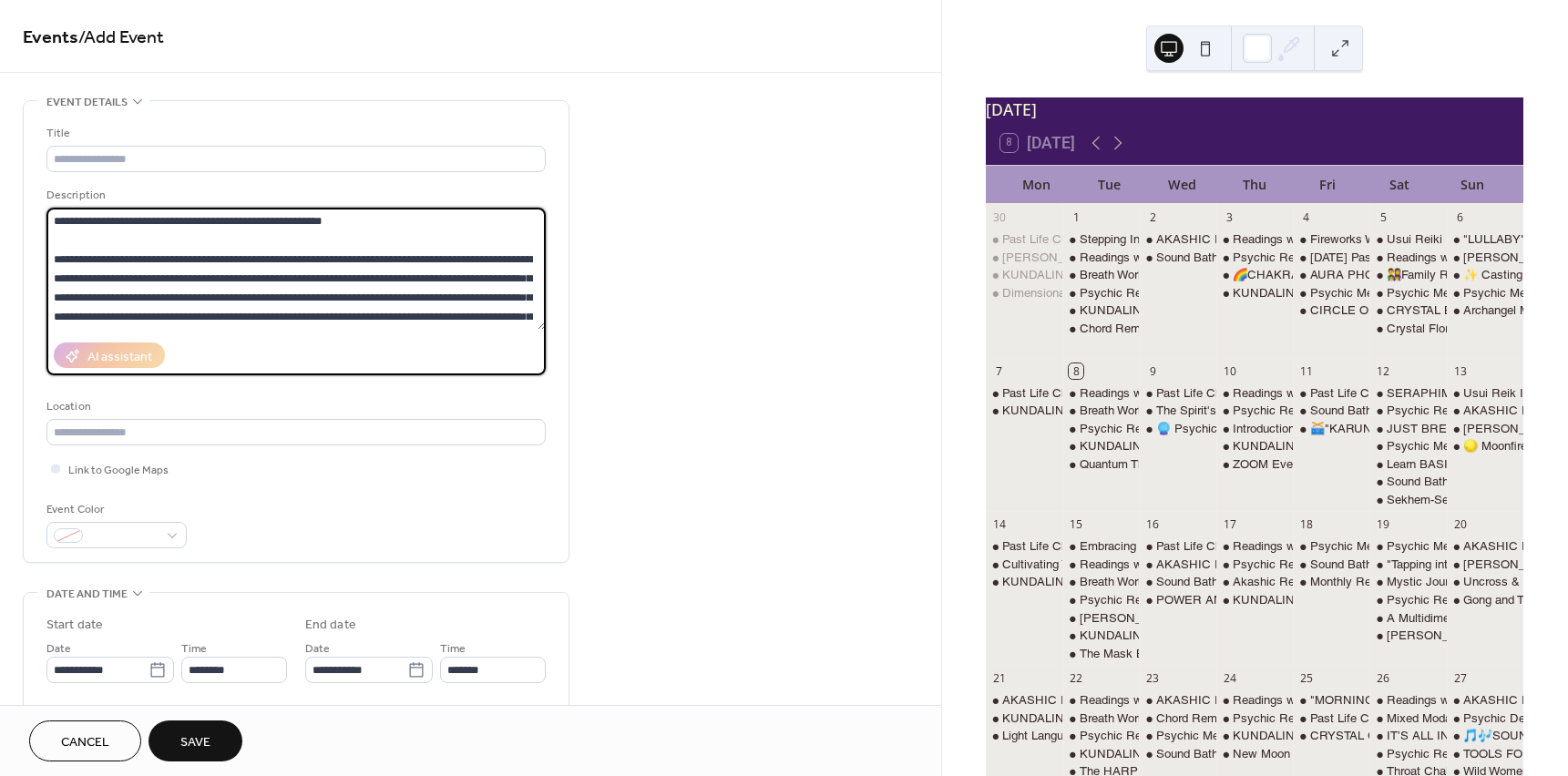 scroll, scrollTop: 36, scrollLeft: 0, axis: vertical 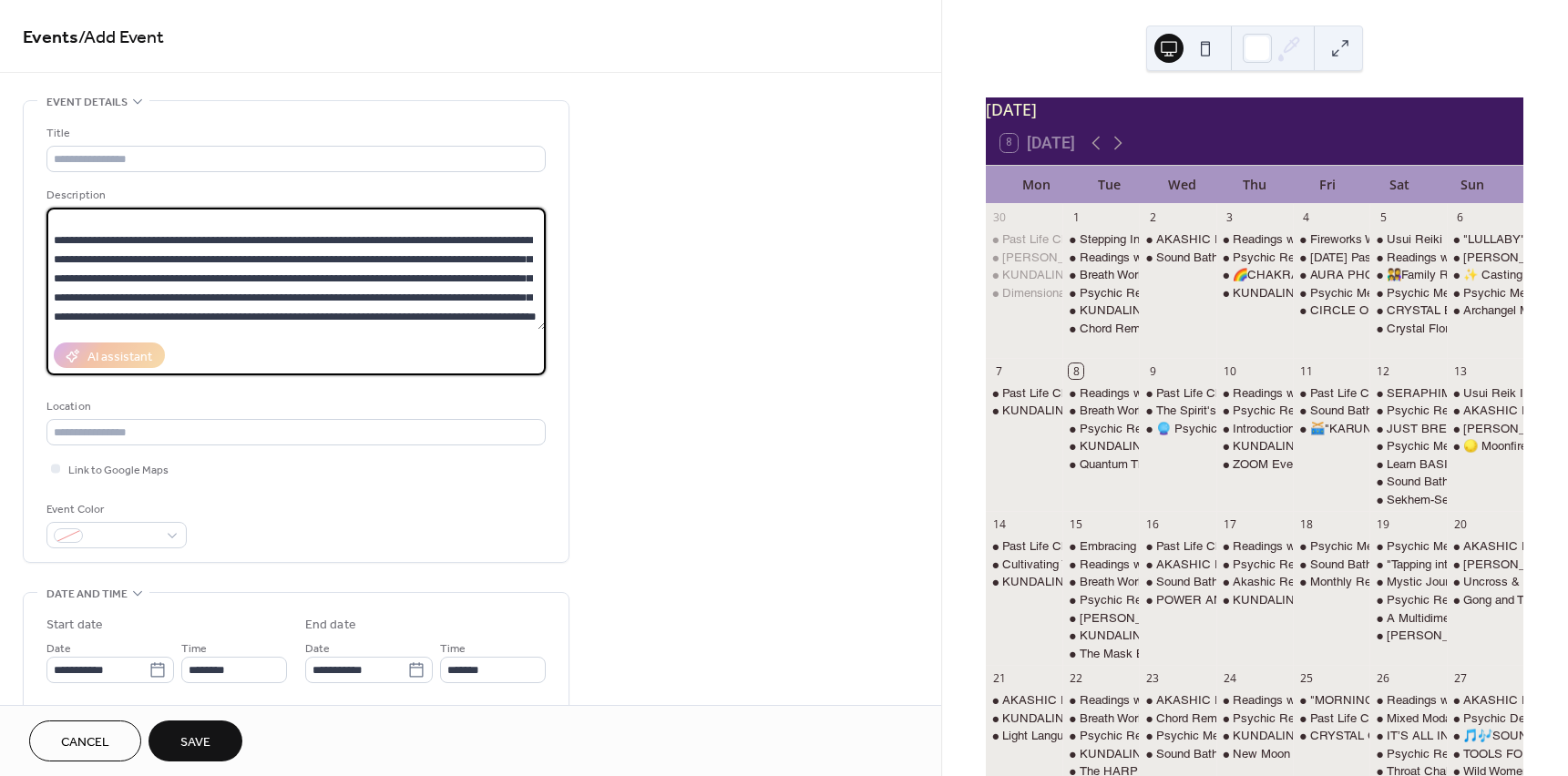type on "**********" 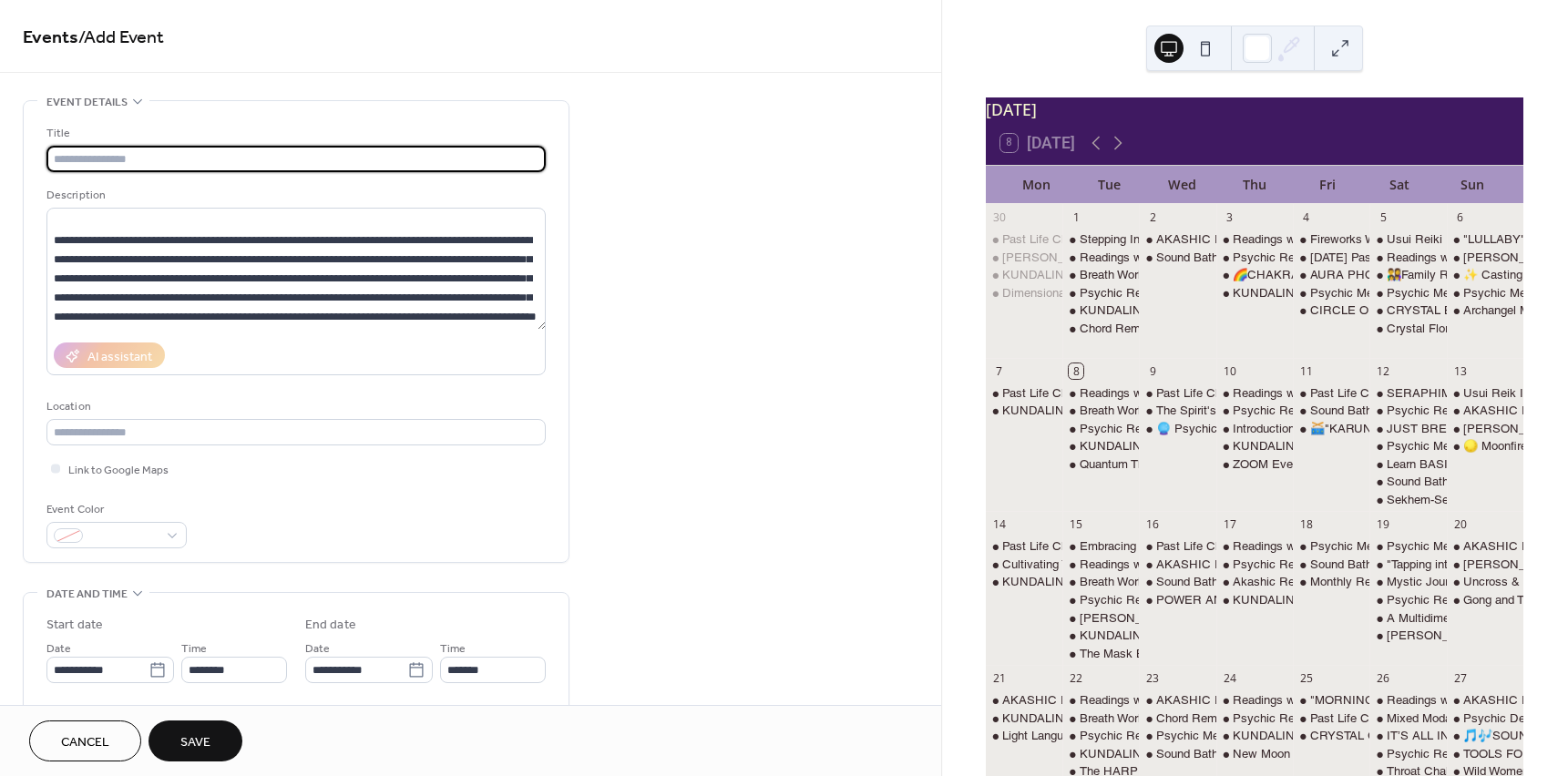 click at bounding box center [296, 158] 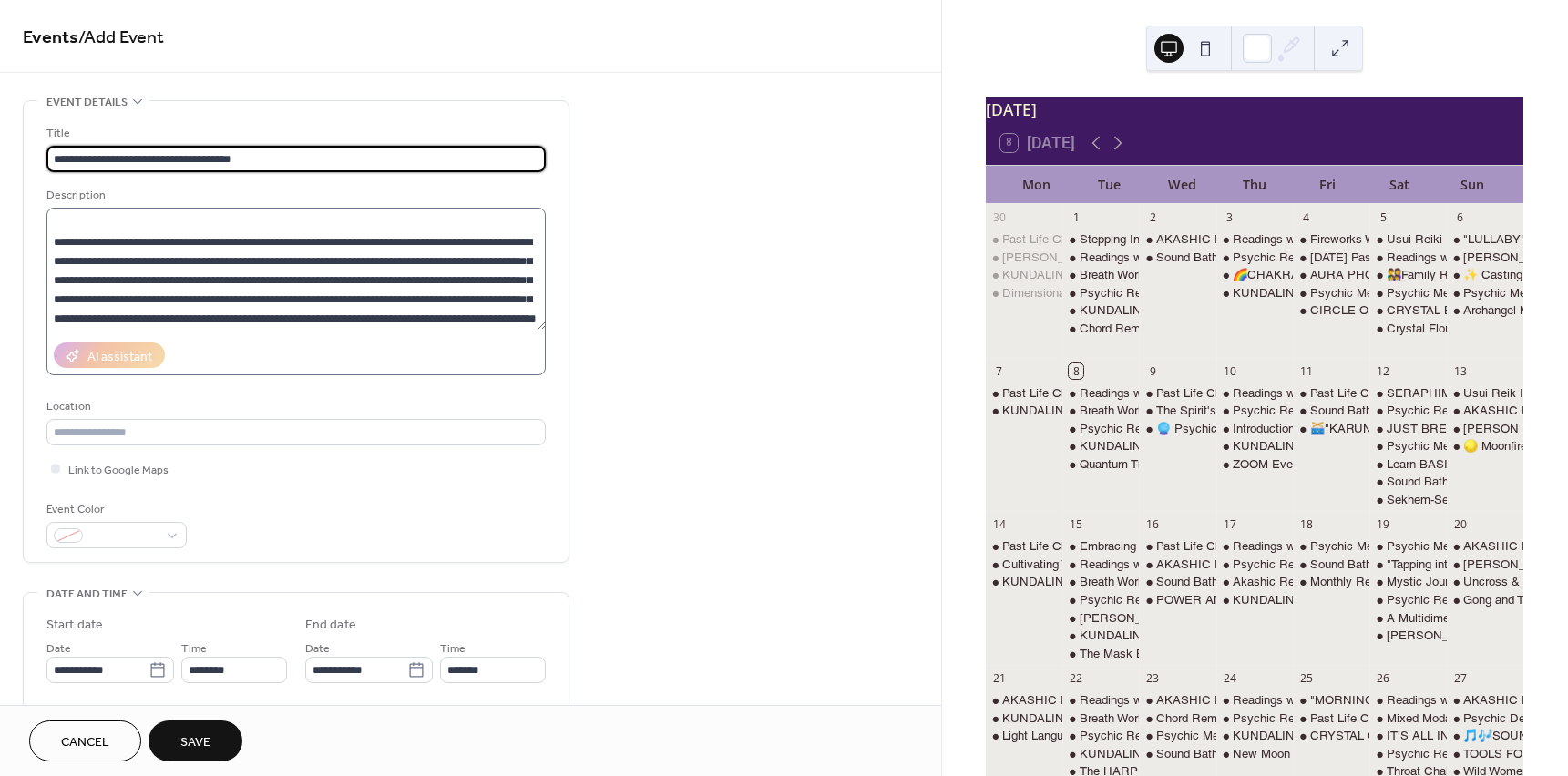 scroll, scrollTop: 0, scrollLeft: 0, axis: both 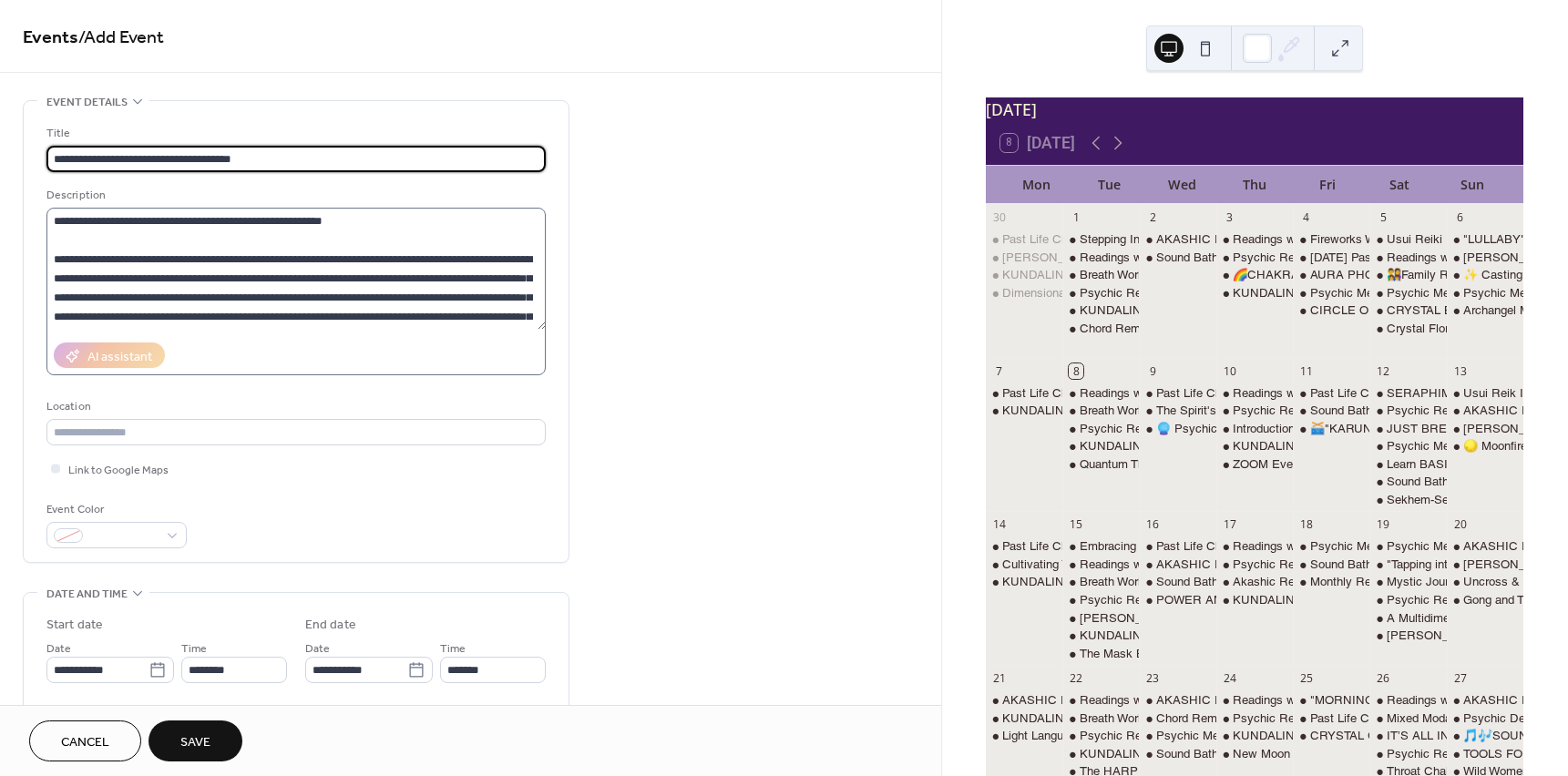 type on "**********" 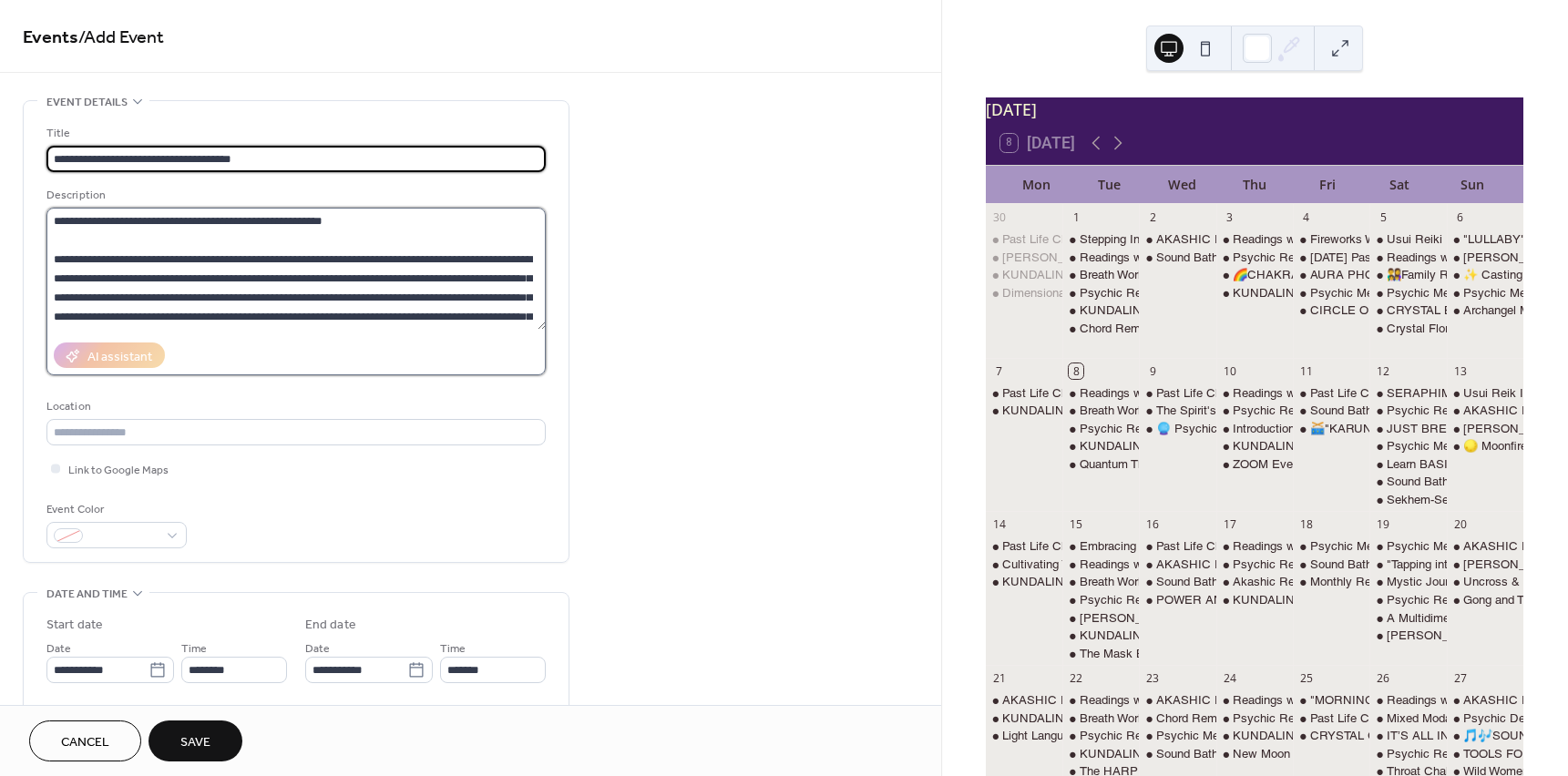 click on "**********" at bounding box center (296, 269) 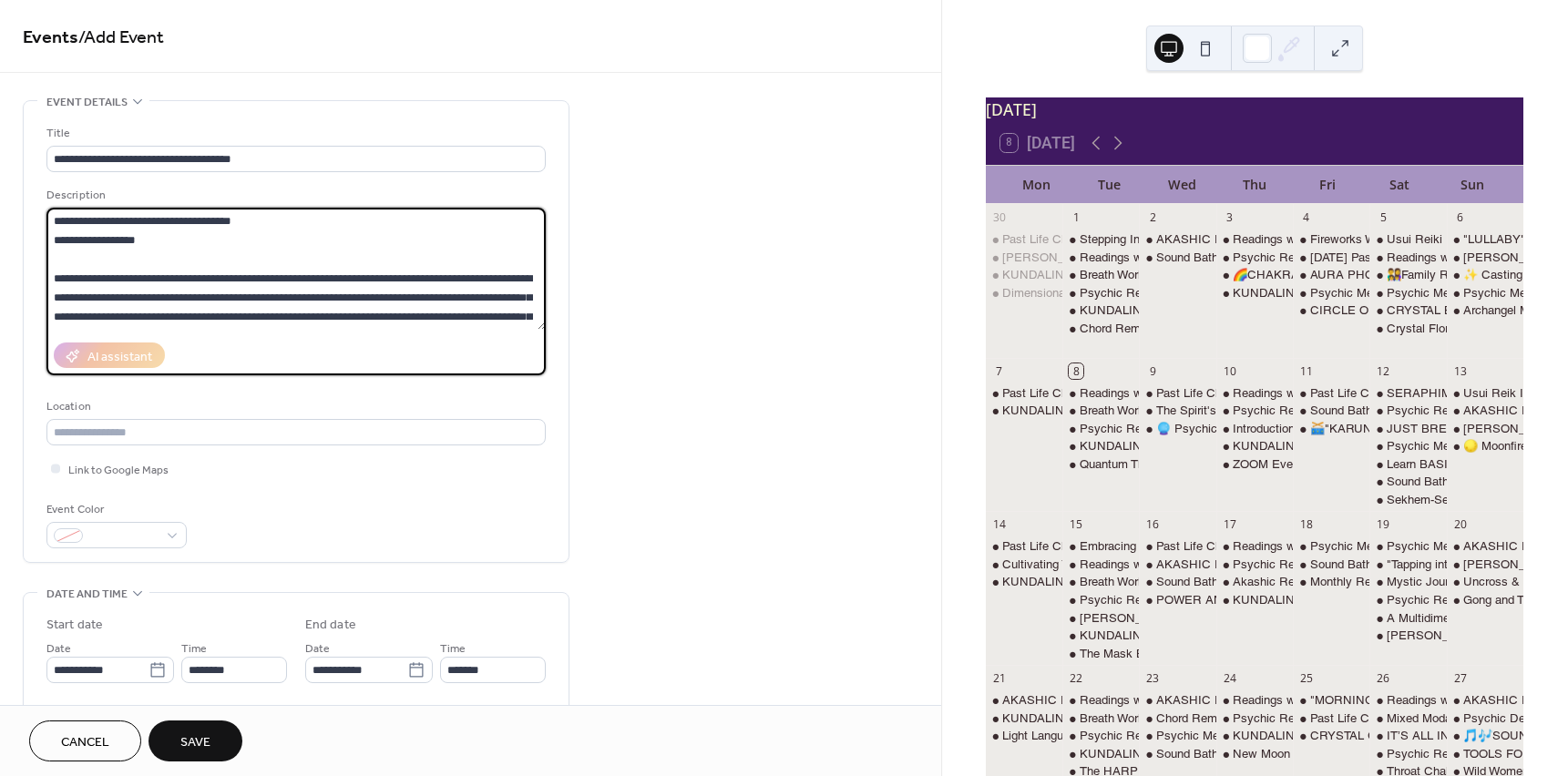 click on "**********" at bounding box center [296, 269] 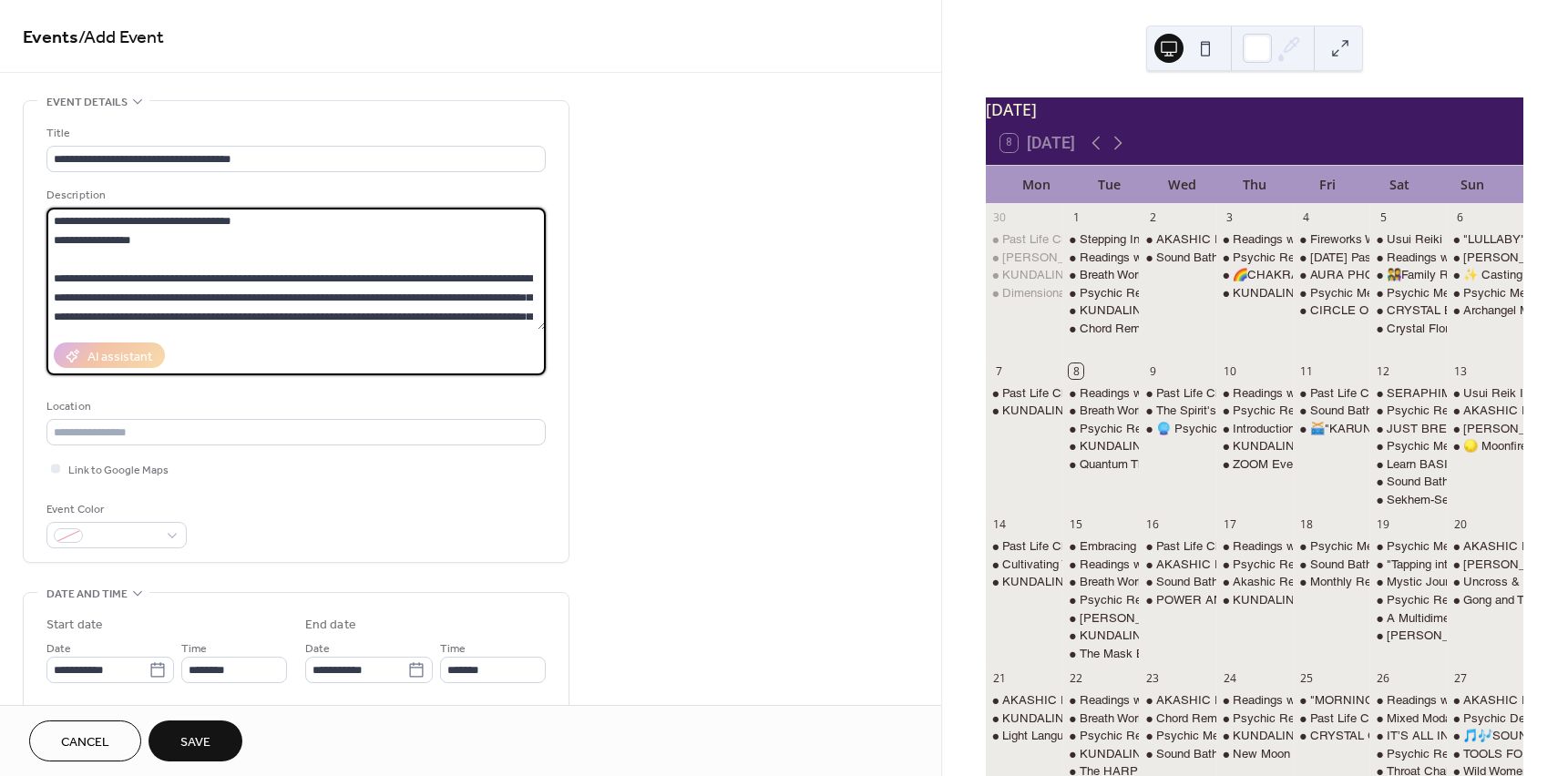 click on "**********" at bounding box center [296, 269] 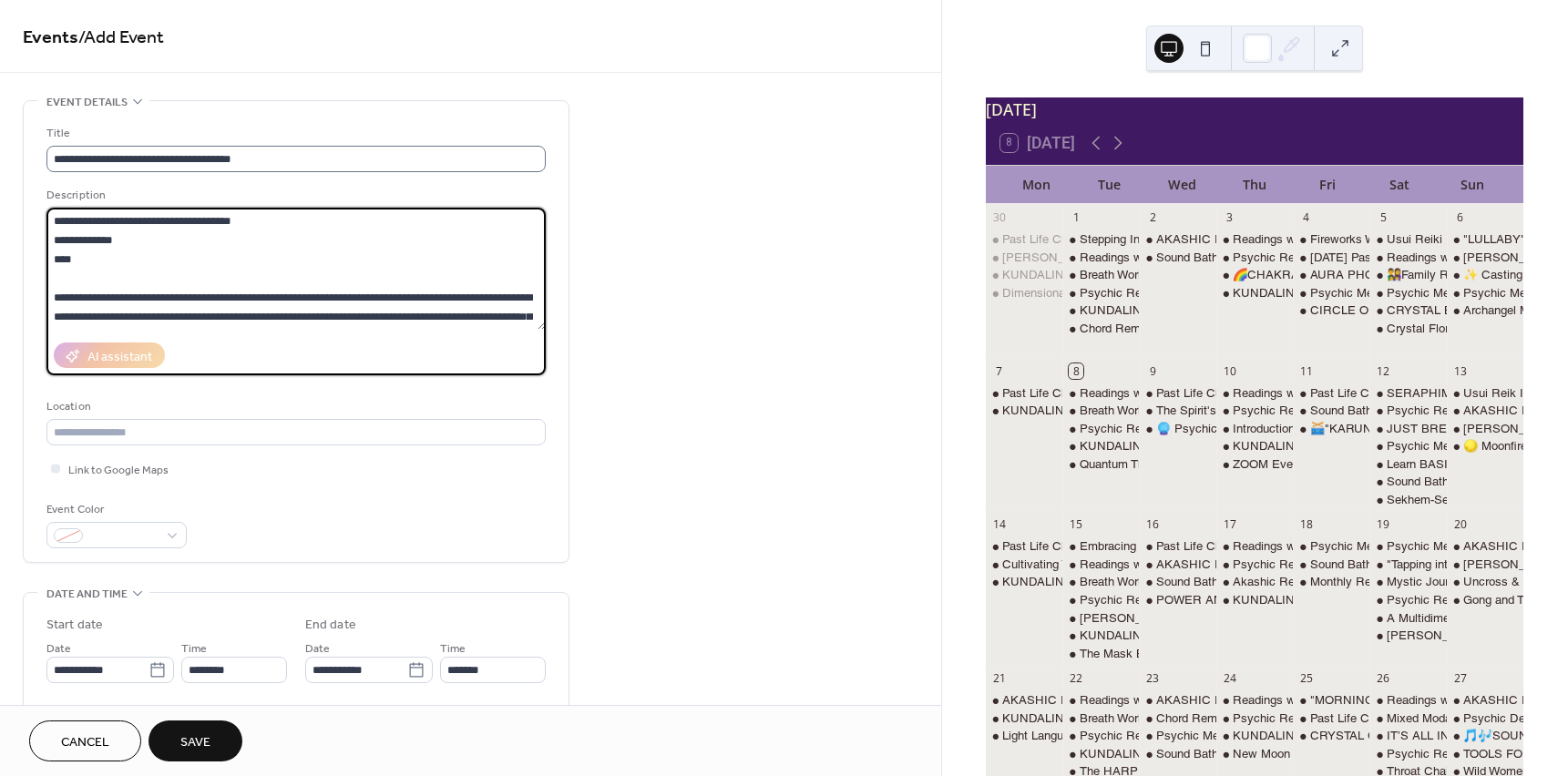 type on "**********" 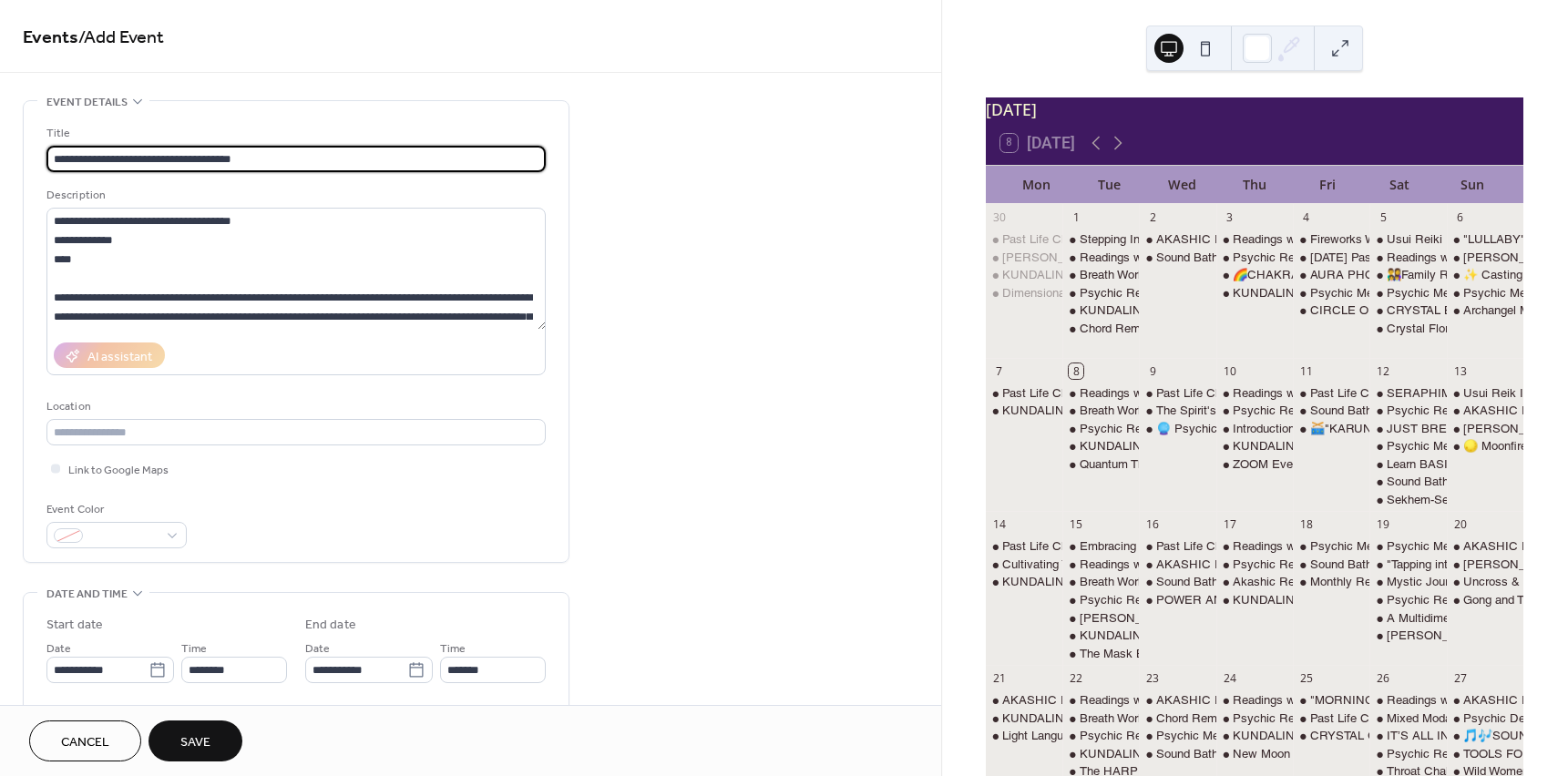 click on "**********" at bounding box center [296, 158] 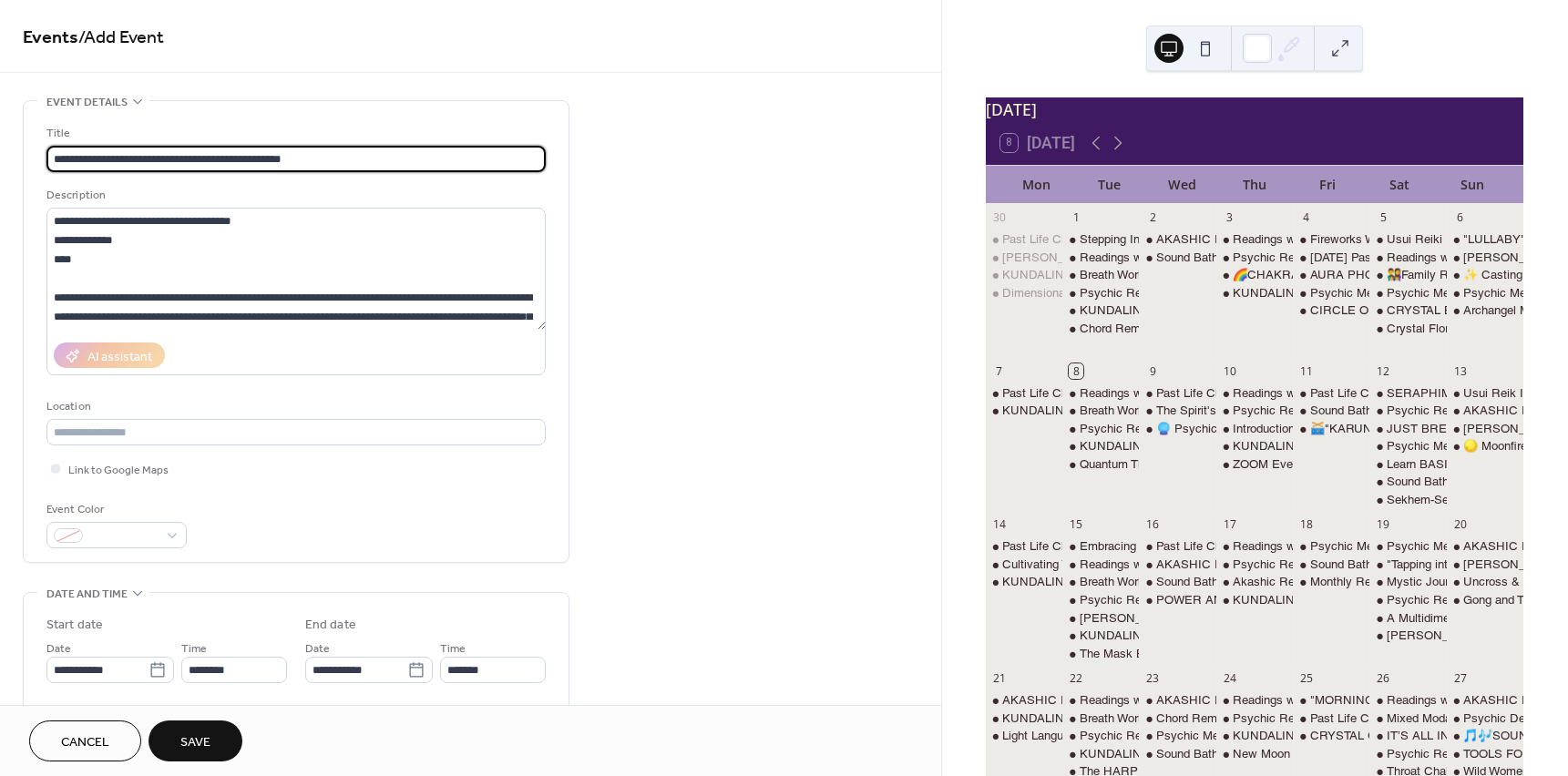 scroll, scrollTop: 1, scrollLeft: 0, axis: vertical 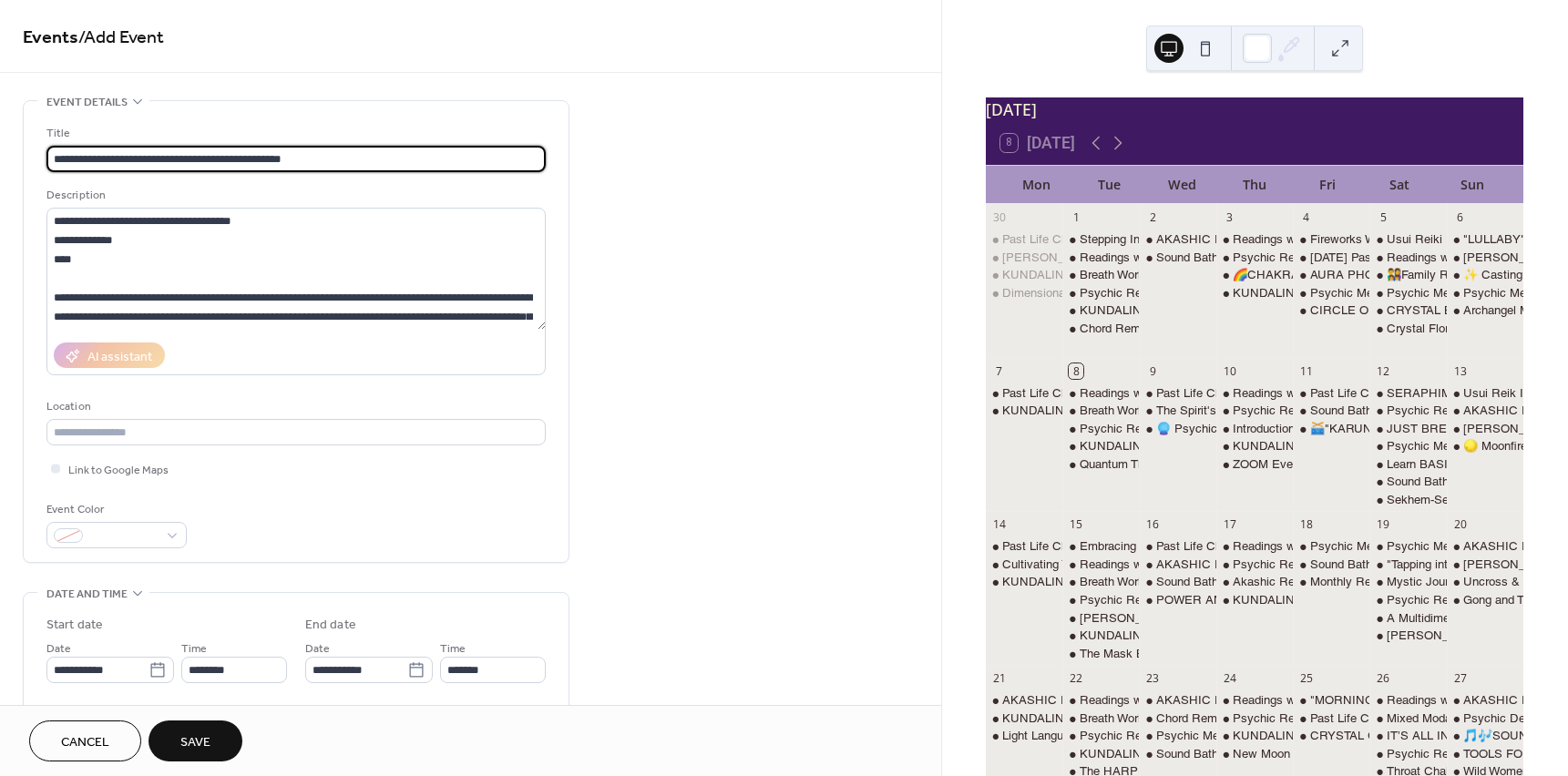 type on "**********" 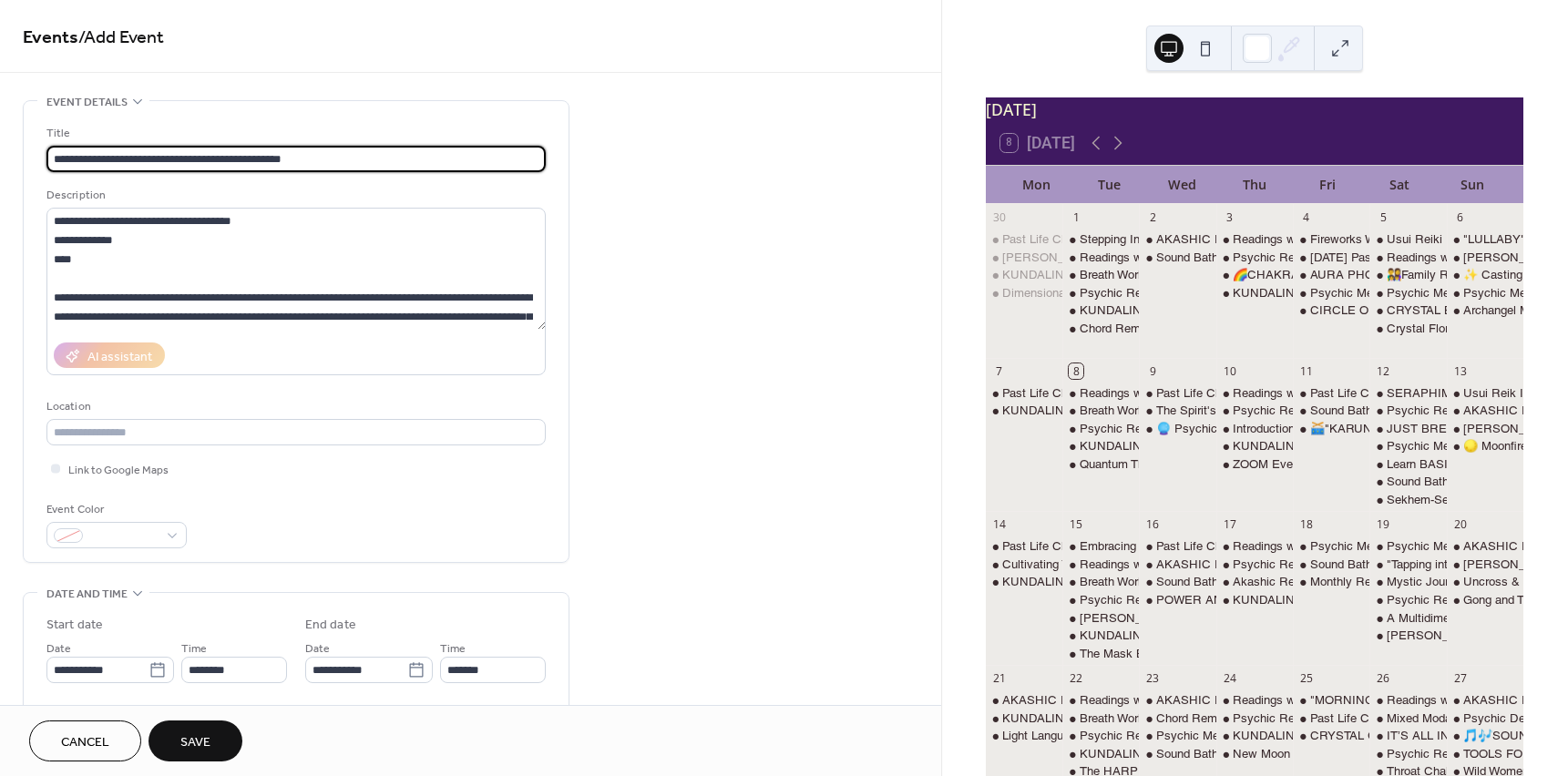 scroll, scrollTop: 0, scrollLeft: 0, axis: both 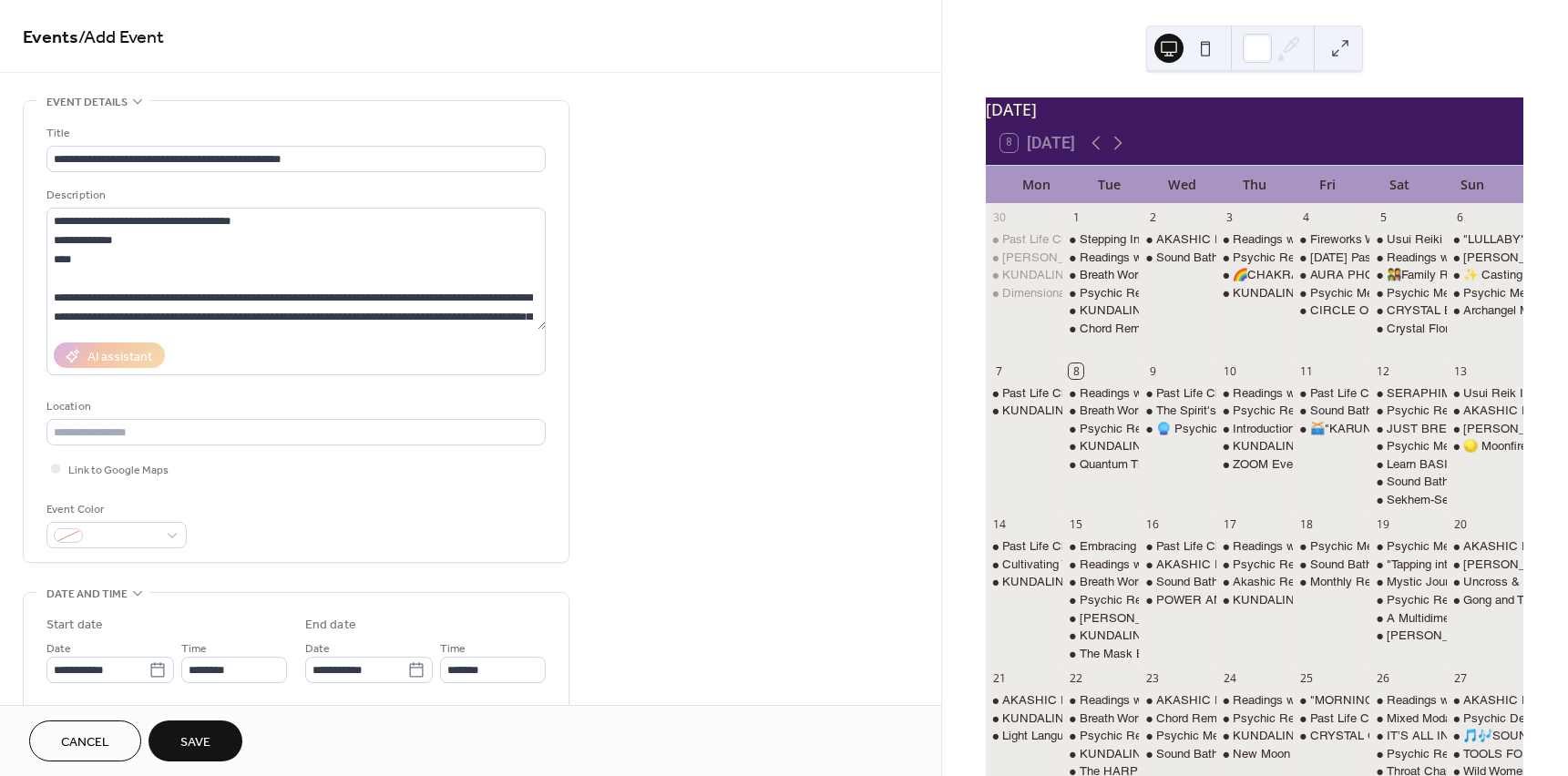 click on "AI assistant" at bounding box center (296, 355) 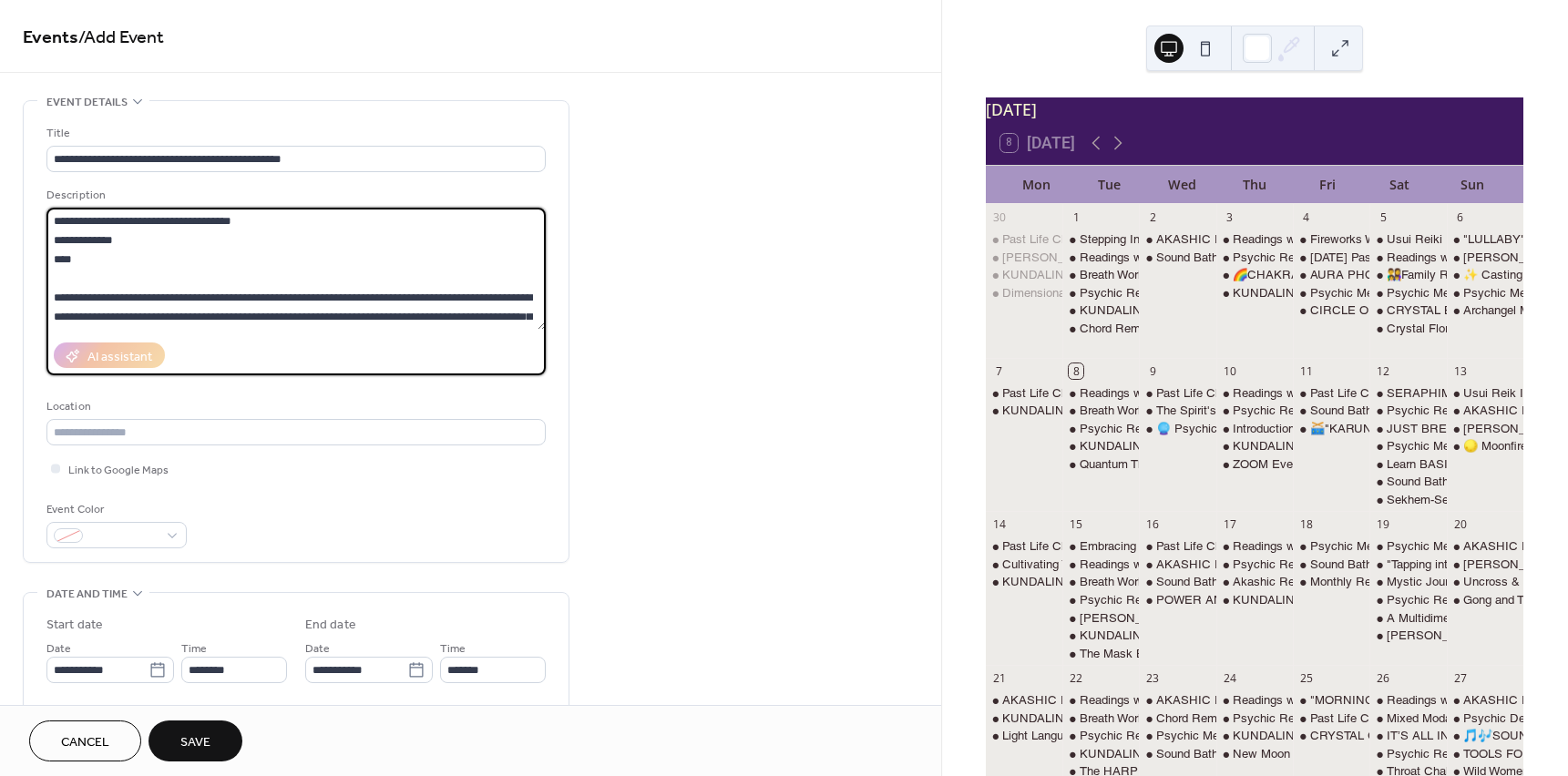 scroll, scrollTop: 77, scrollLeft: 0, axis: vertical 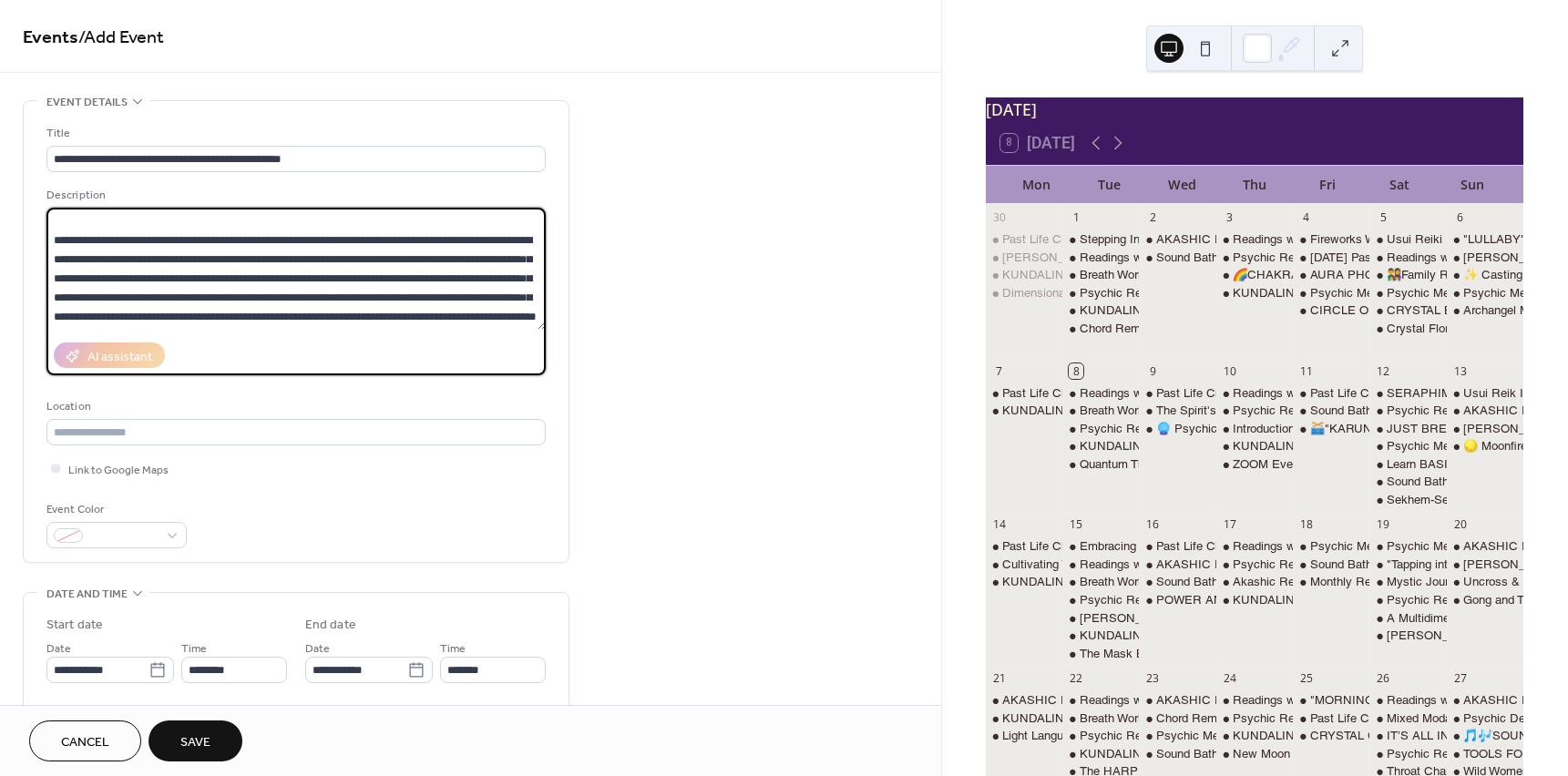 drag, startPoint x: 55, startPoint y: 224, endPoint x: 342, endPoint y: 347, distance: 312.2467 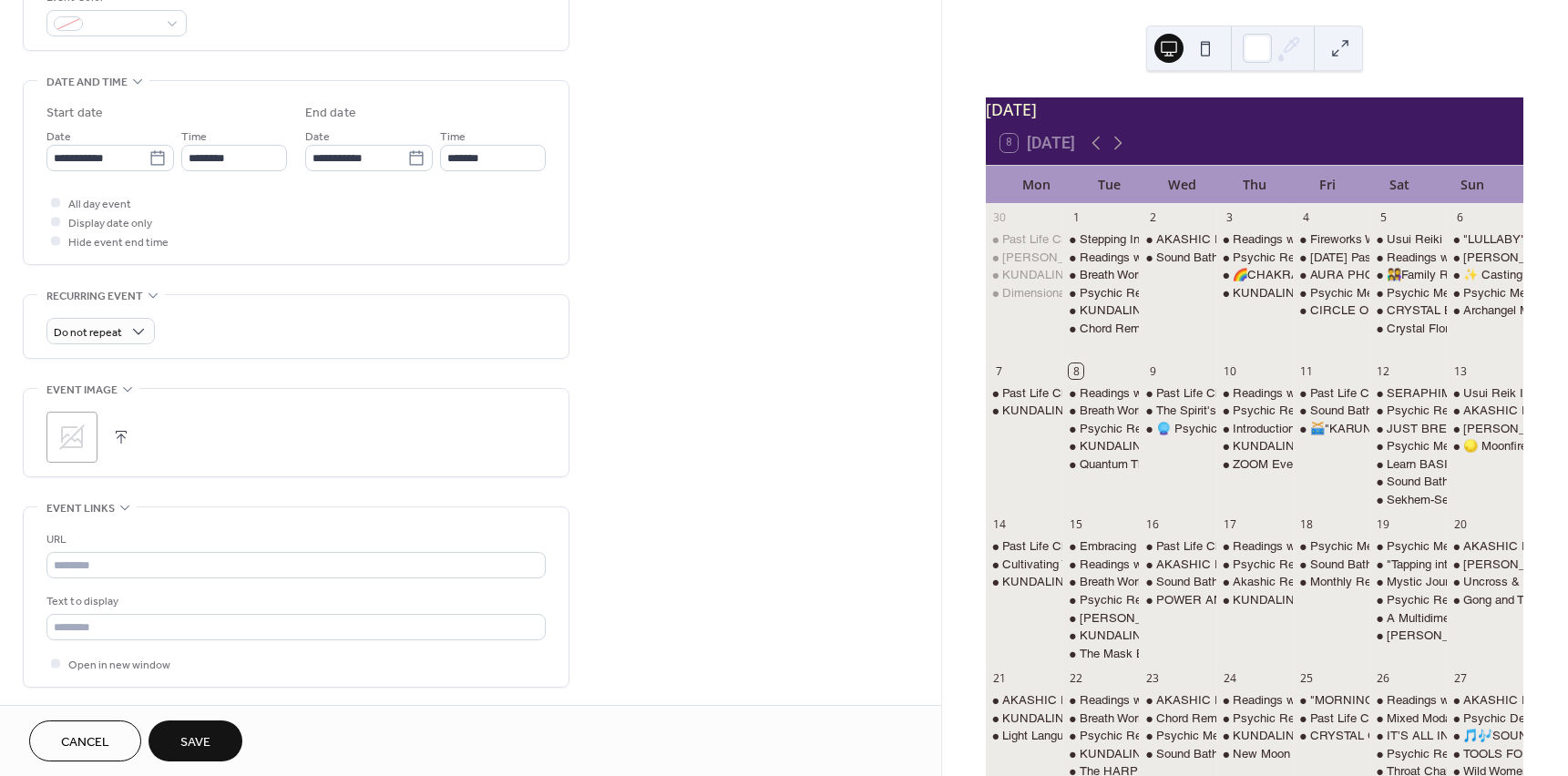 scroll, scrollTop: 546, scrollLeft: 0, axis: vertical 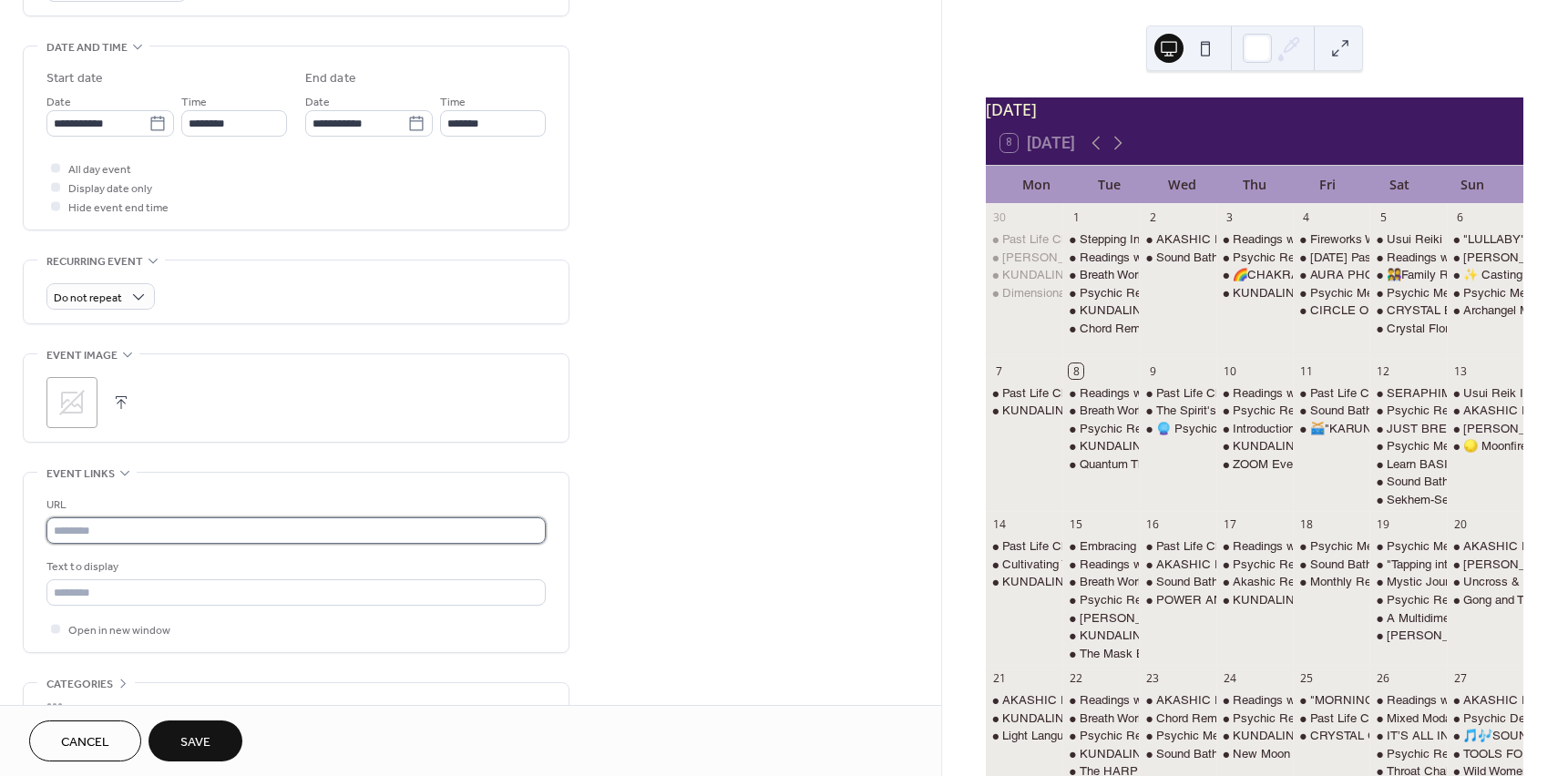 click at bounding box center [296, 530] 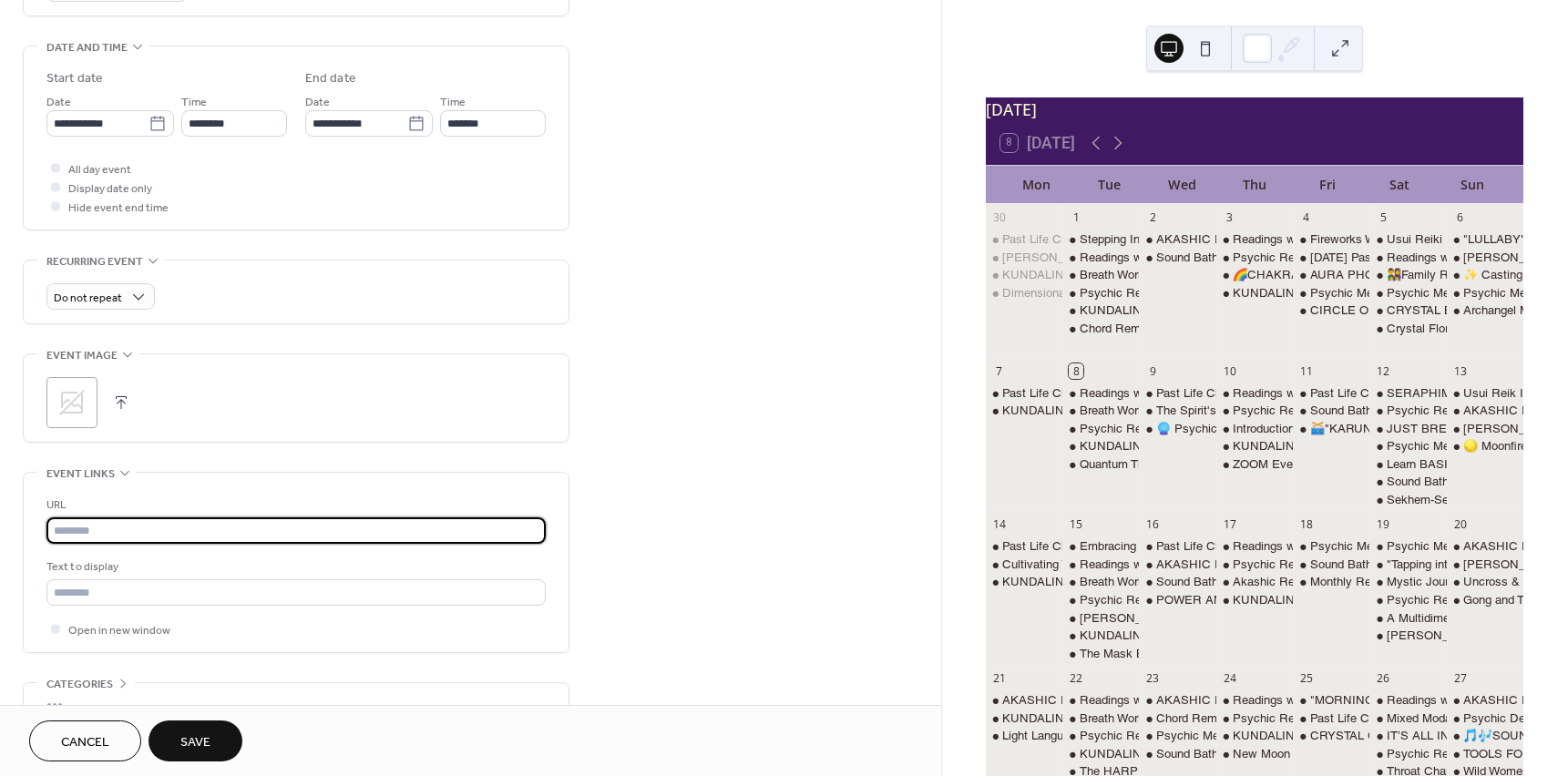 paste on "**********" 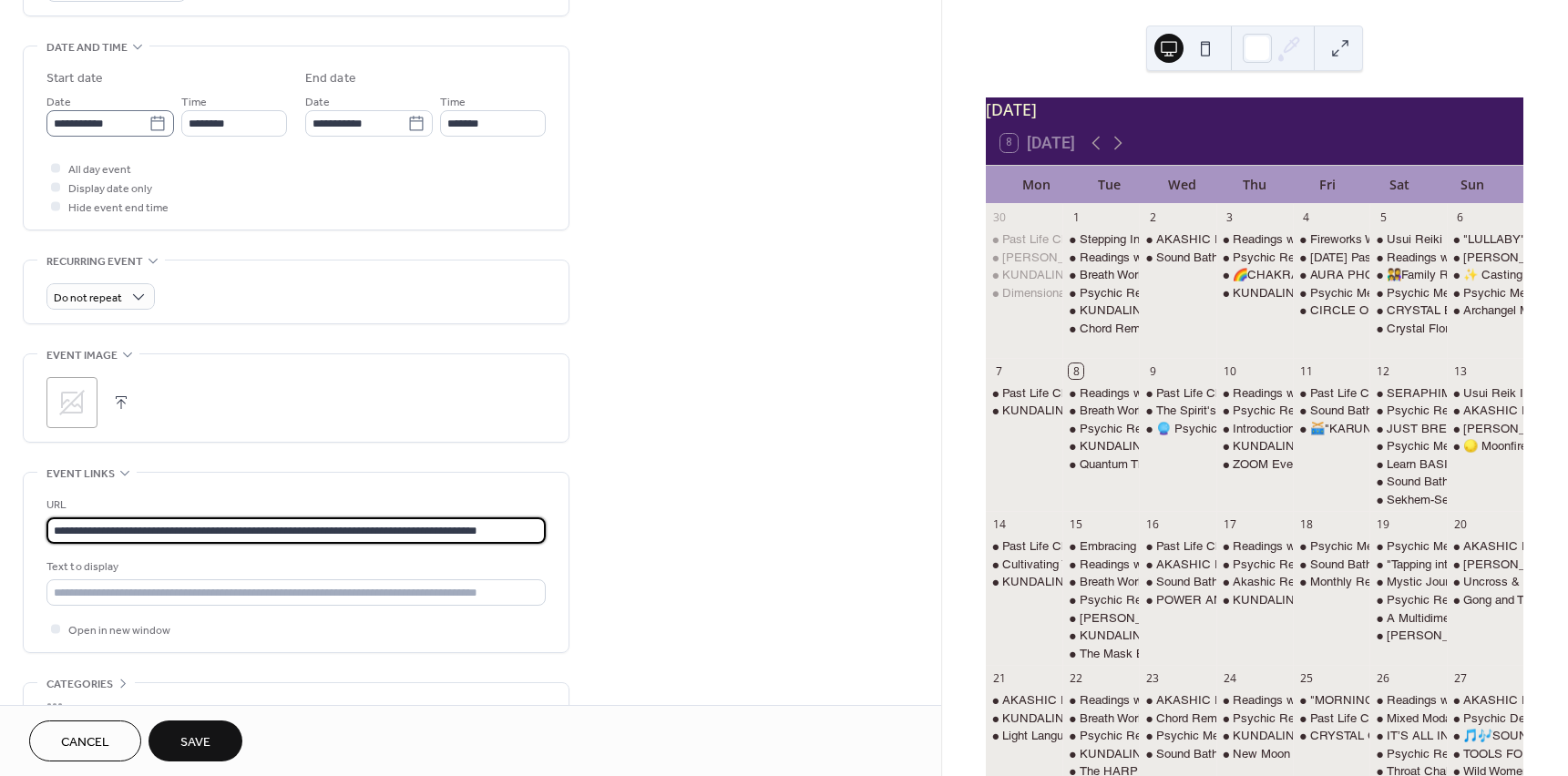 type on "**********" 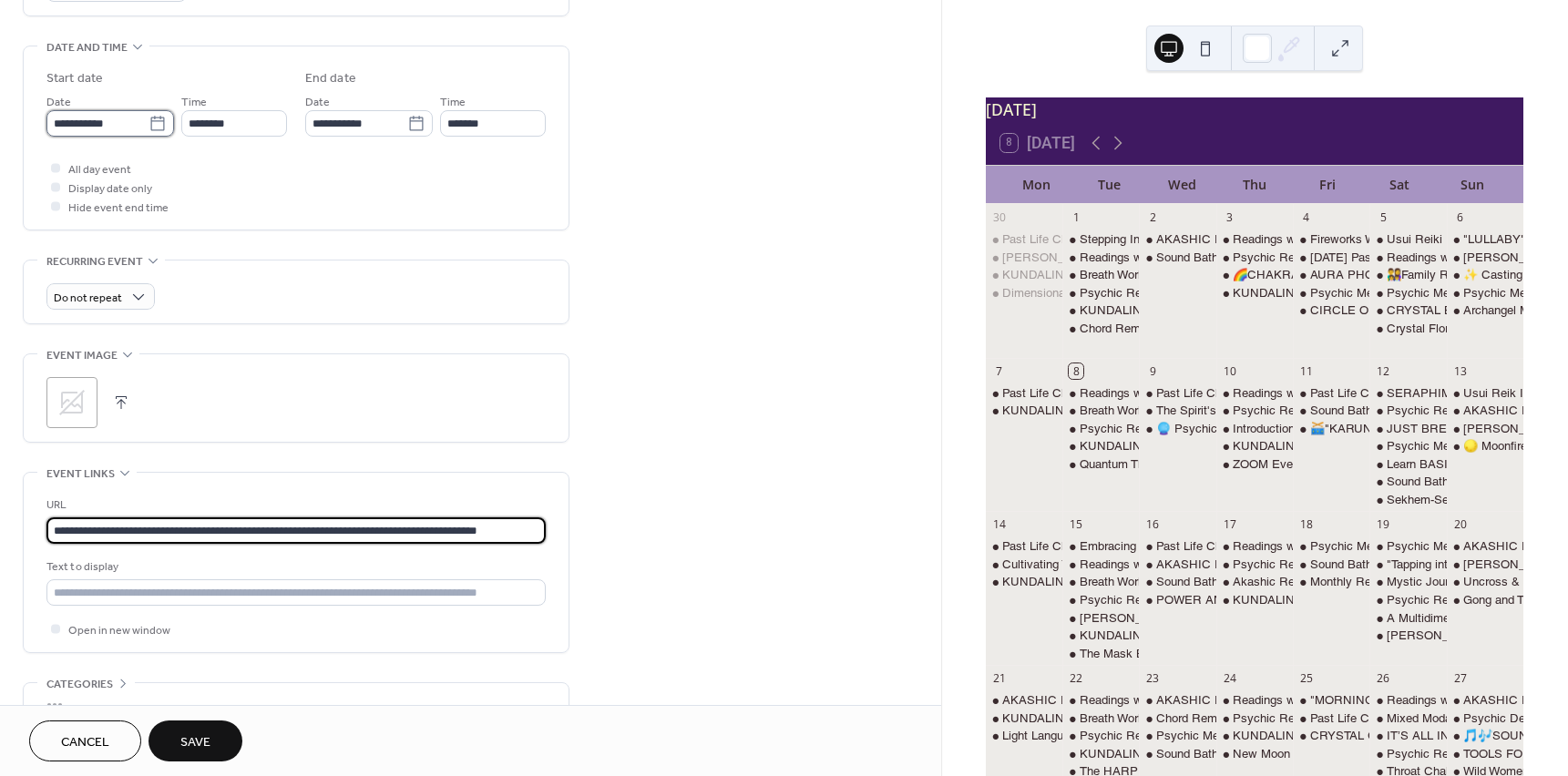 click on "**********" at bounding box center (97, 123) 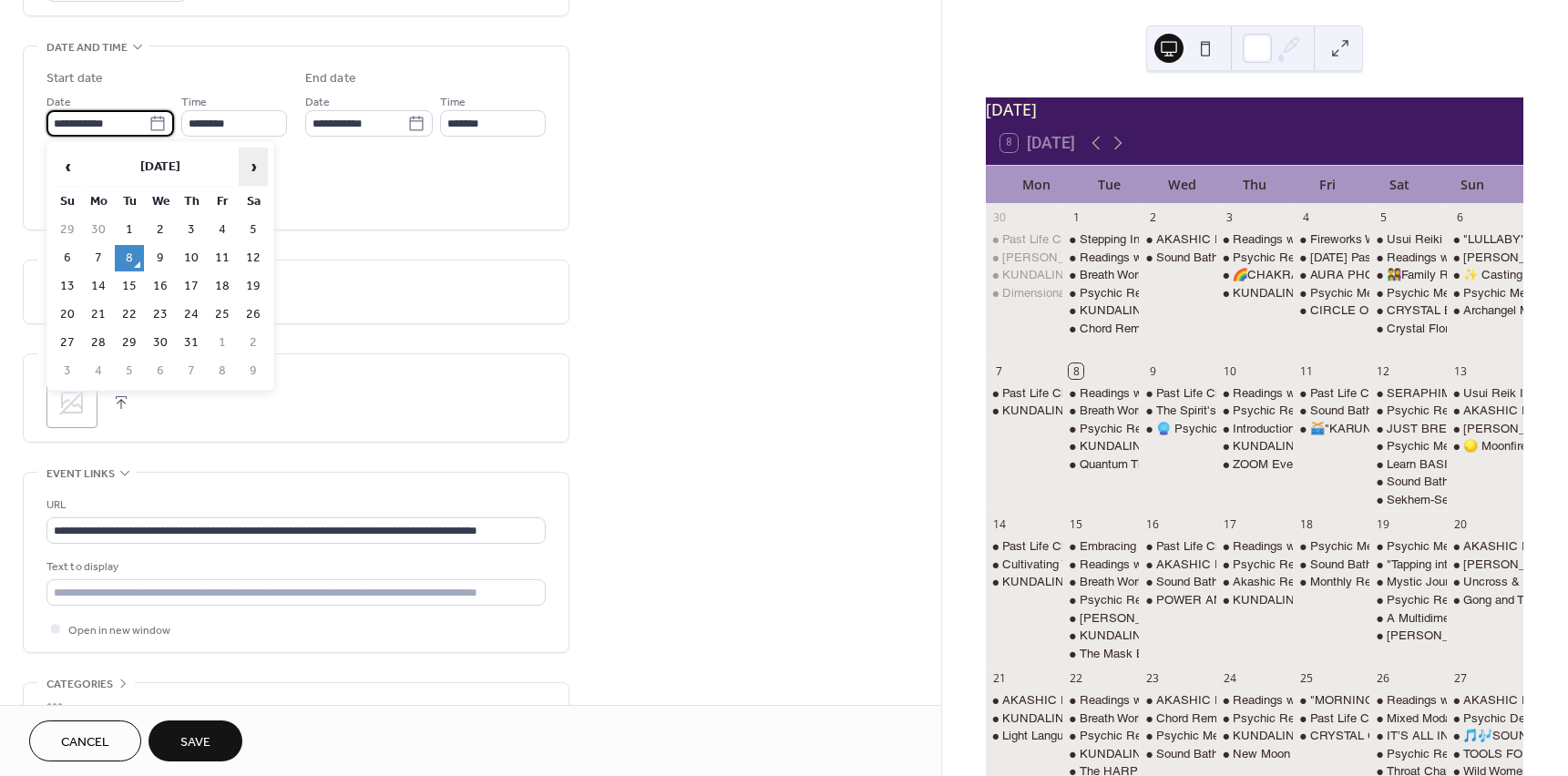 click on "›" at bounding box center (253, 167) 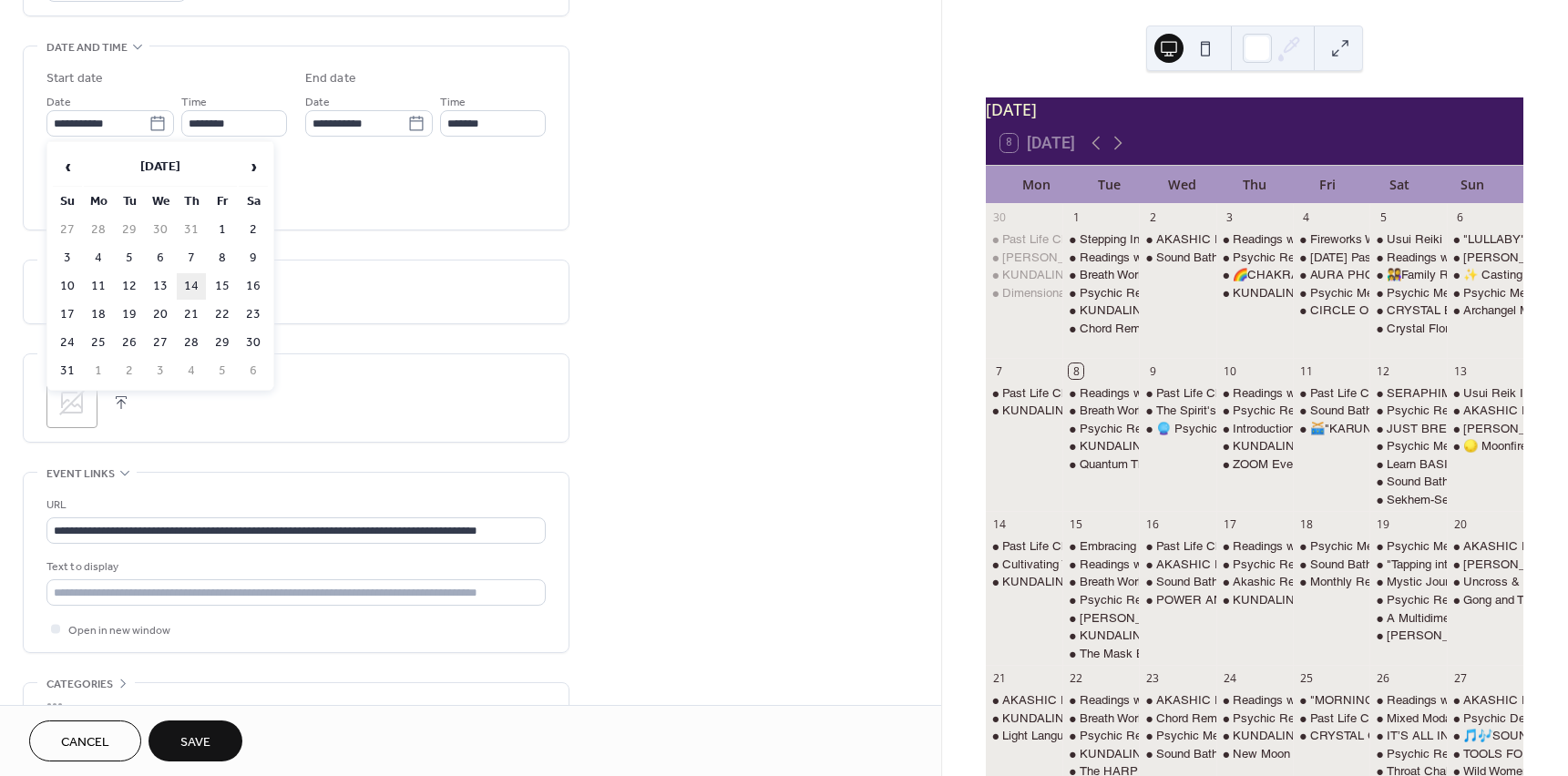 click on "14" at bounding box center (191, 286) 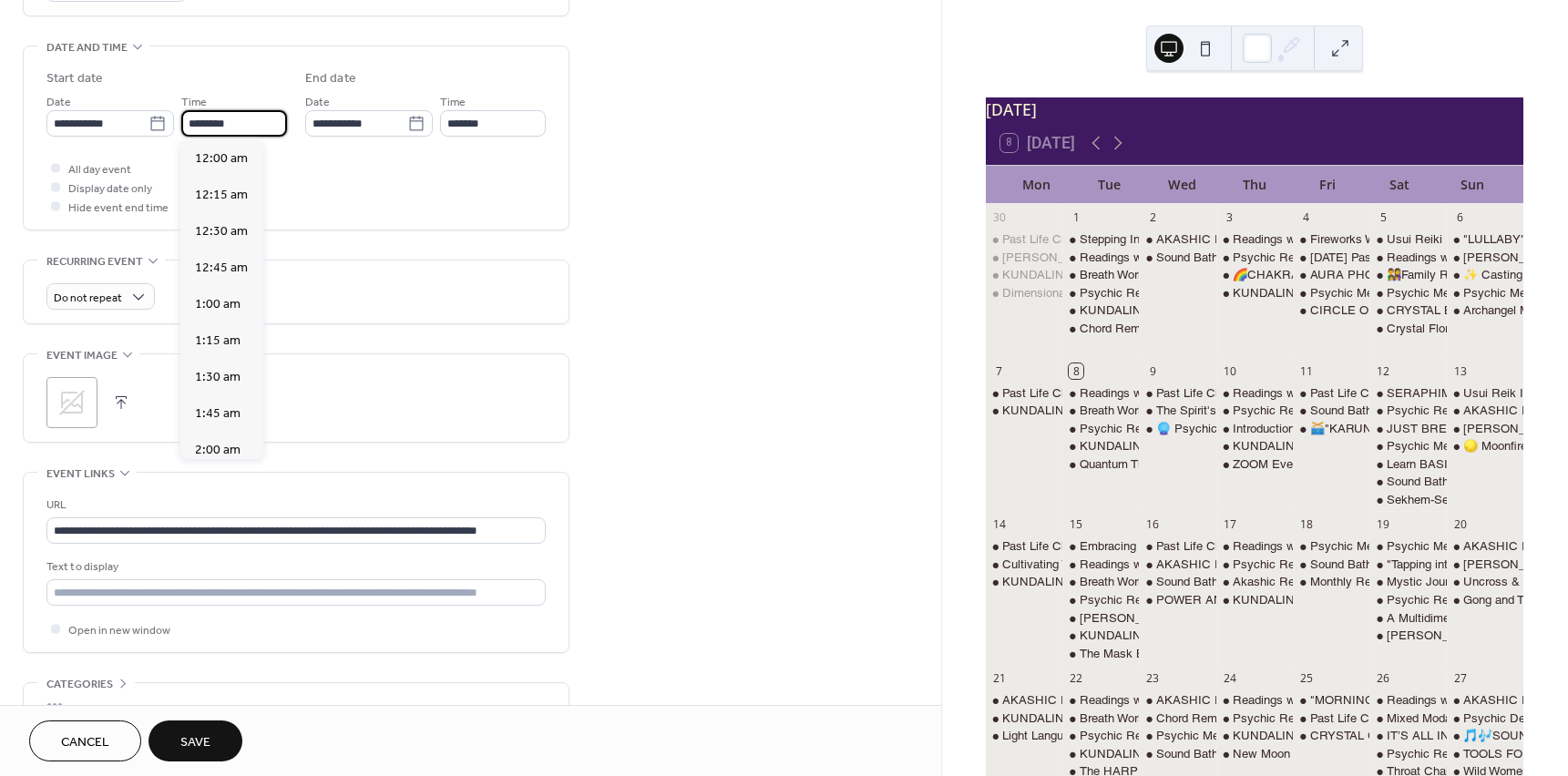 click on "********" at bounding box center (234, 123) 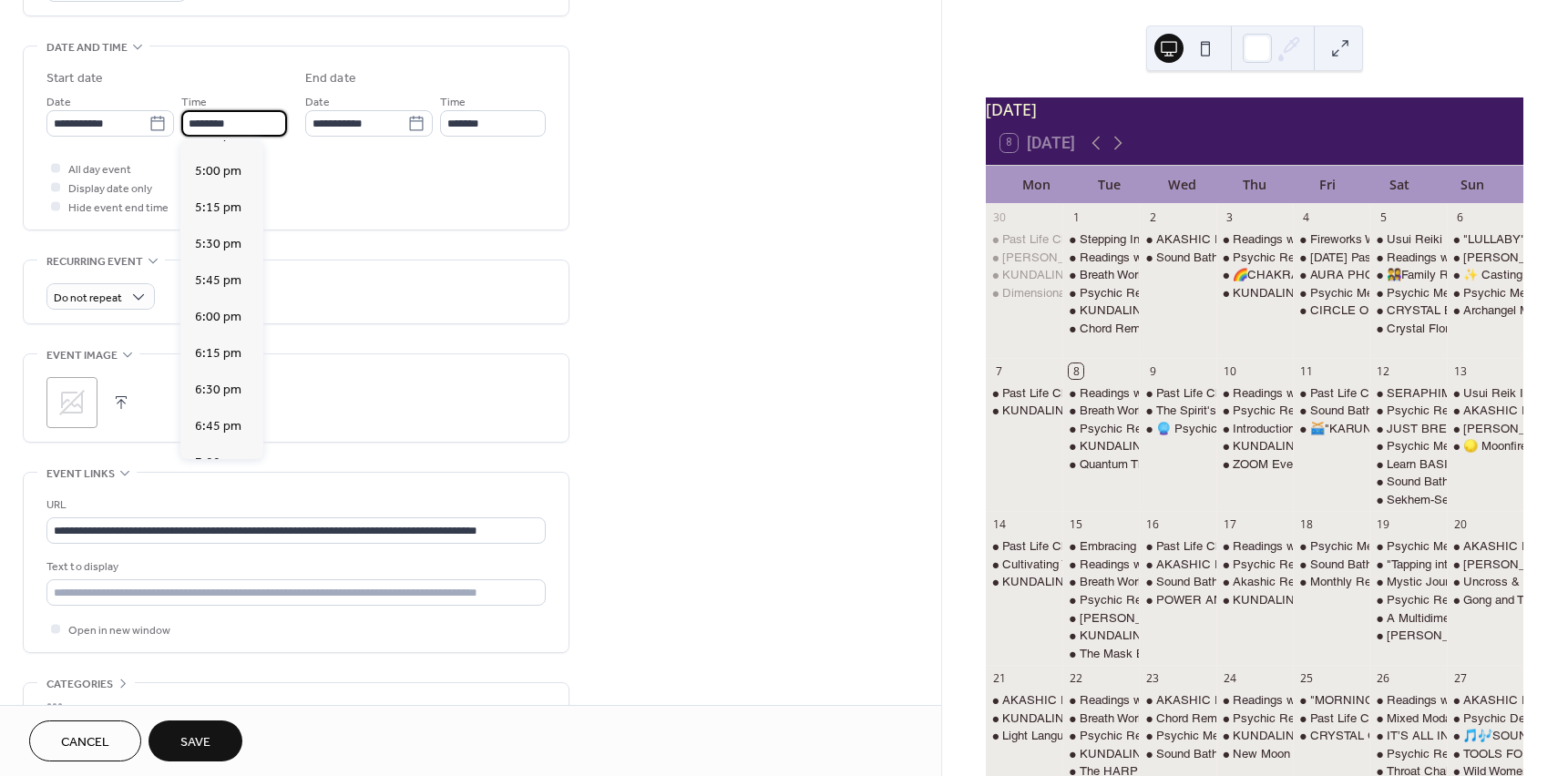 scroll, scrollTop: 2521, scrollLeft: 0, axis: vertical 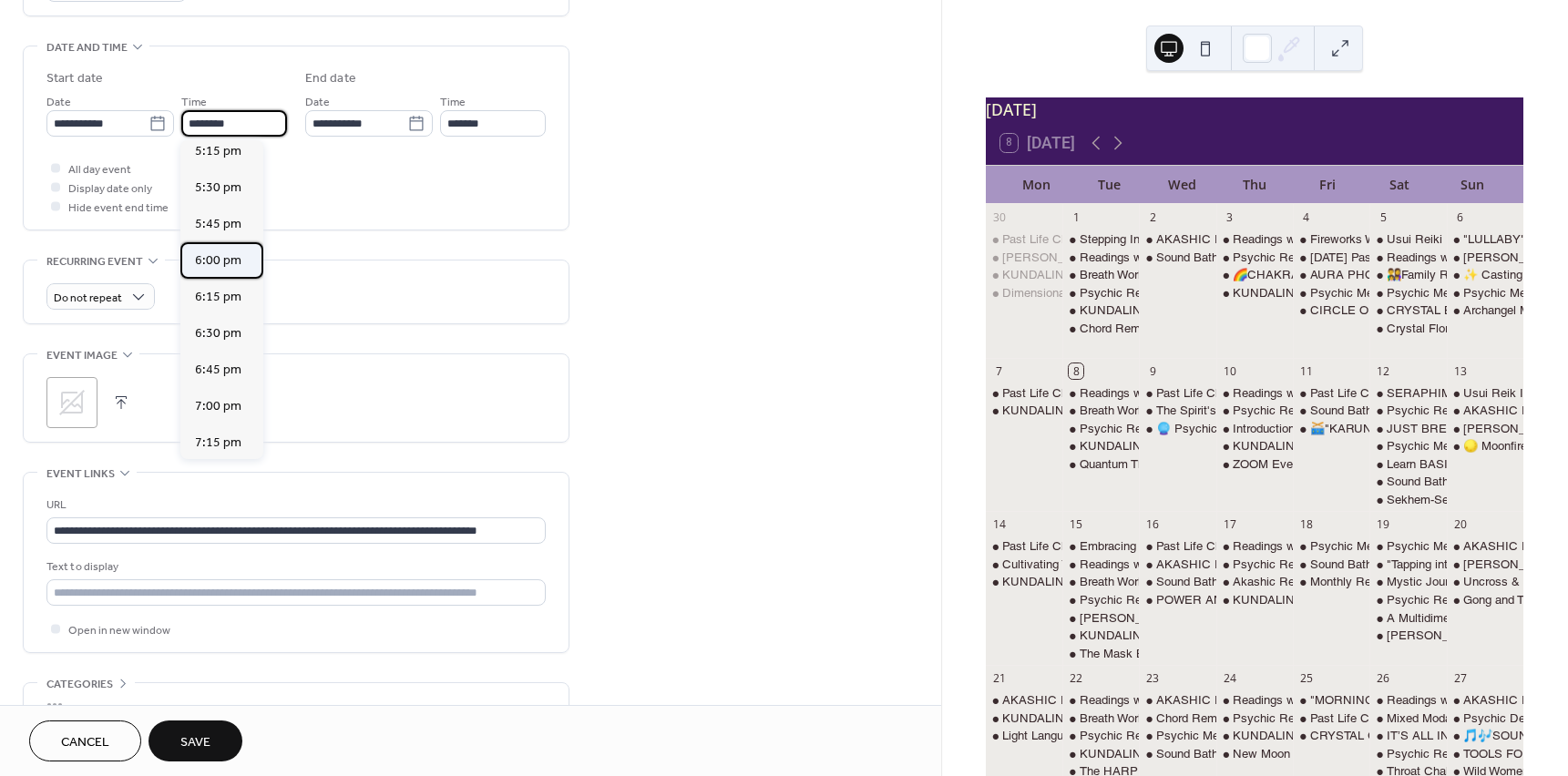 click on "6:00 pm" at bounding box center [218, 260] 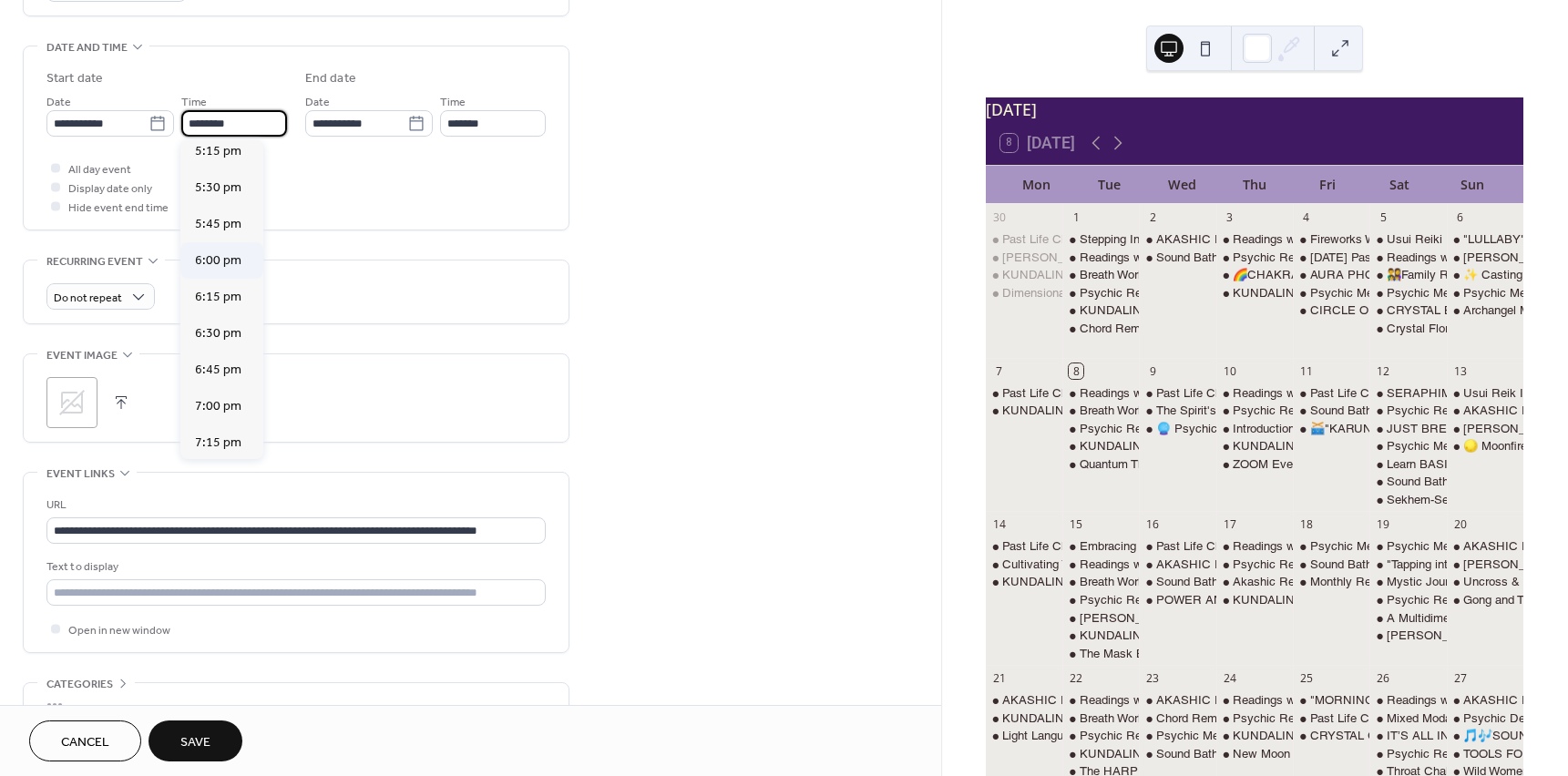 type on "*******" 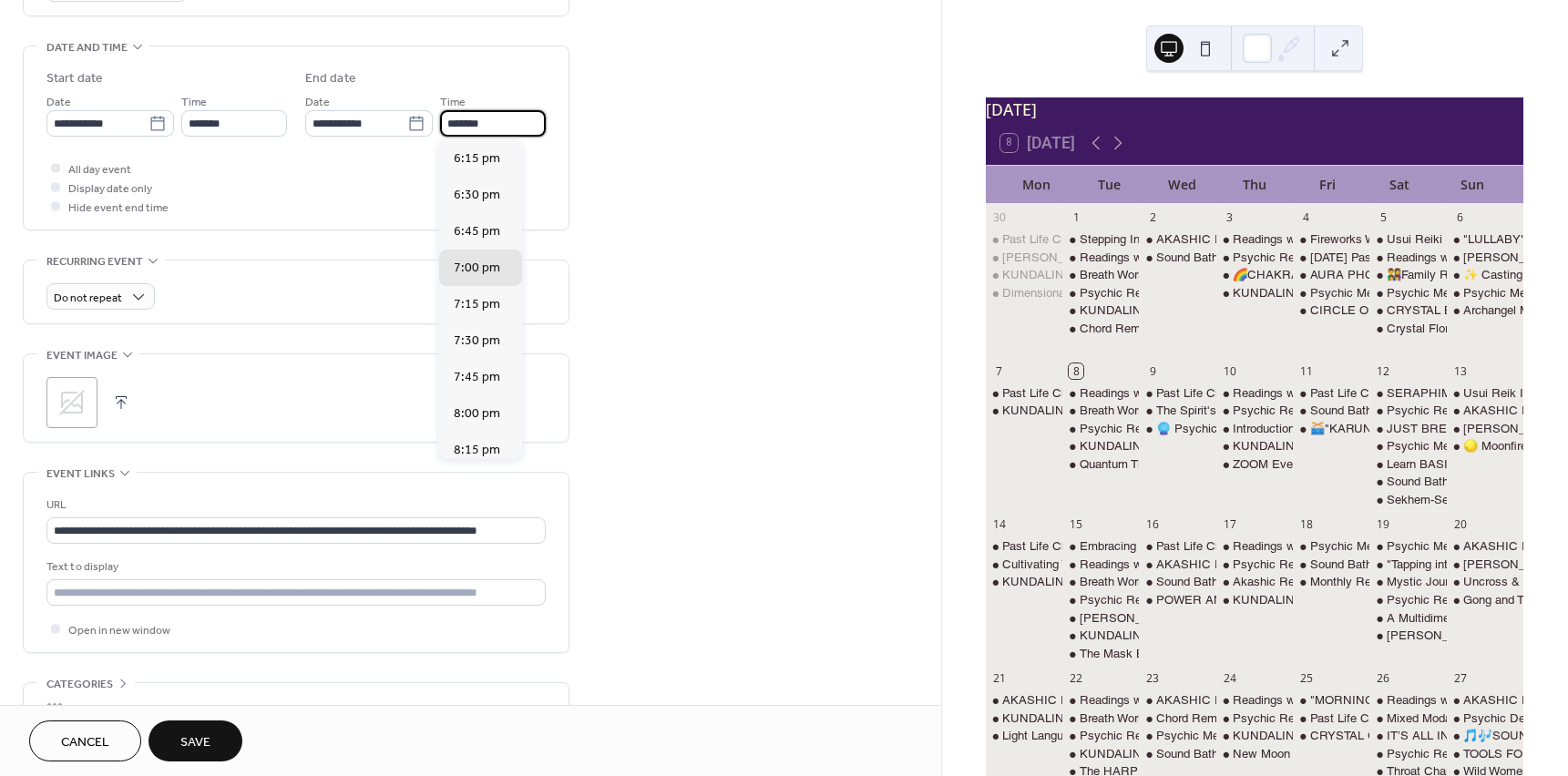click on "*******" at bounding box center [493, 123] 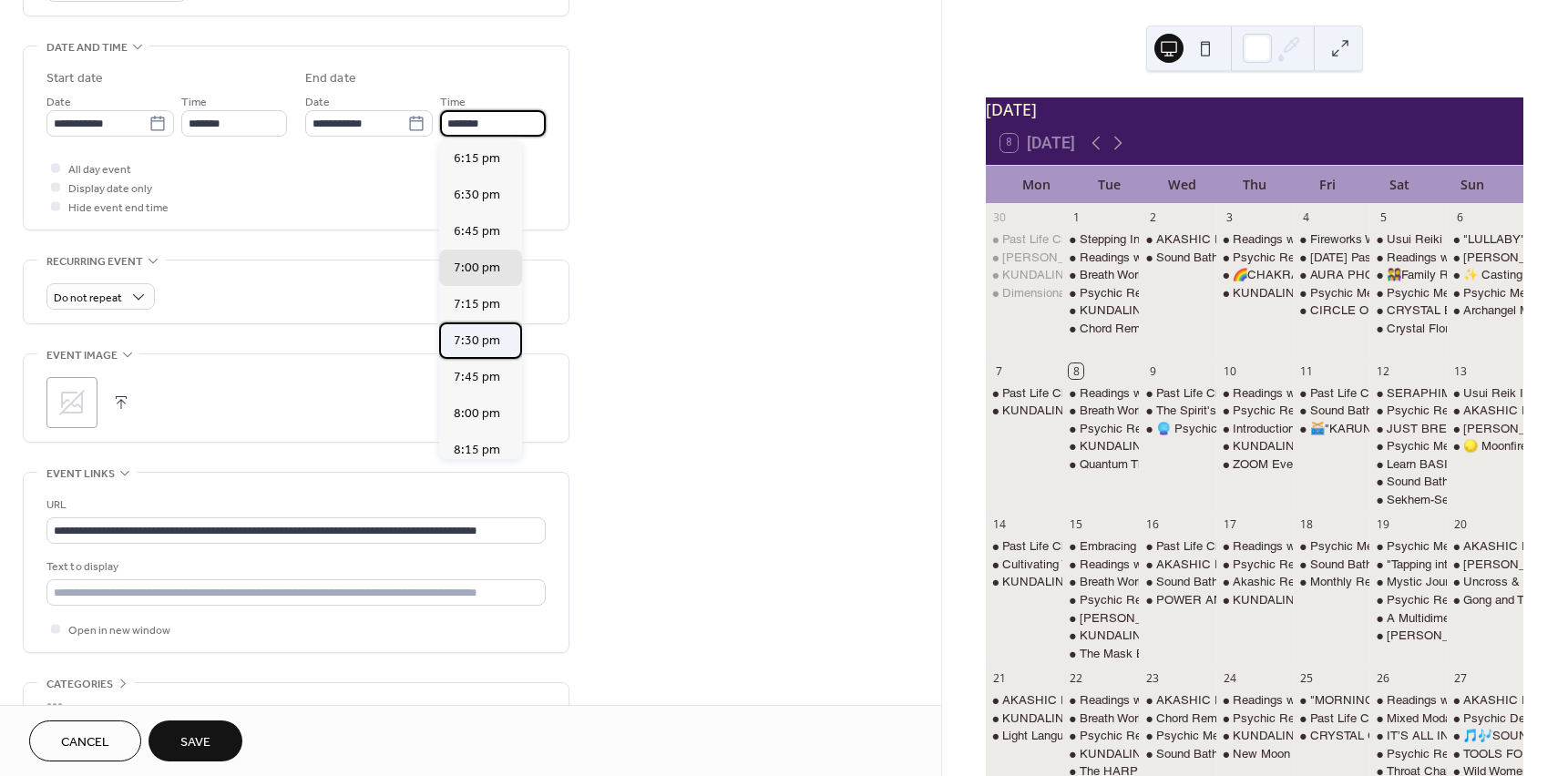 click on "7:30 pm" at bounding box center (477, 341) 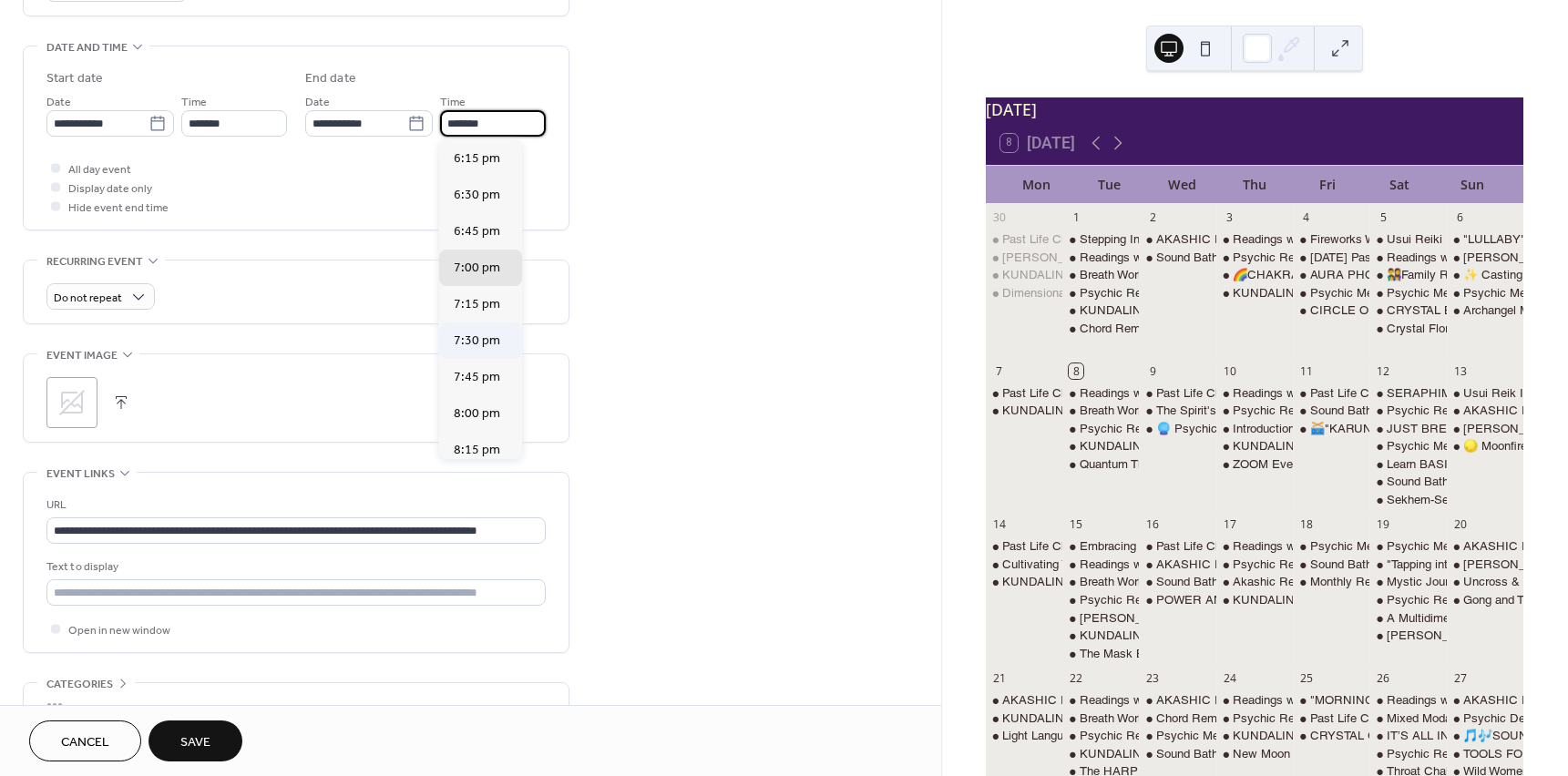 type on "*******" 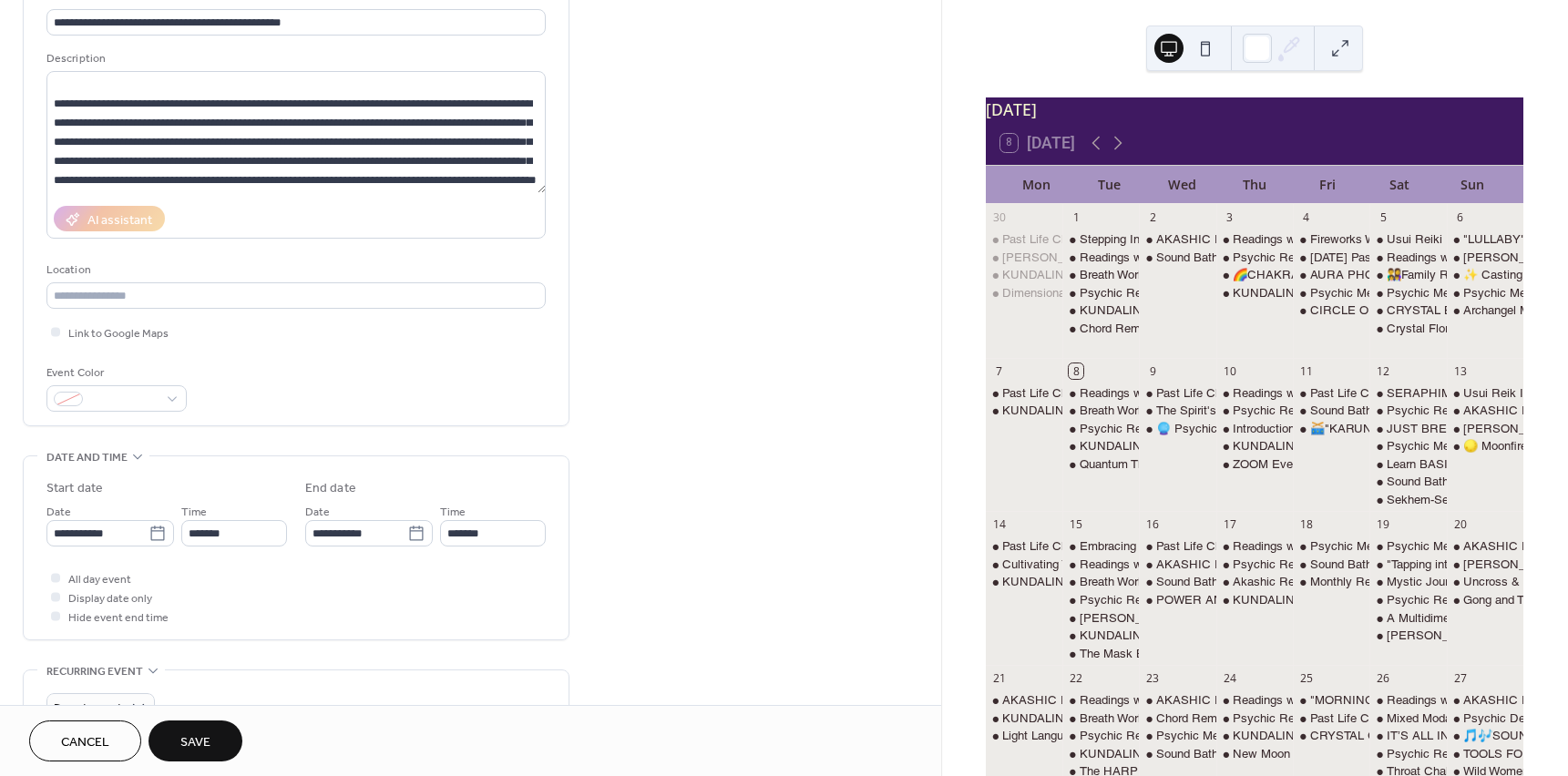 scroll, scrollTop: 91, scrollLeft: 0, axis: vertical 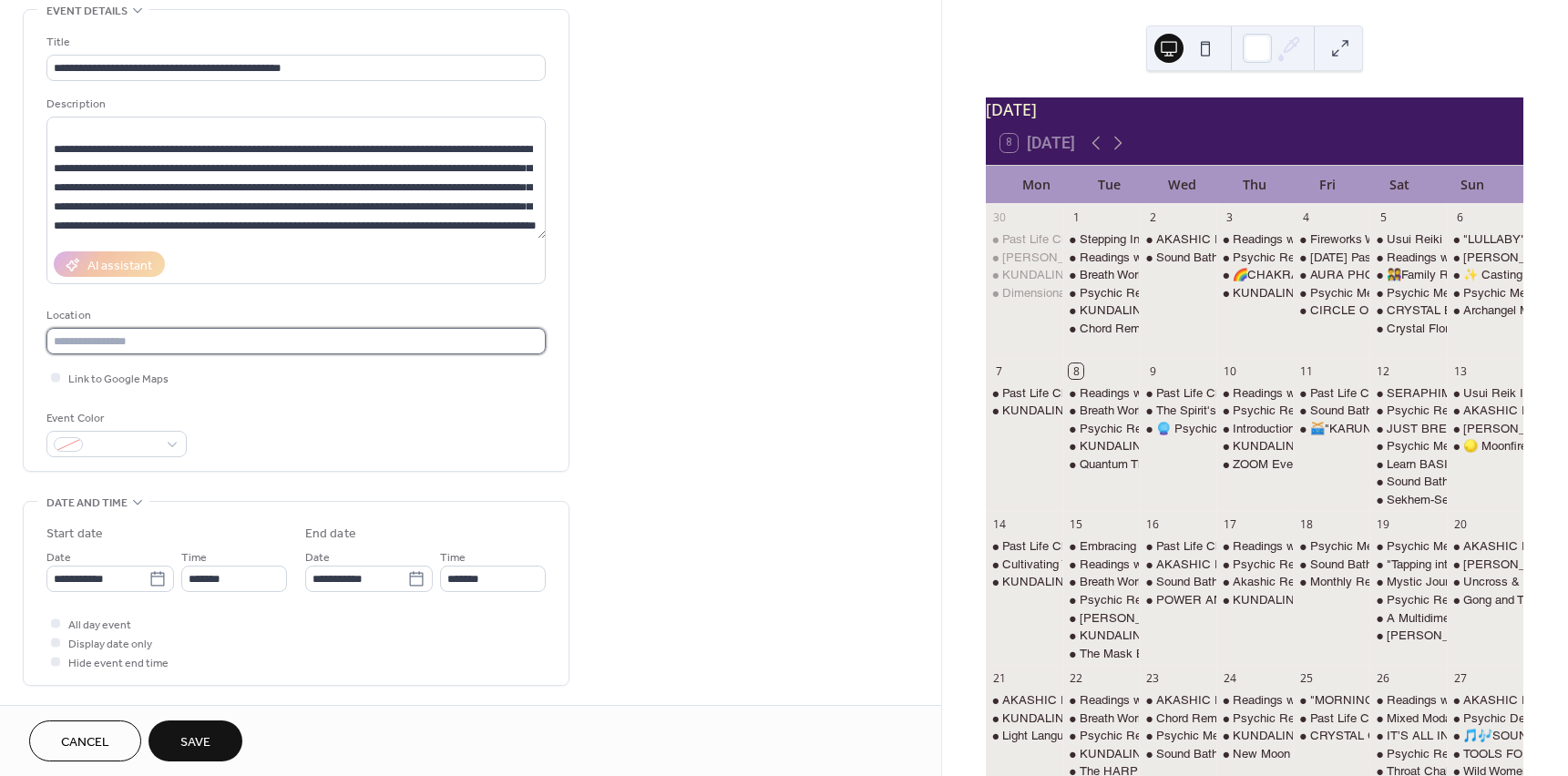 click at bounding box center (296, 341) 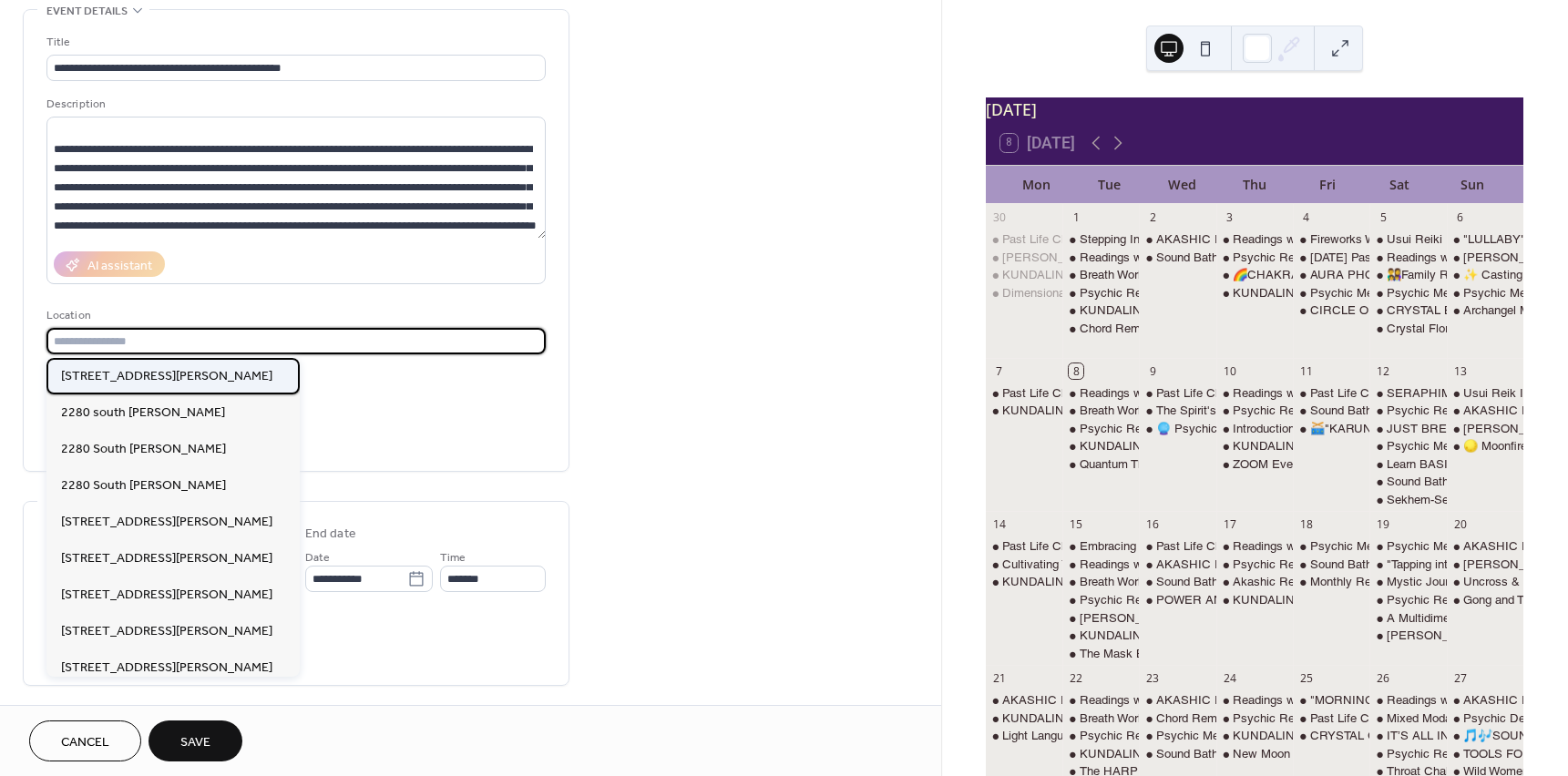 click on "2280 S Jones Blvd, Lv Nv" at bounding box center [167, 376] 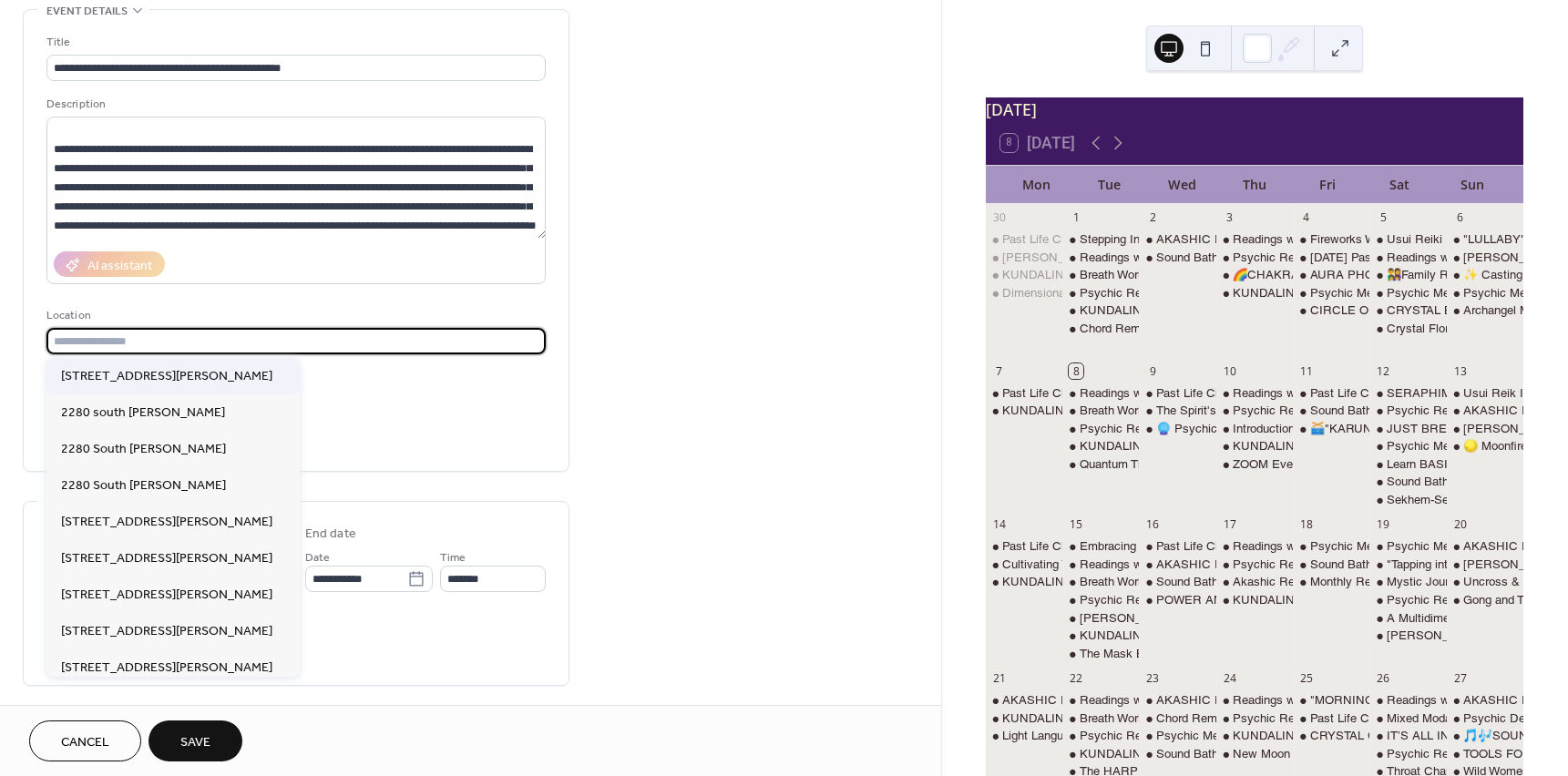 type on "**********" 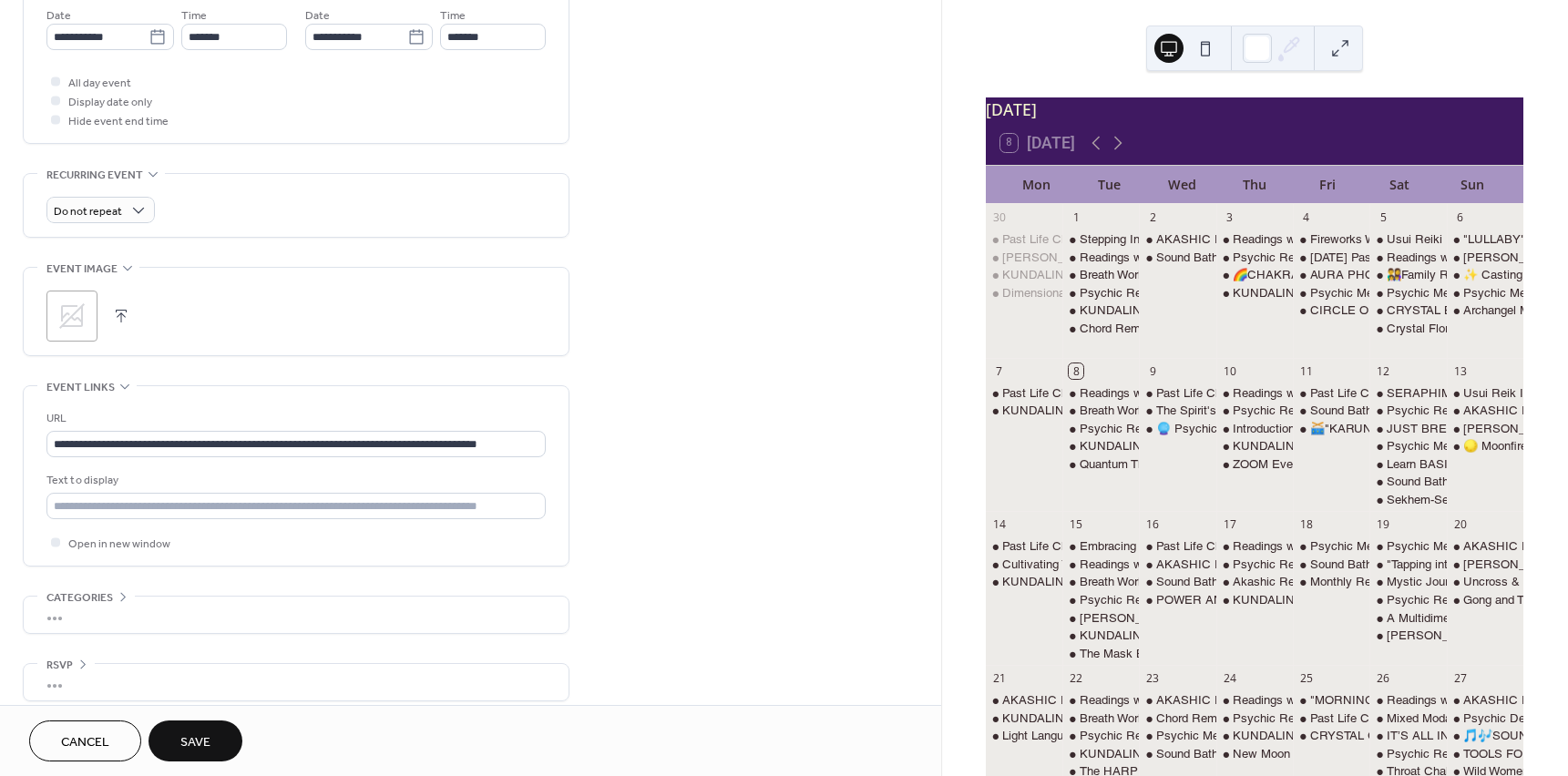 scroll, scrollTop: 648, scrollLeft: 0, axis: vertical 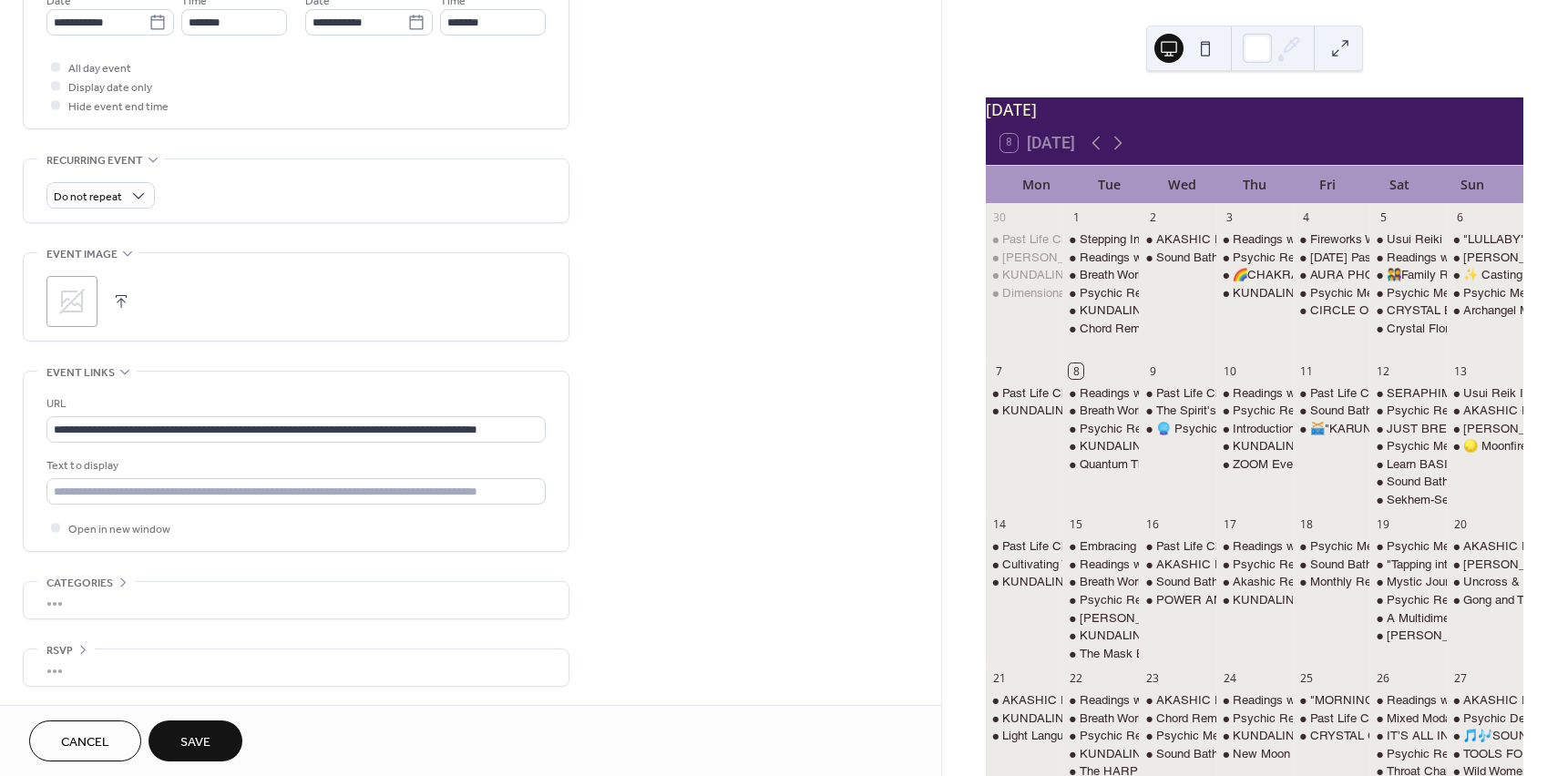 click at bounding box center [121, 301] 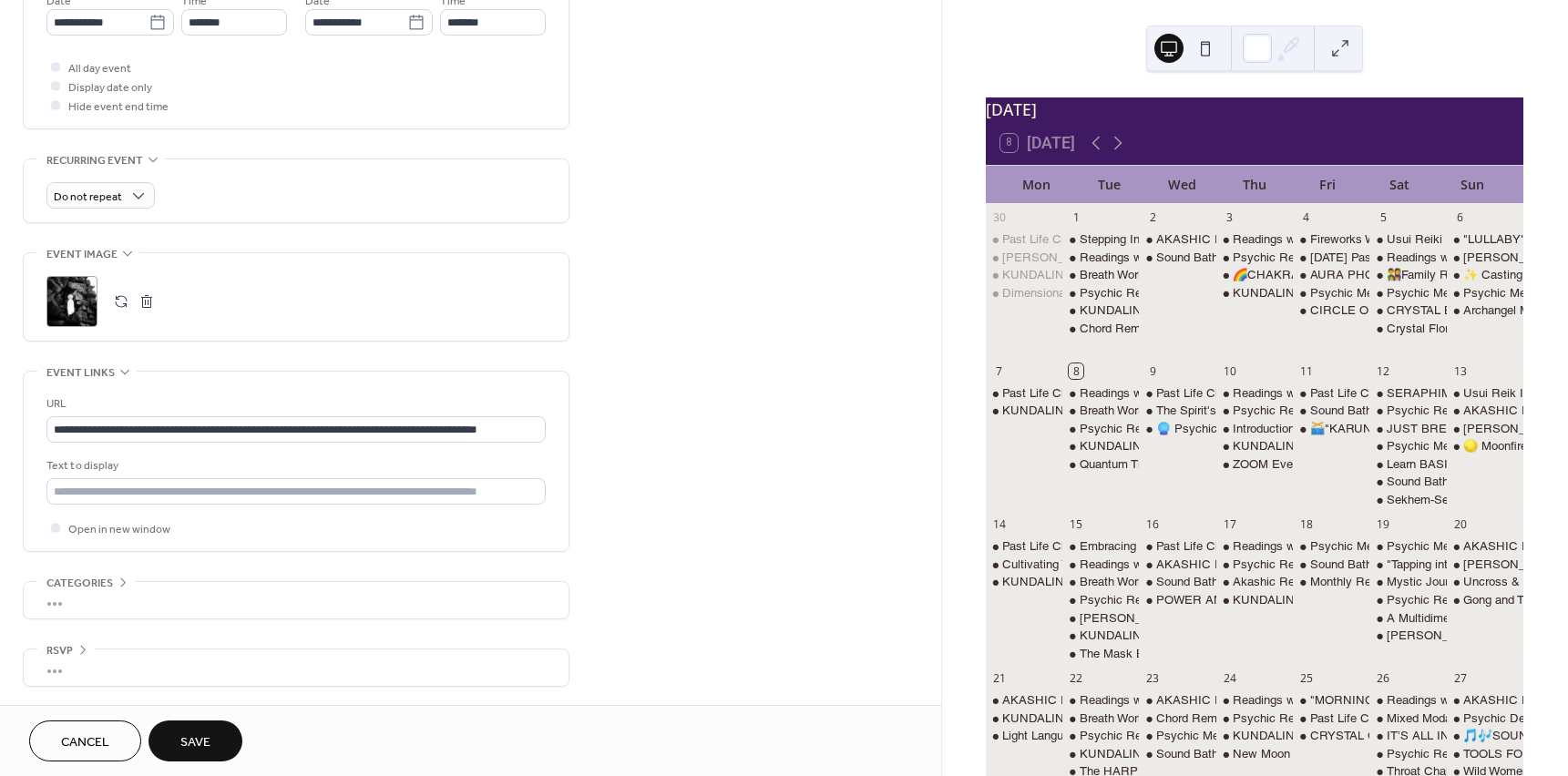 click on "Save" at bounding box center [195, 742] 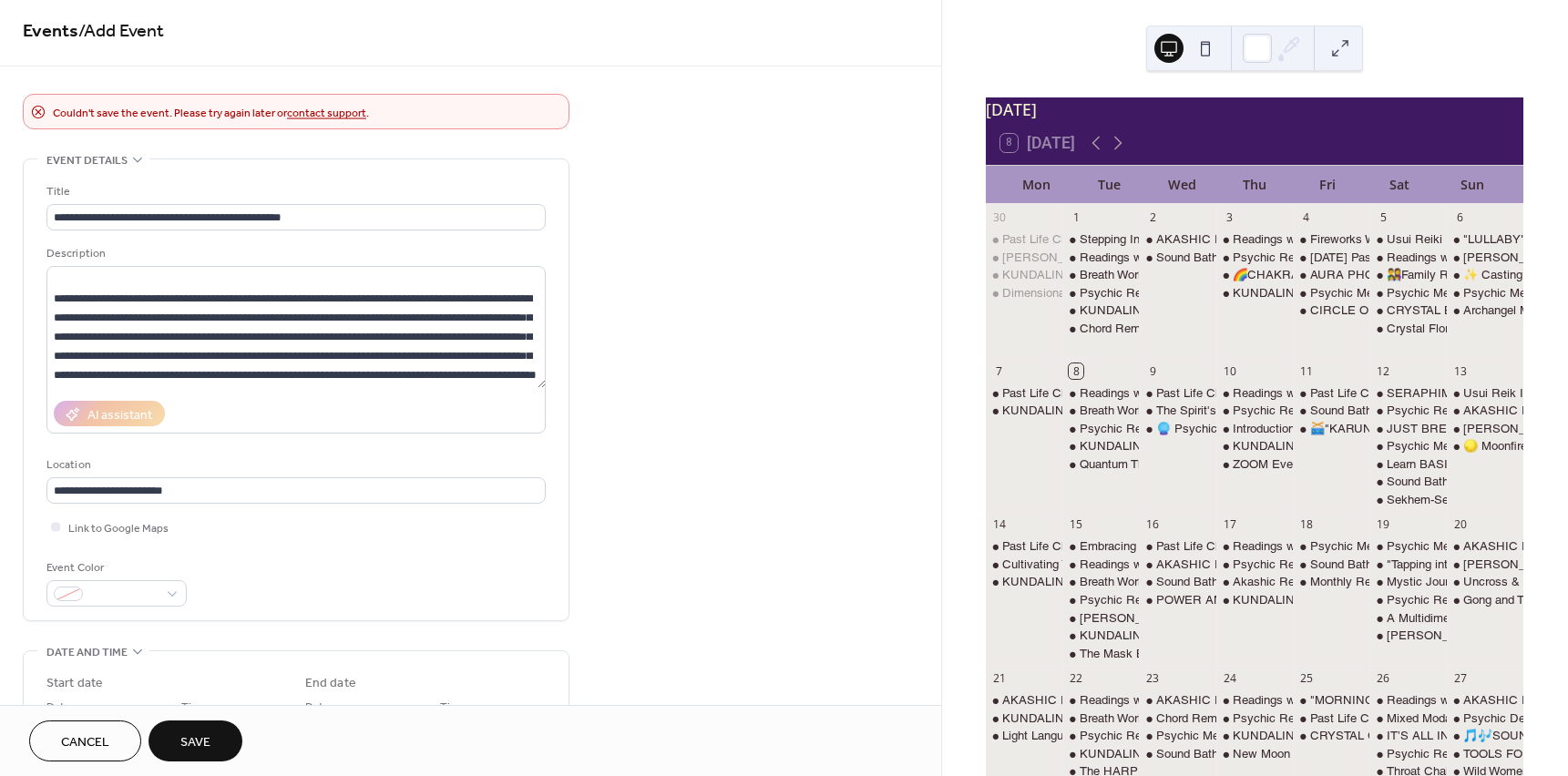 scroll, scrollTop: 0, scrollLeft: 0, axis: both 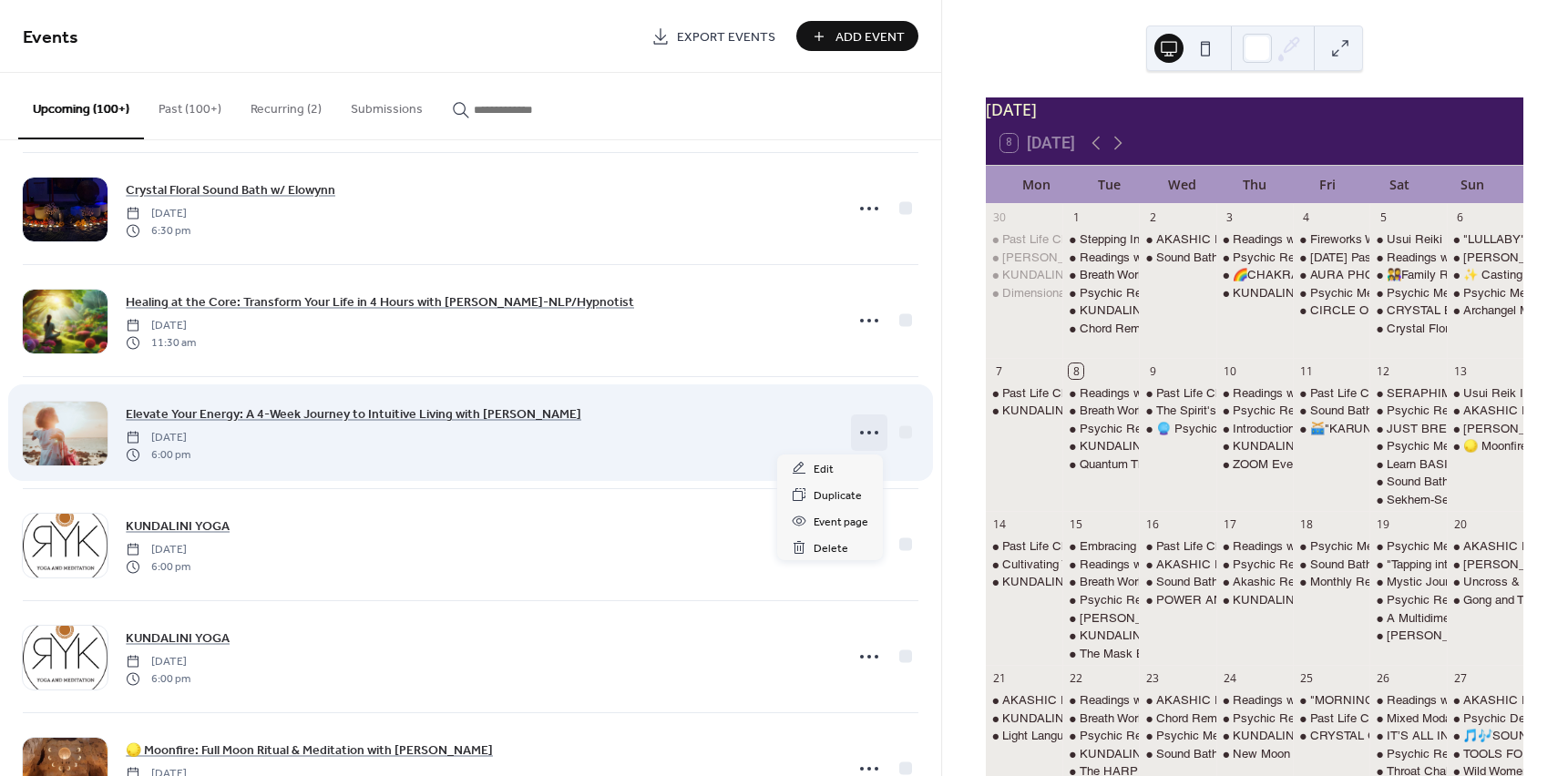 click 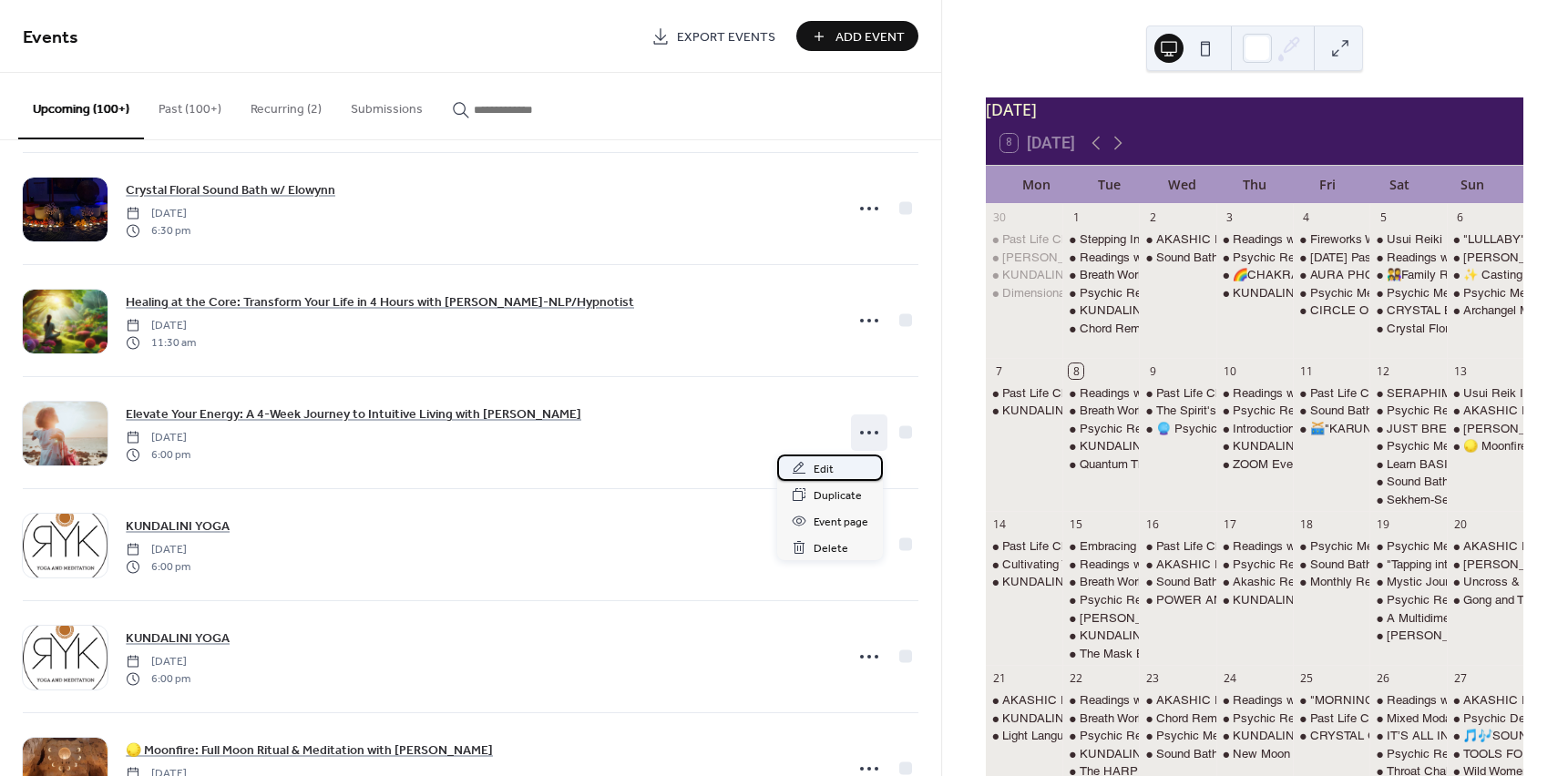 click on "Edit" at bounding box center (824, 469) 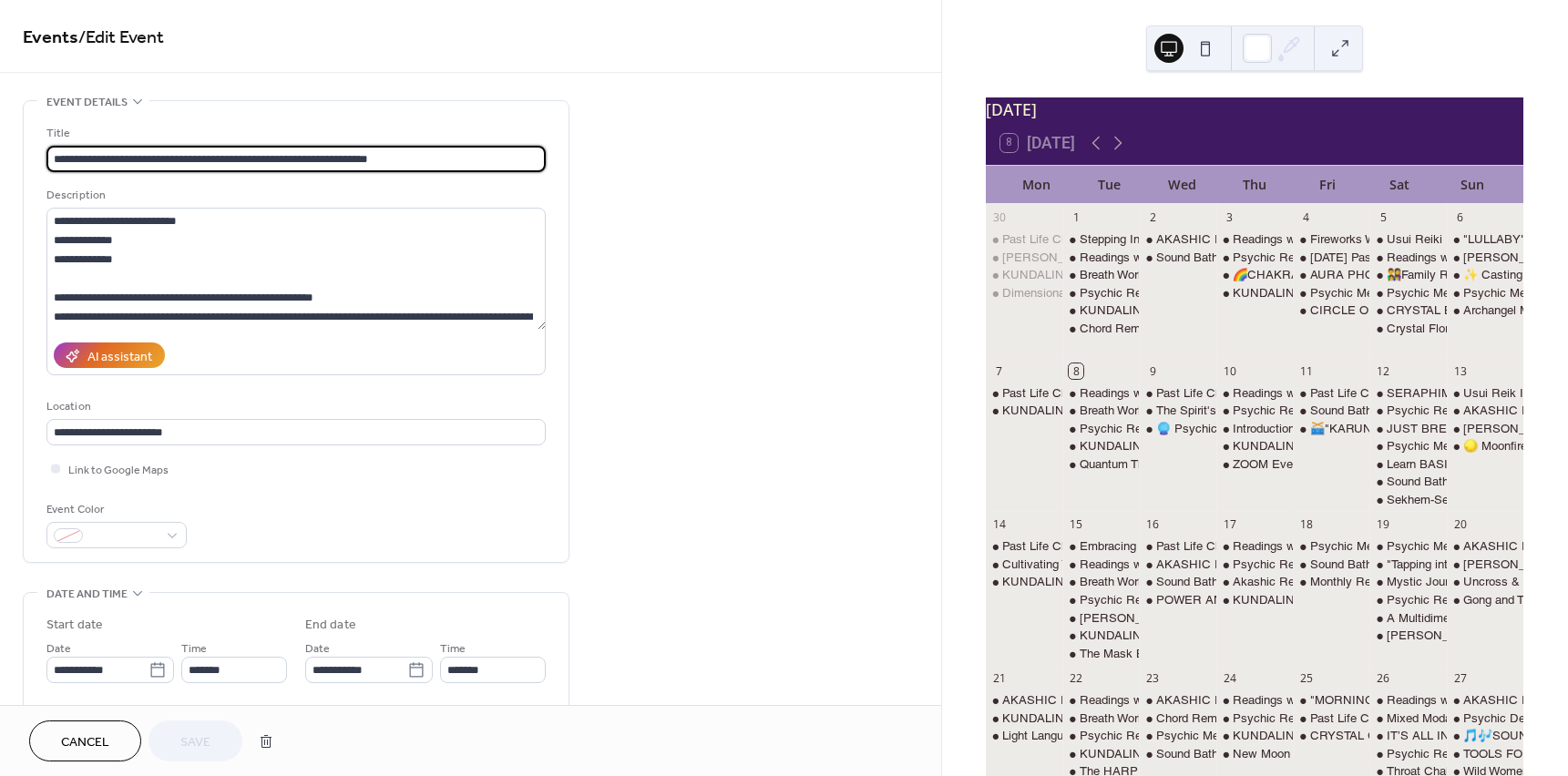 click on "**********" at bounding box center [296, 158] 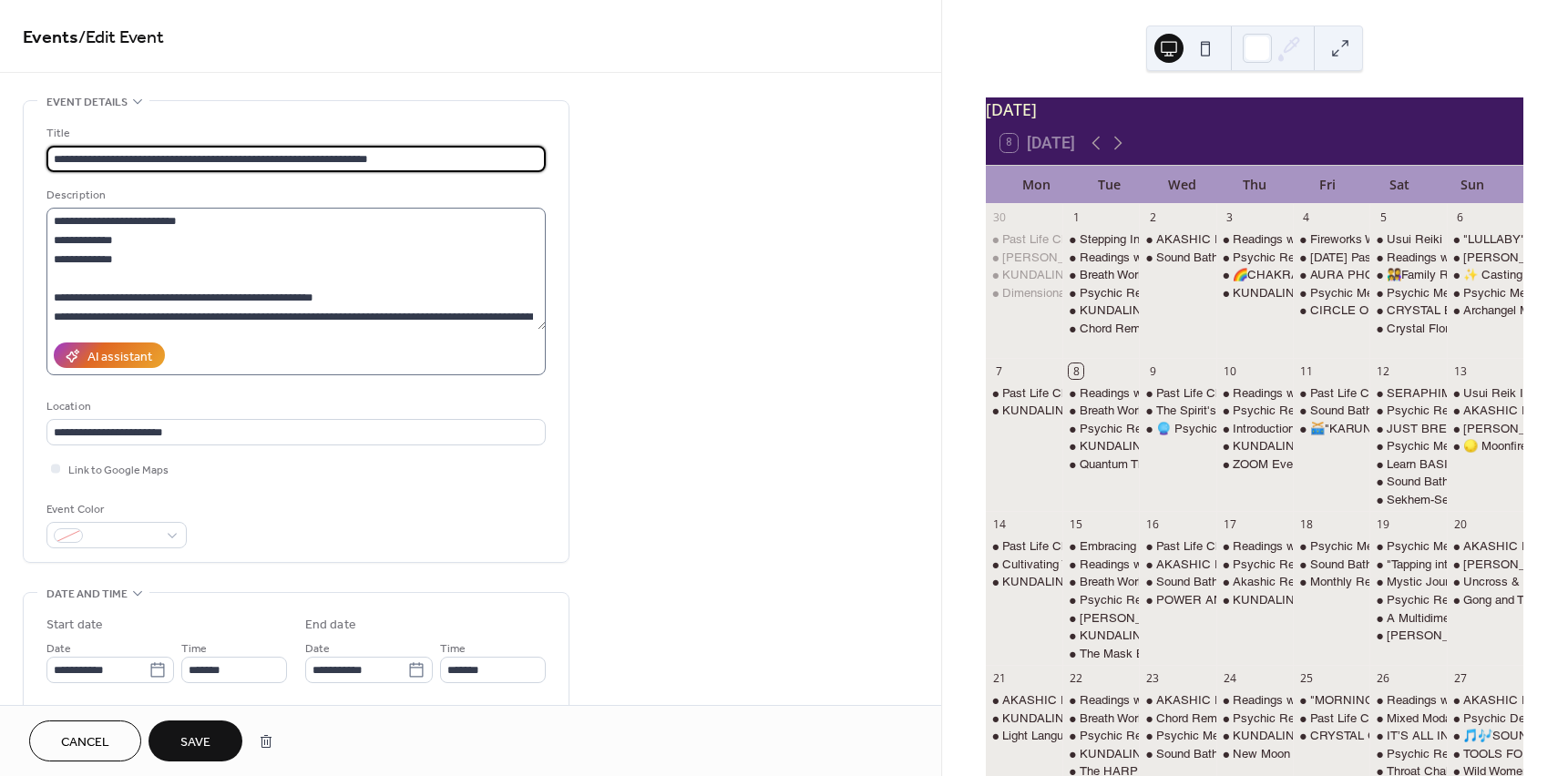 type on "**********" 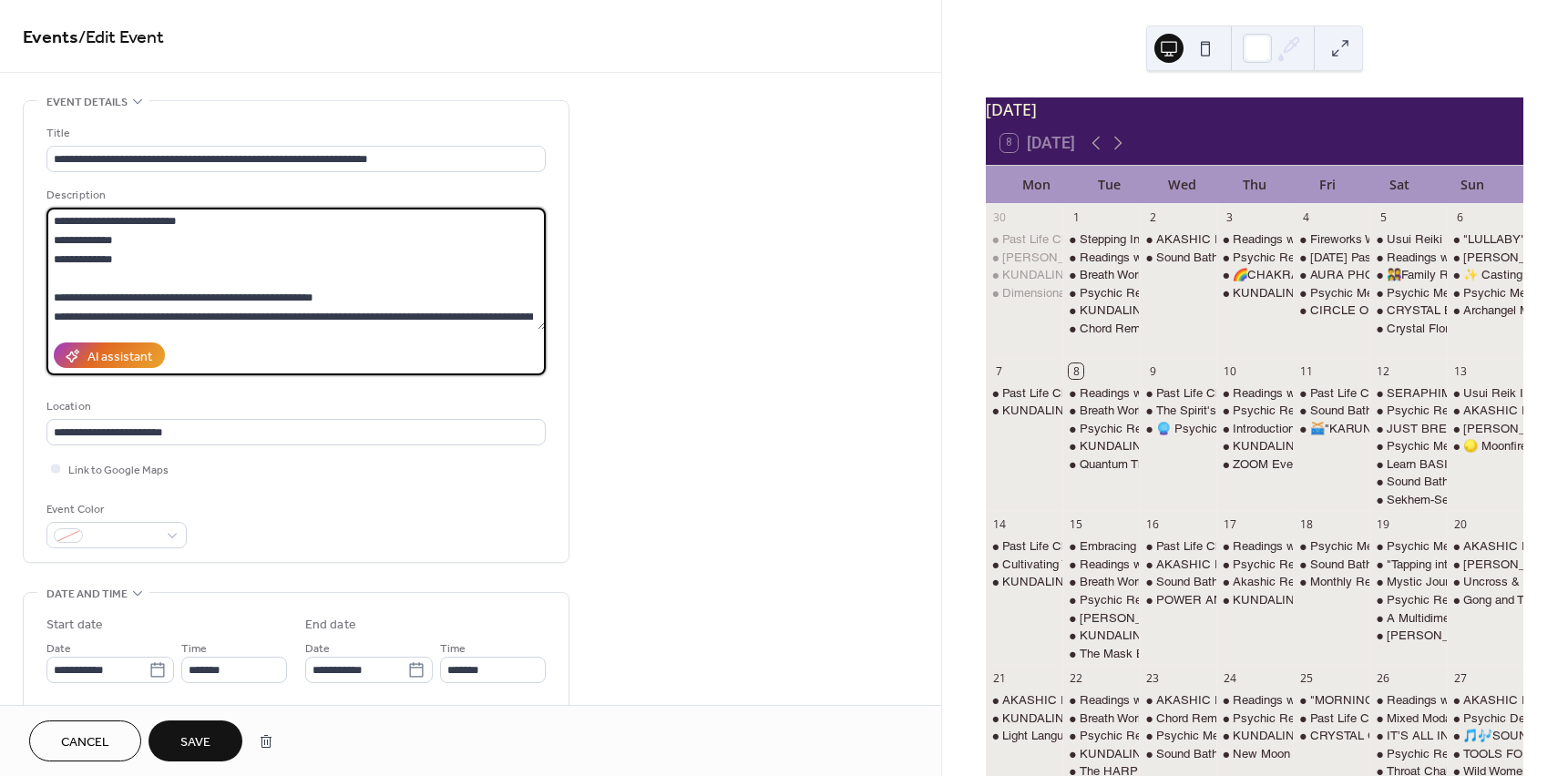 scroll, scrollTop: 421, scrollLeft: 0, axis: vertical 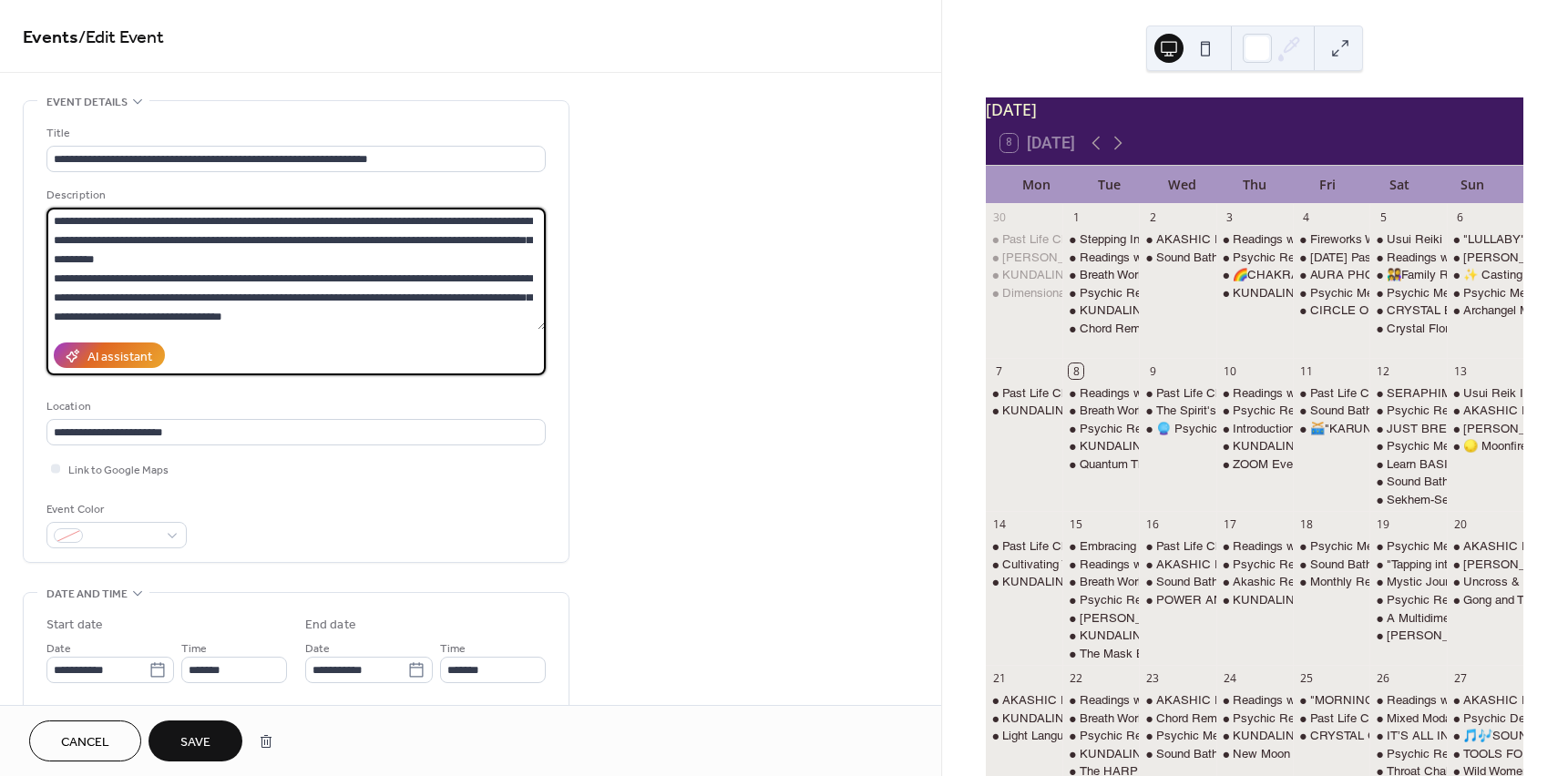 drag, startPoint x: 55, startPoint y: 222, endPoint x: 300, endPoint y: 342, distance: 272.80946 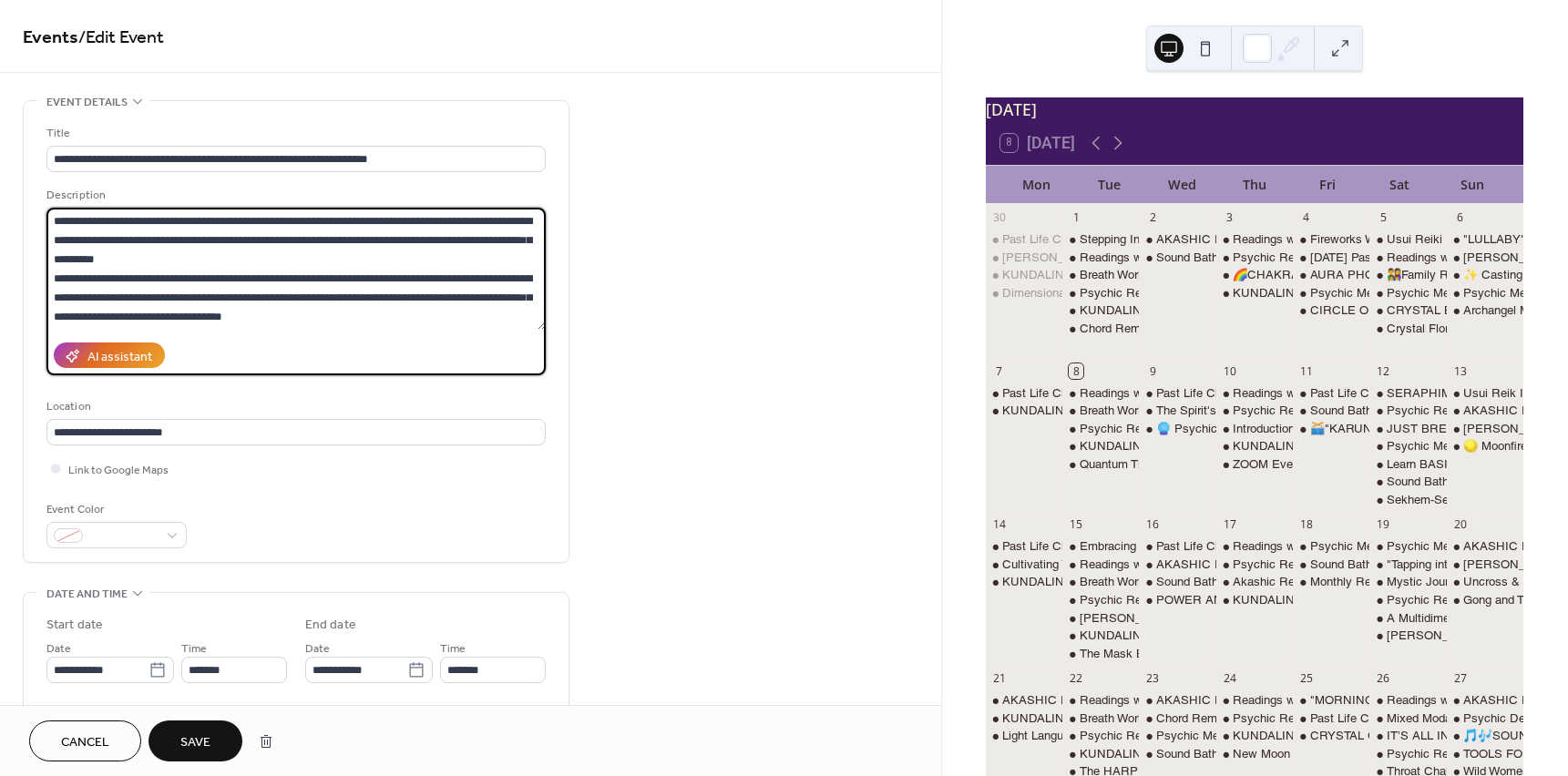 click on "Description AI assistant" at bounding box center [296, 281] 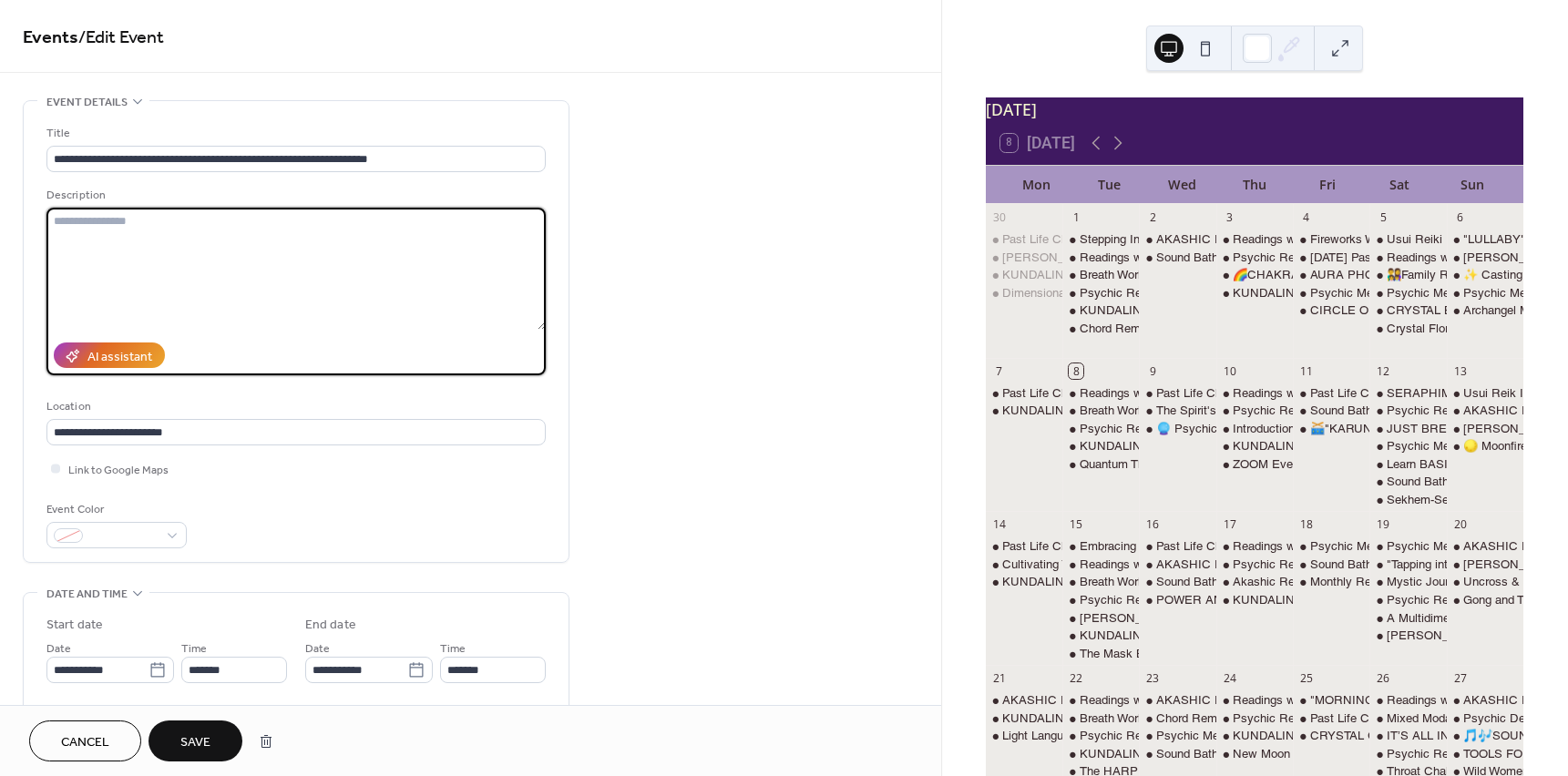 scroll, scrollTop: 0, scrollLeft: 0, axis: both 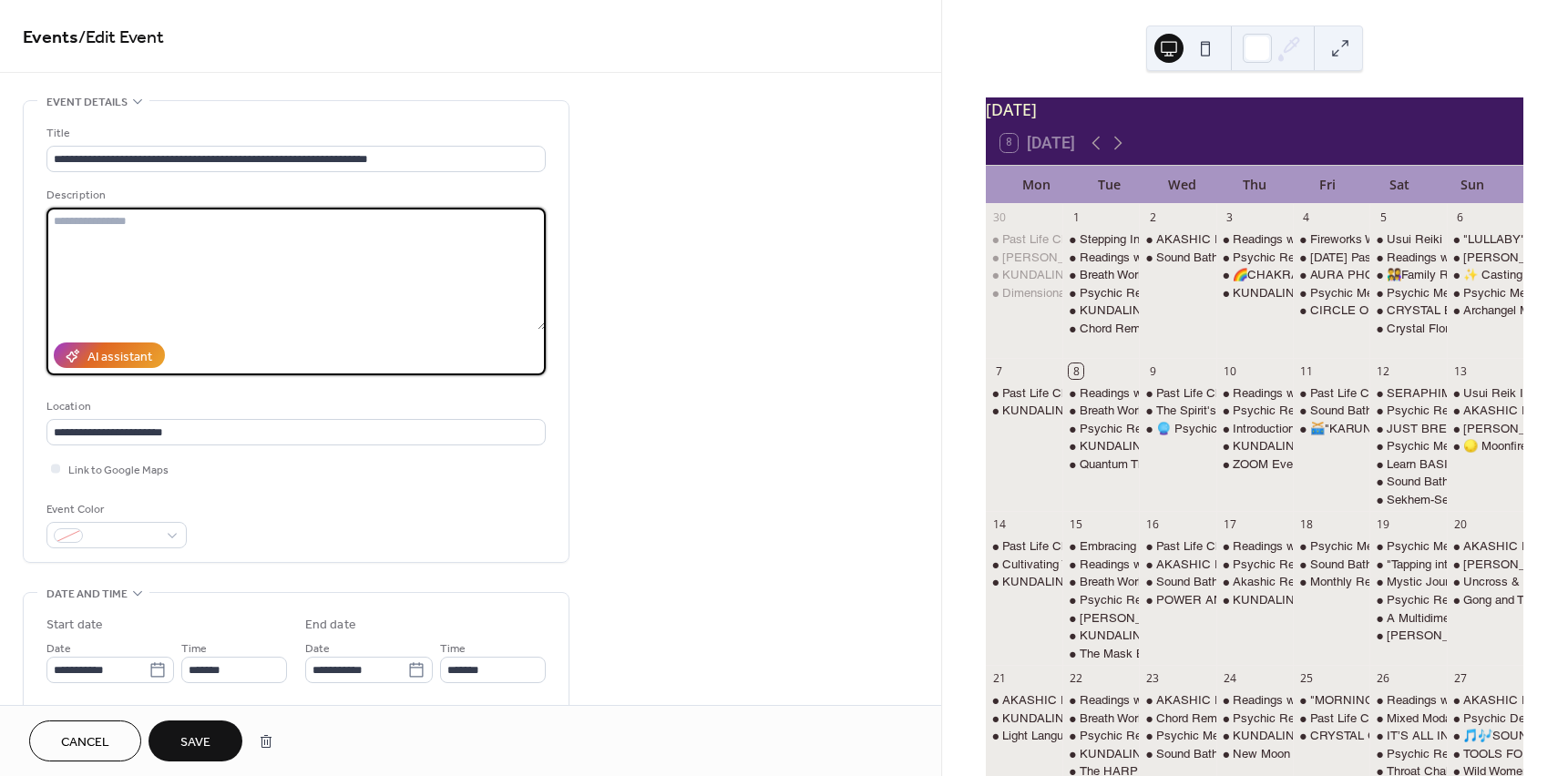 paste on "**********" 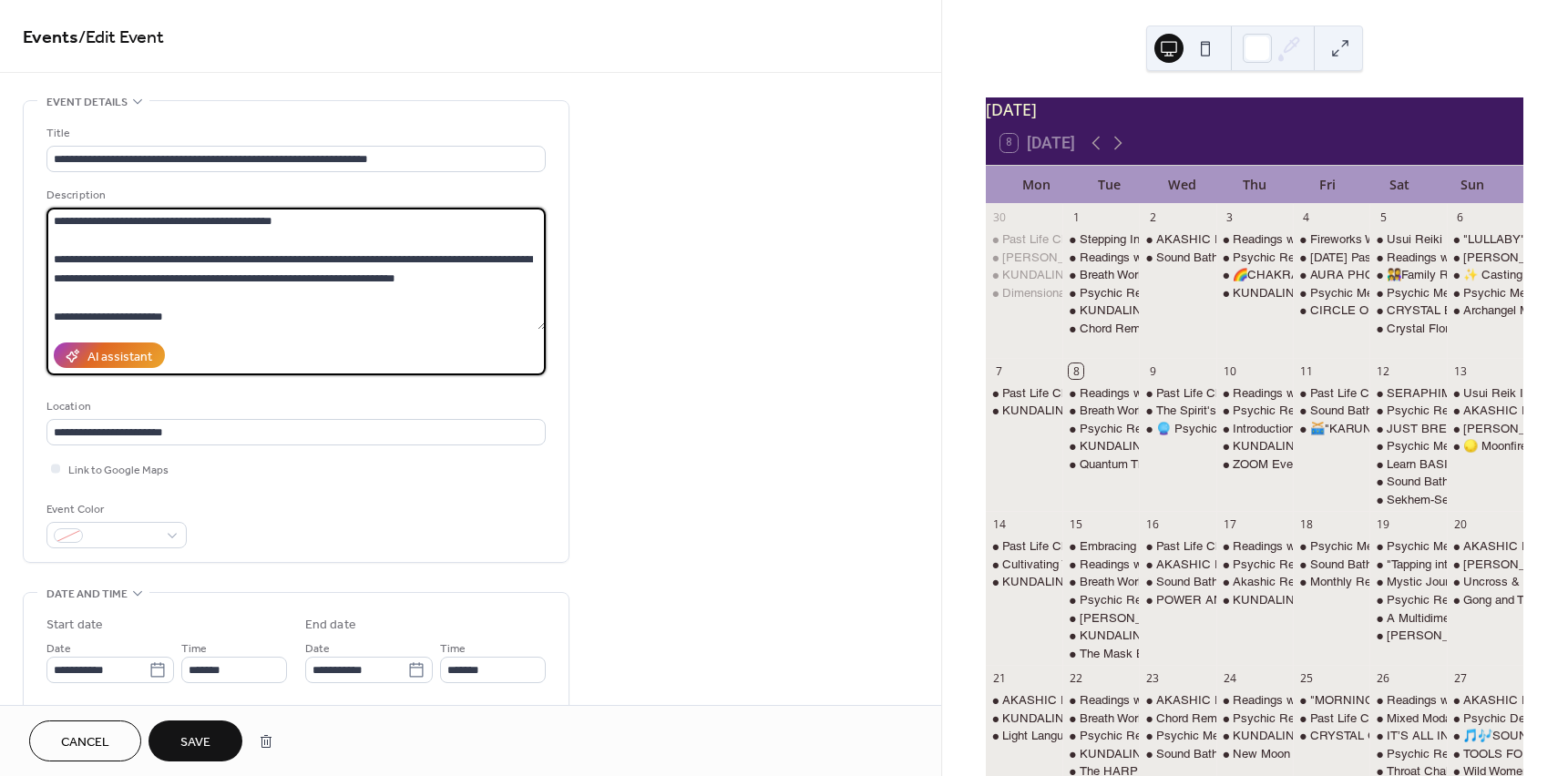 scroll, scrollTop: 1989, scrollLeft: 0, axis: vertical 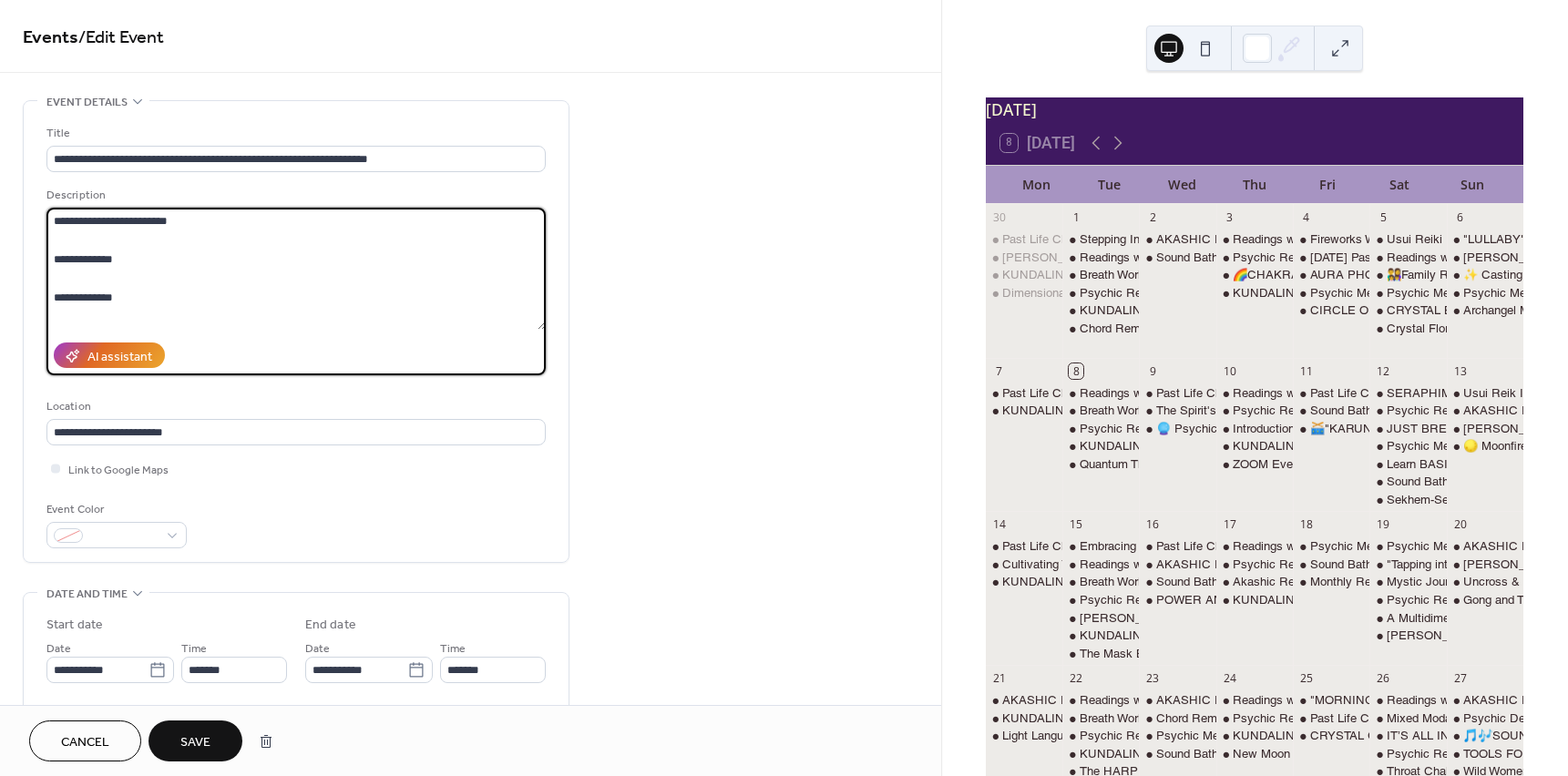 click at bounding box center (296, 269) 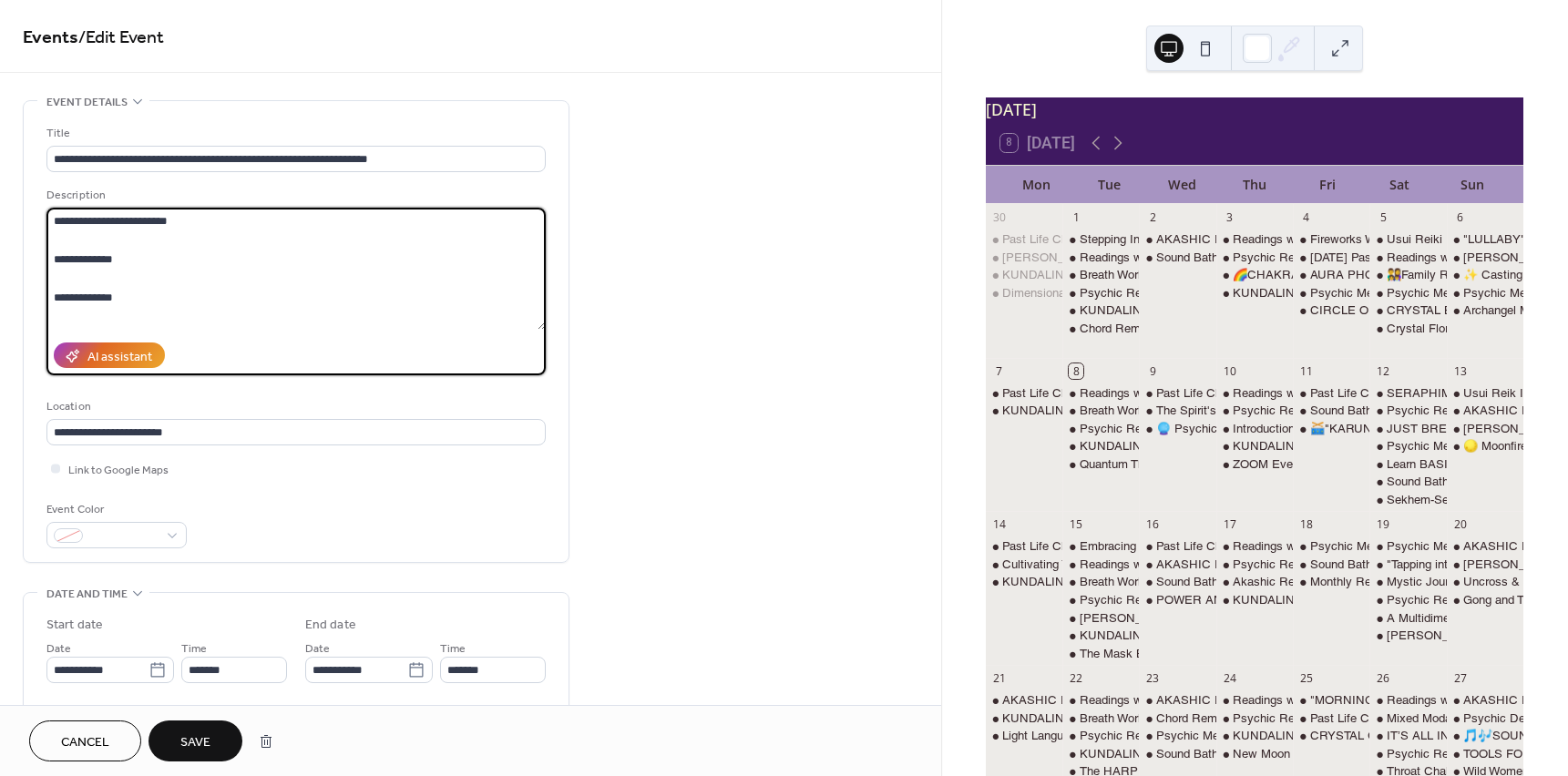 scroll, scrollTop: 16, scrollLeft: 0, axis: vertical 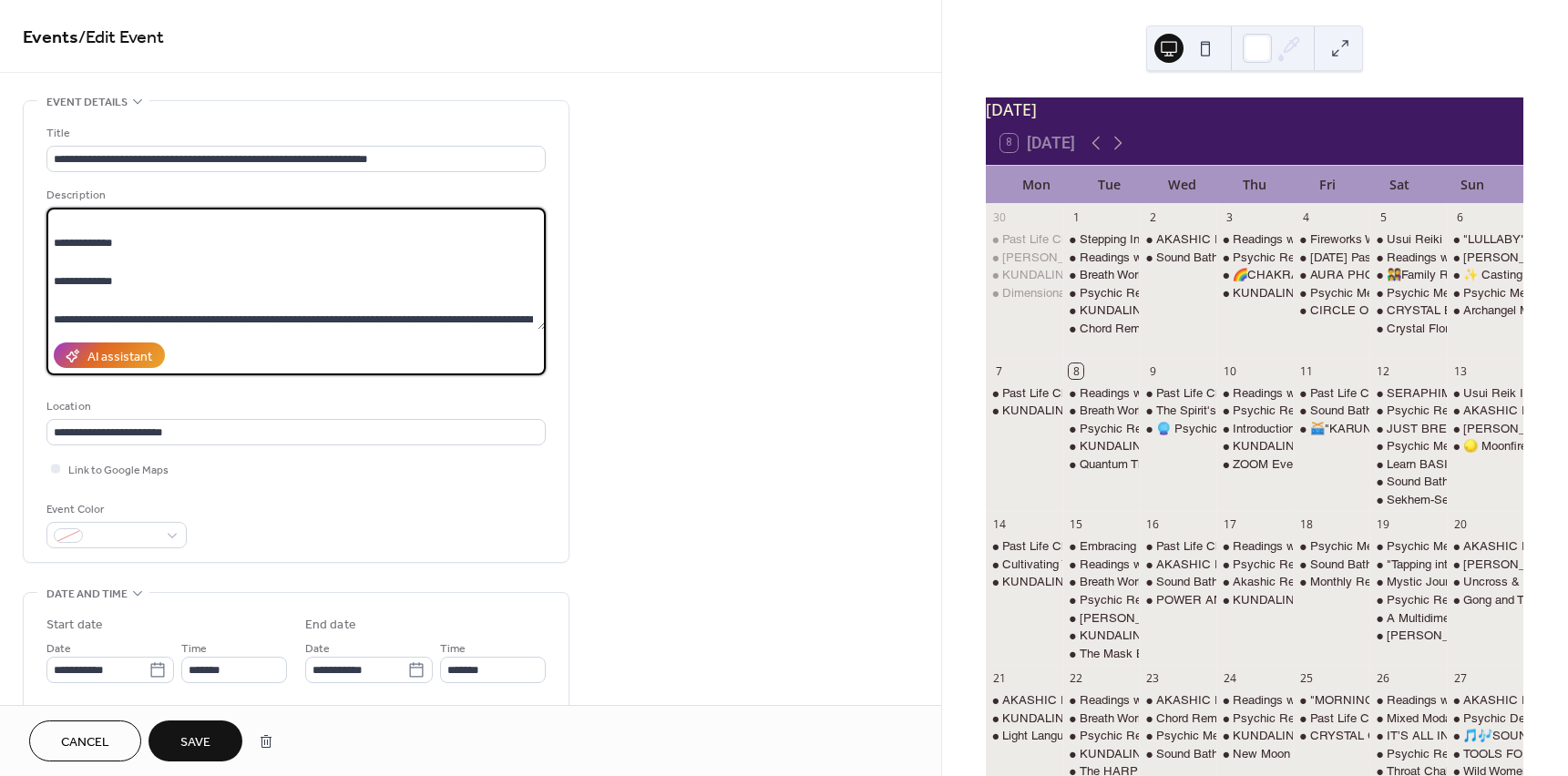 click at bounding box center [296, 269] 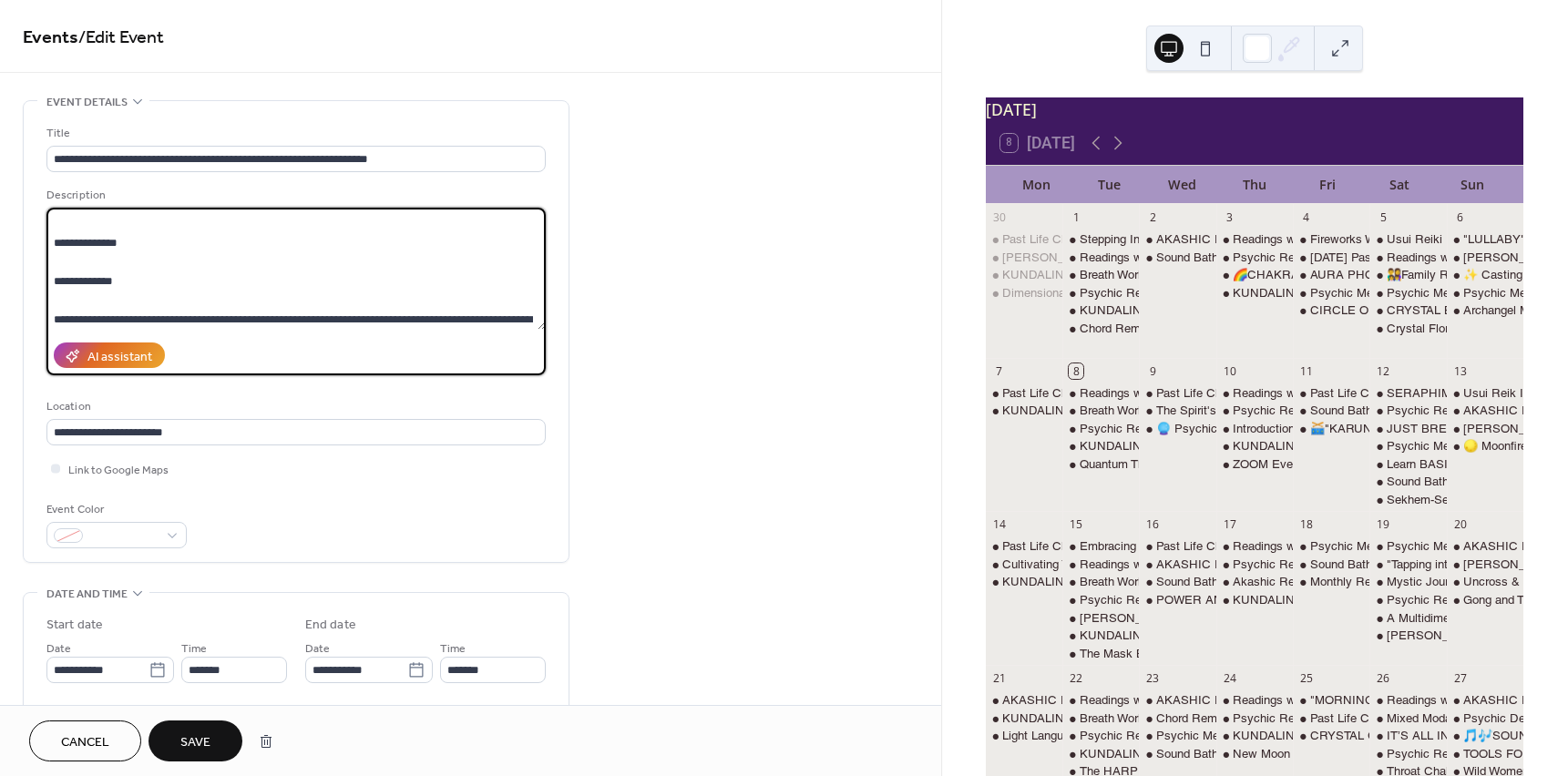 scroll, scrollTop: 0, scrollLeft: 0, axis: both 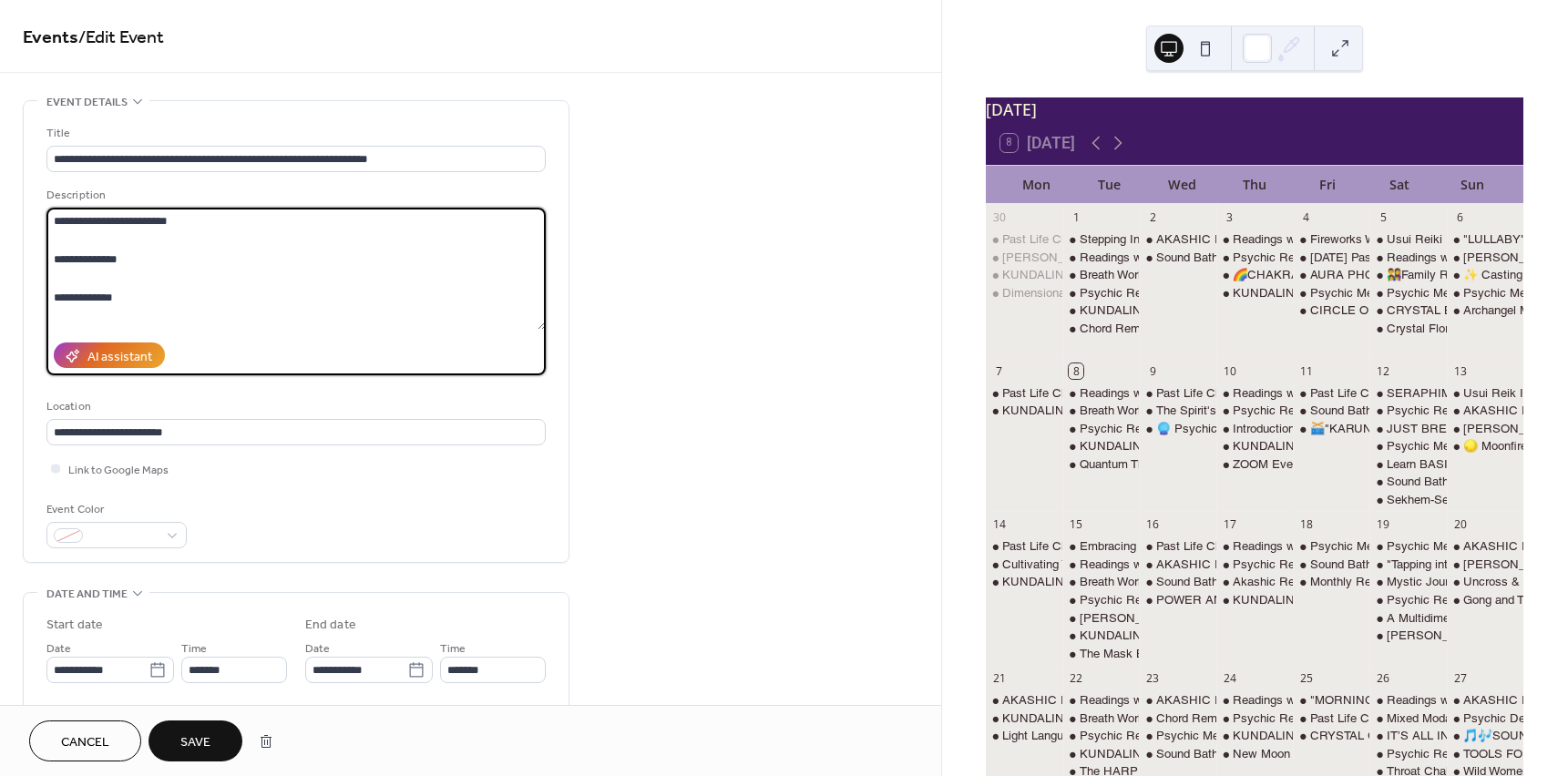 click at bounding box center [296, 269] 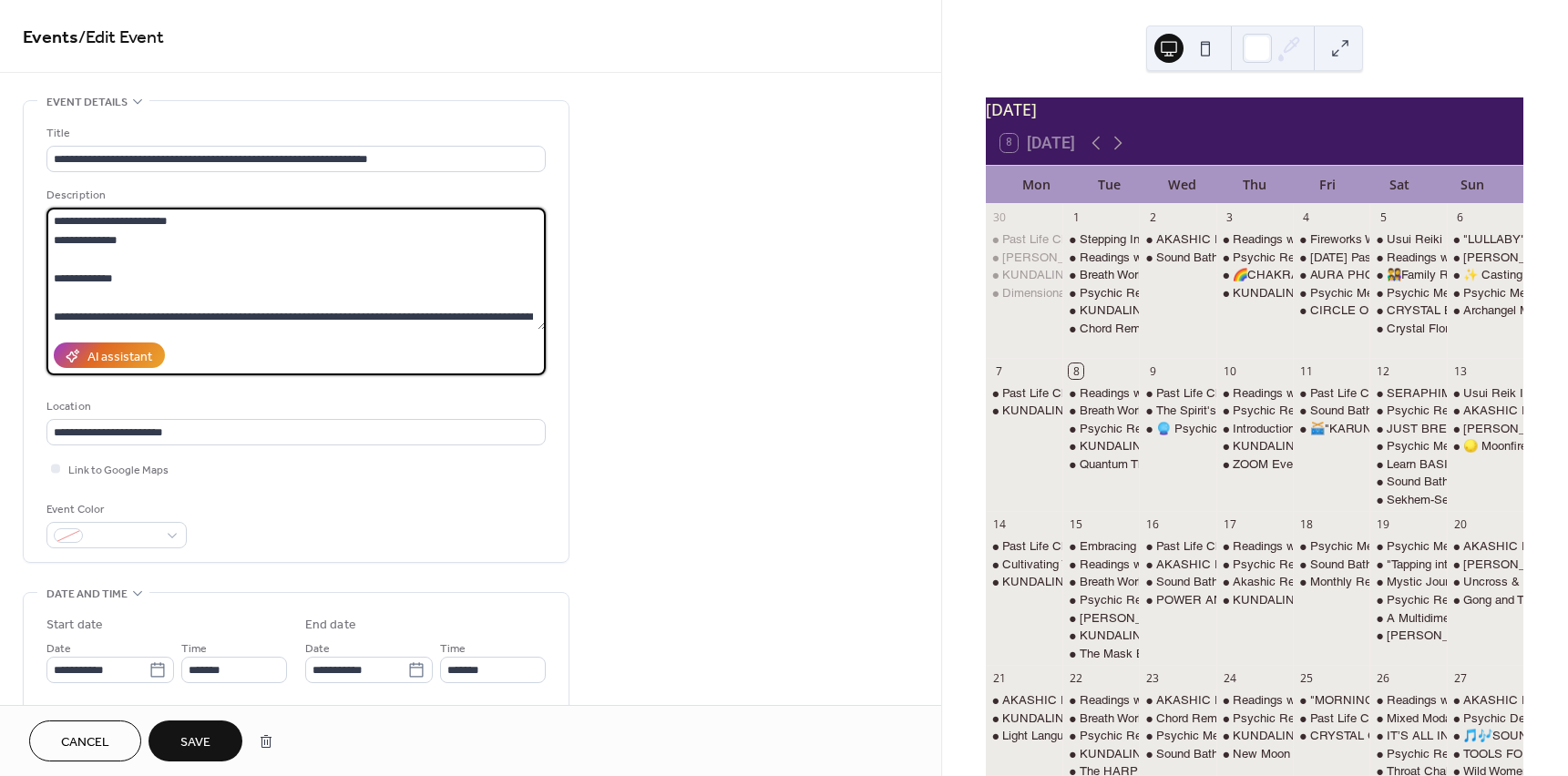 click at bounding box center [296, 269] 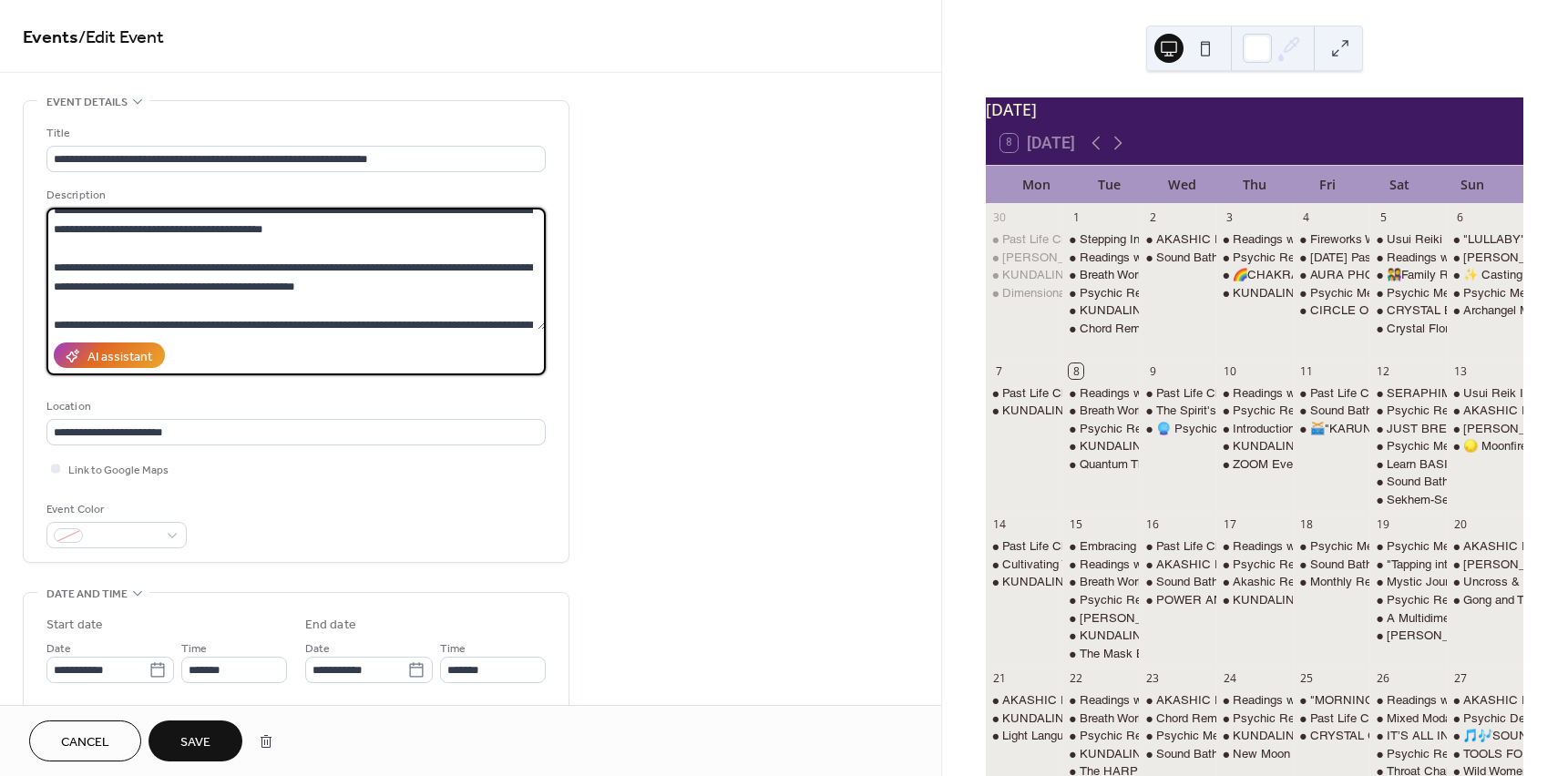 scroll, scrollTop: 1913, scrollLeft: 0, axis: vertical 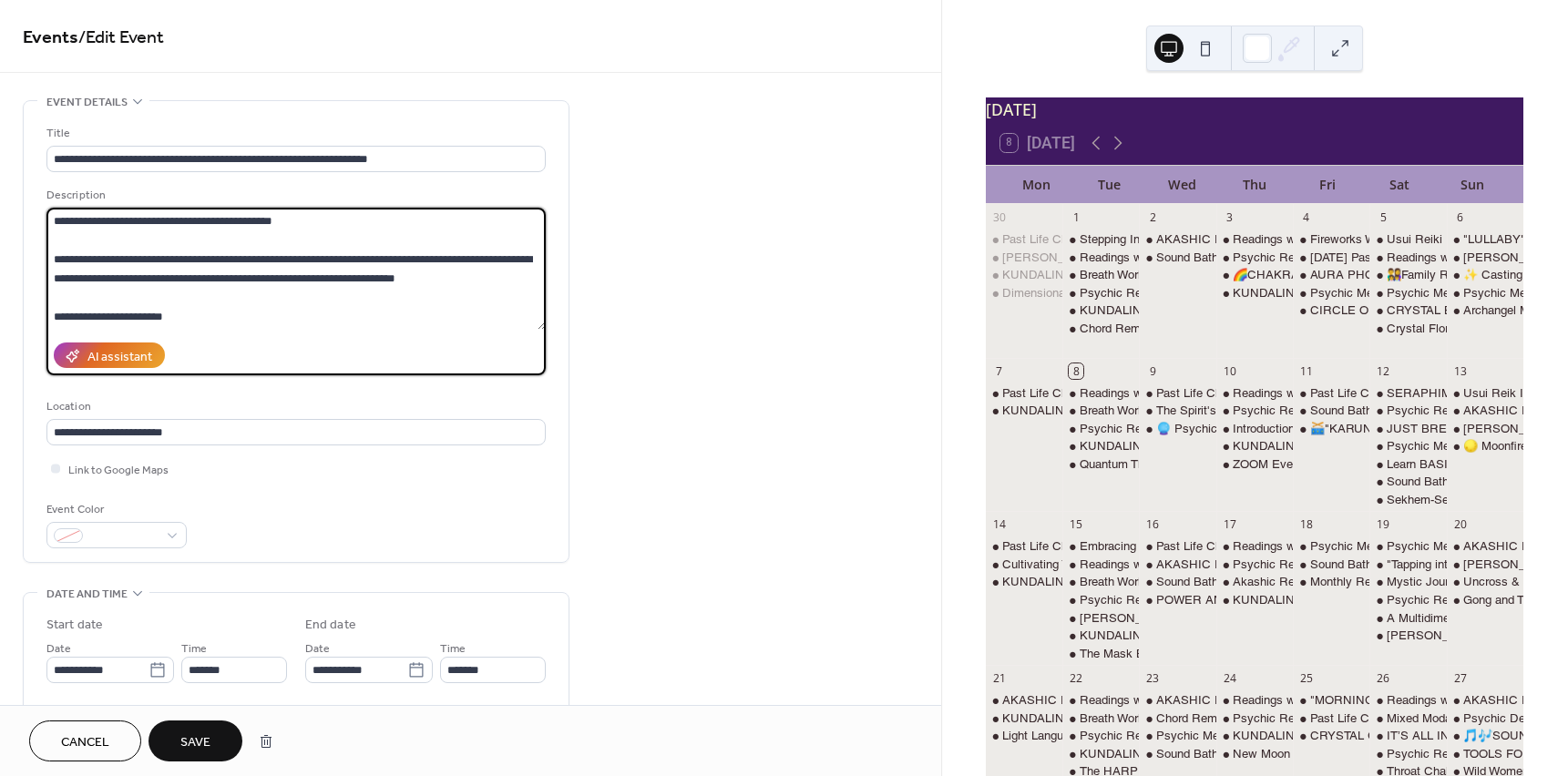 drag, startPoint x: 54, startPoint y: 224, endPoint x: 340, endPoint y: 353, distance: 313.74671 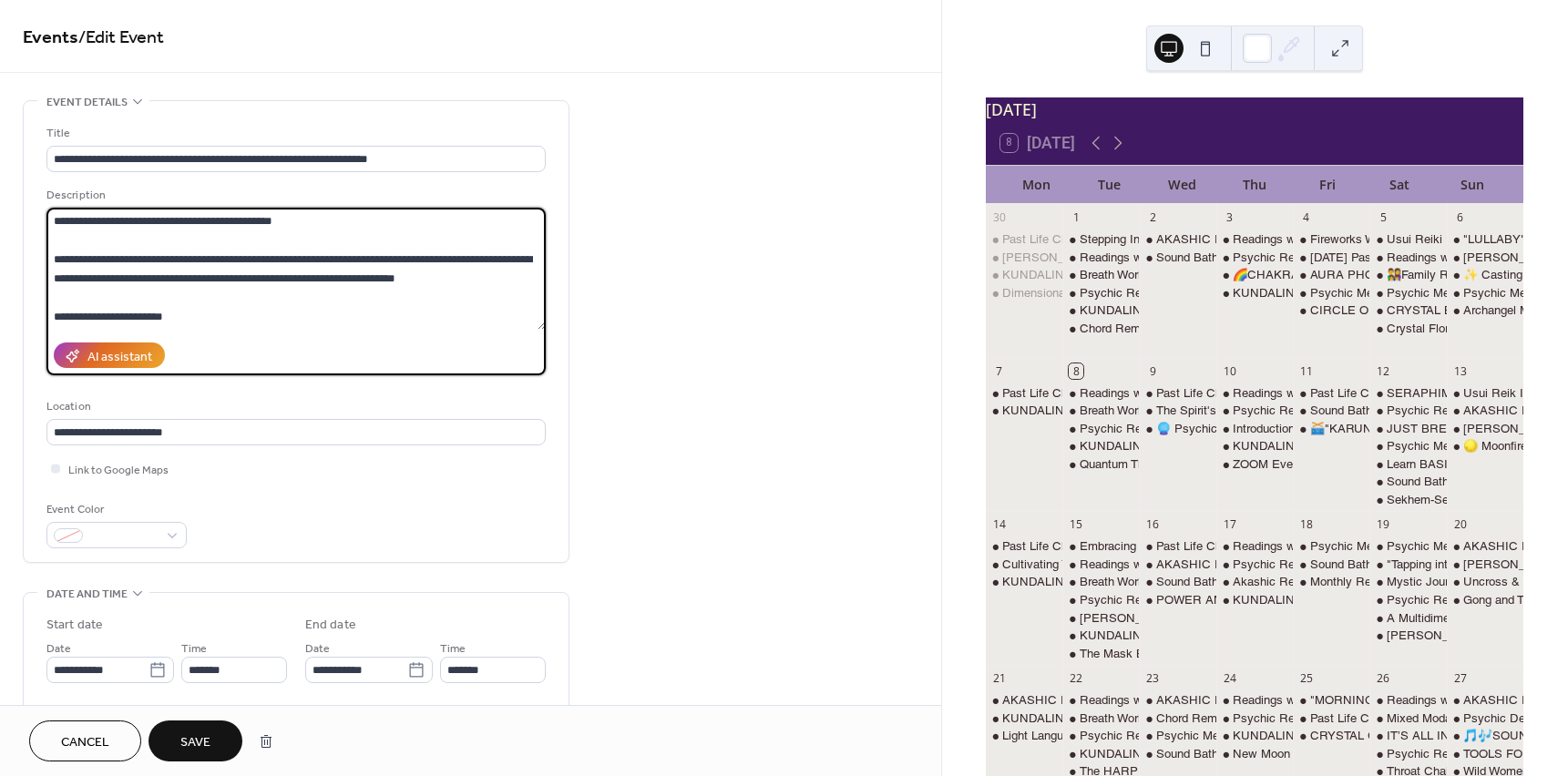 click on "Description AI assistant" at bounding box center [296, 281] 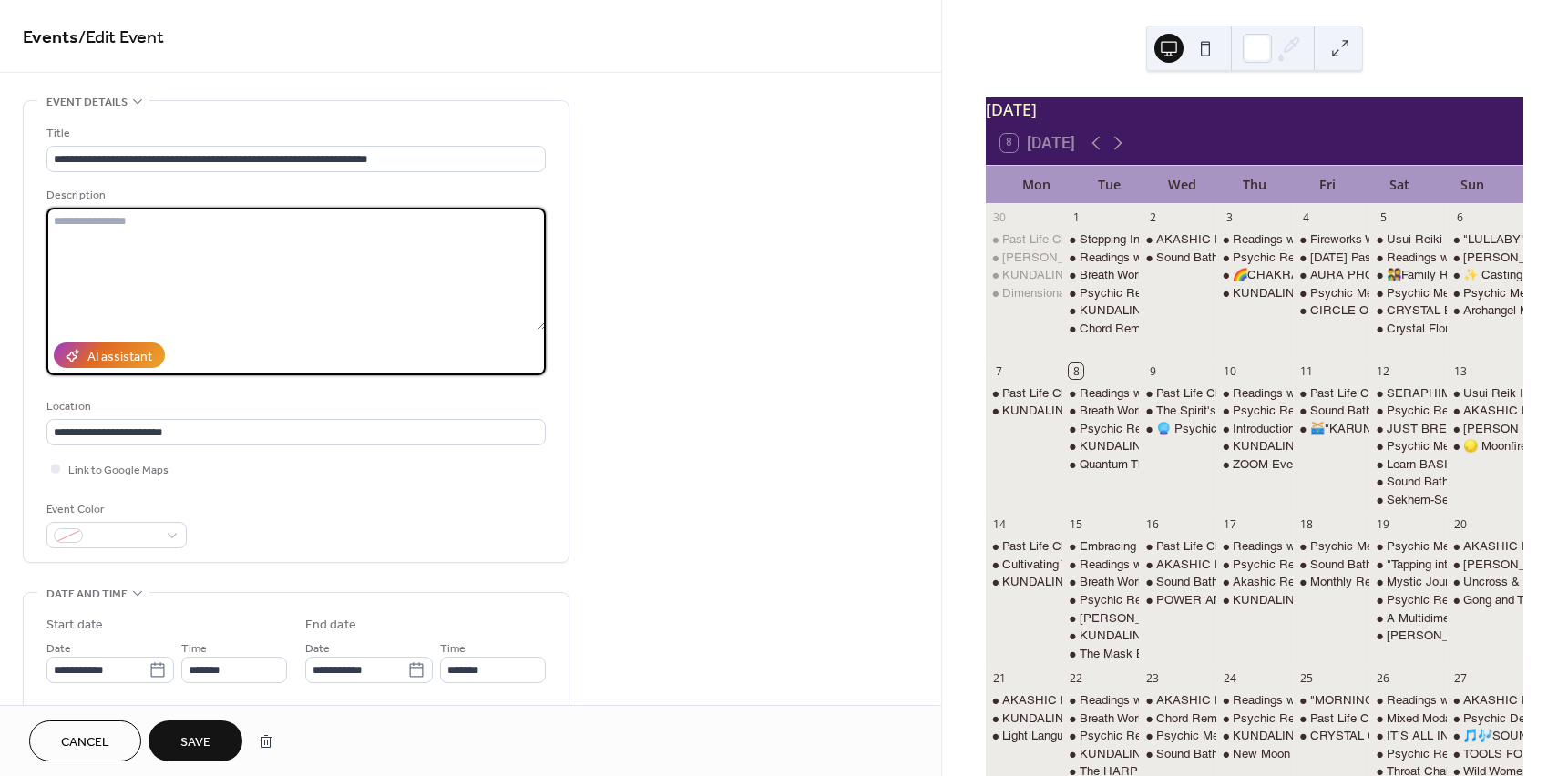 scroll, scrollTop: 0, scrollLeft: 0, axis: both 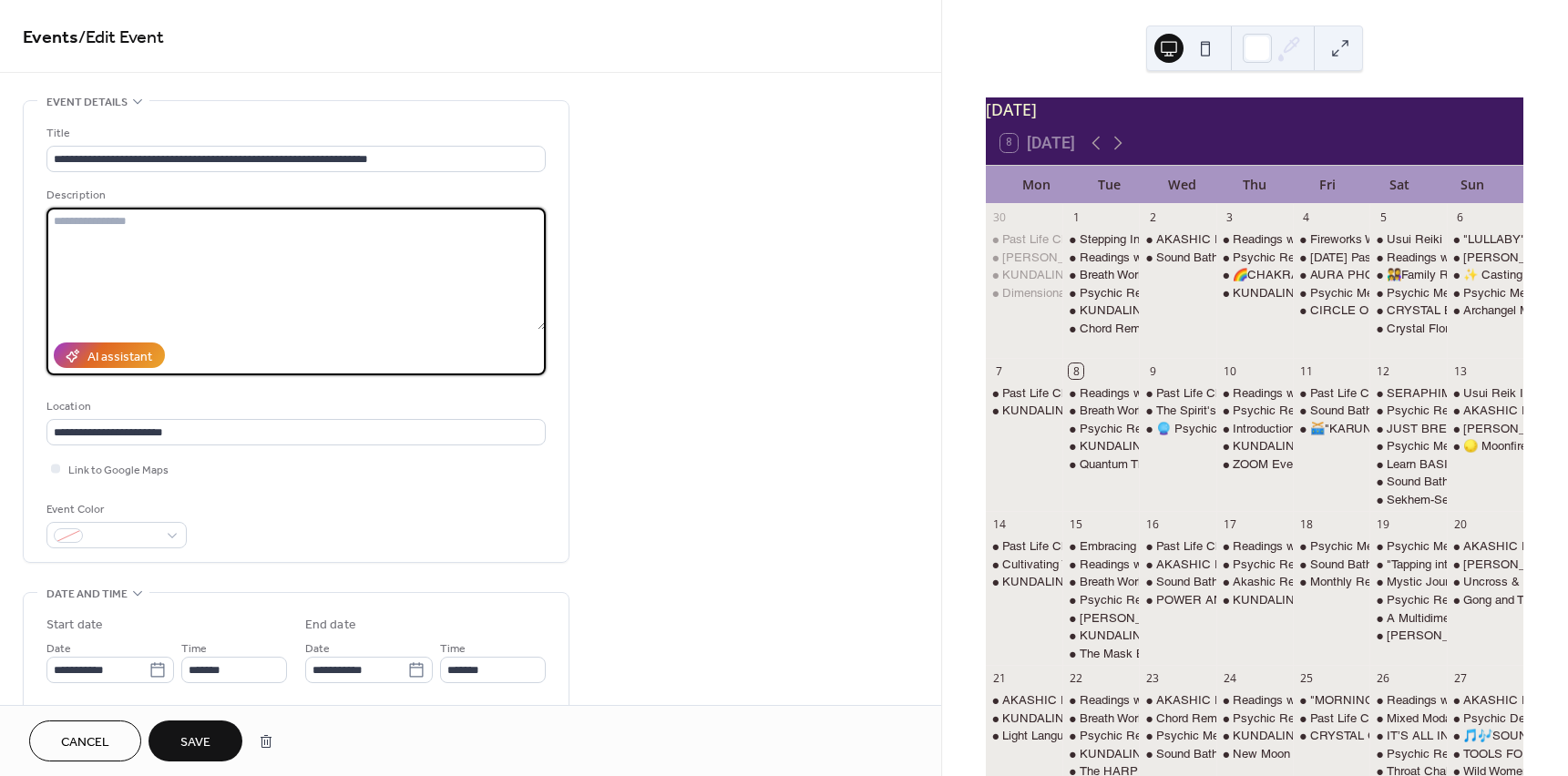 click at bounding box center [296, 269] 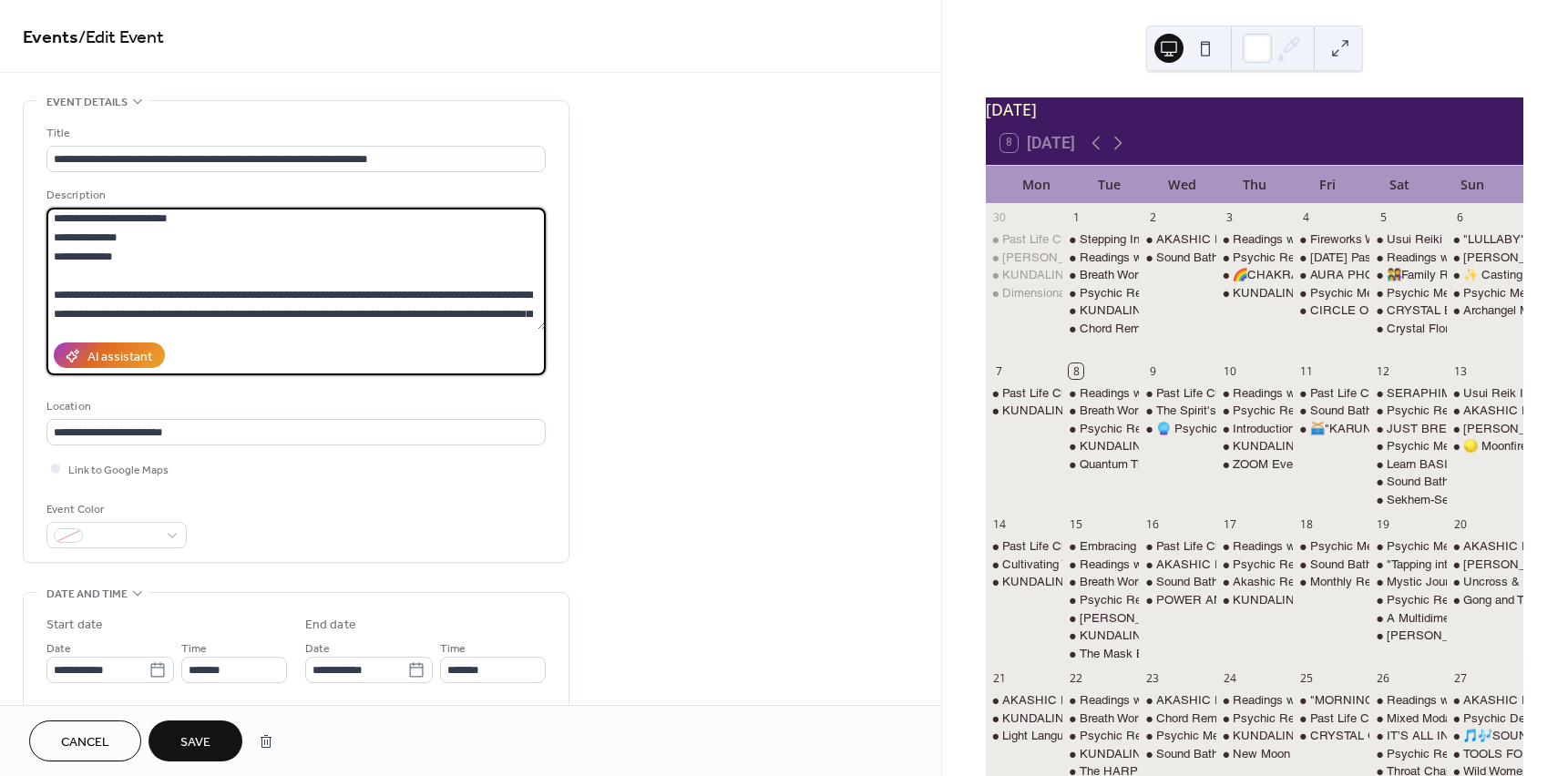 scroll, scrollTop: 0, scrollLeft: 0, axis: both 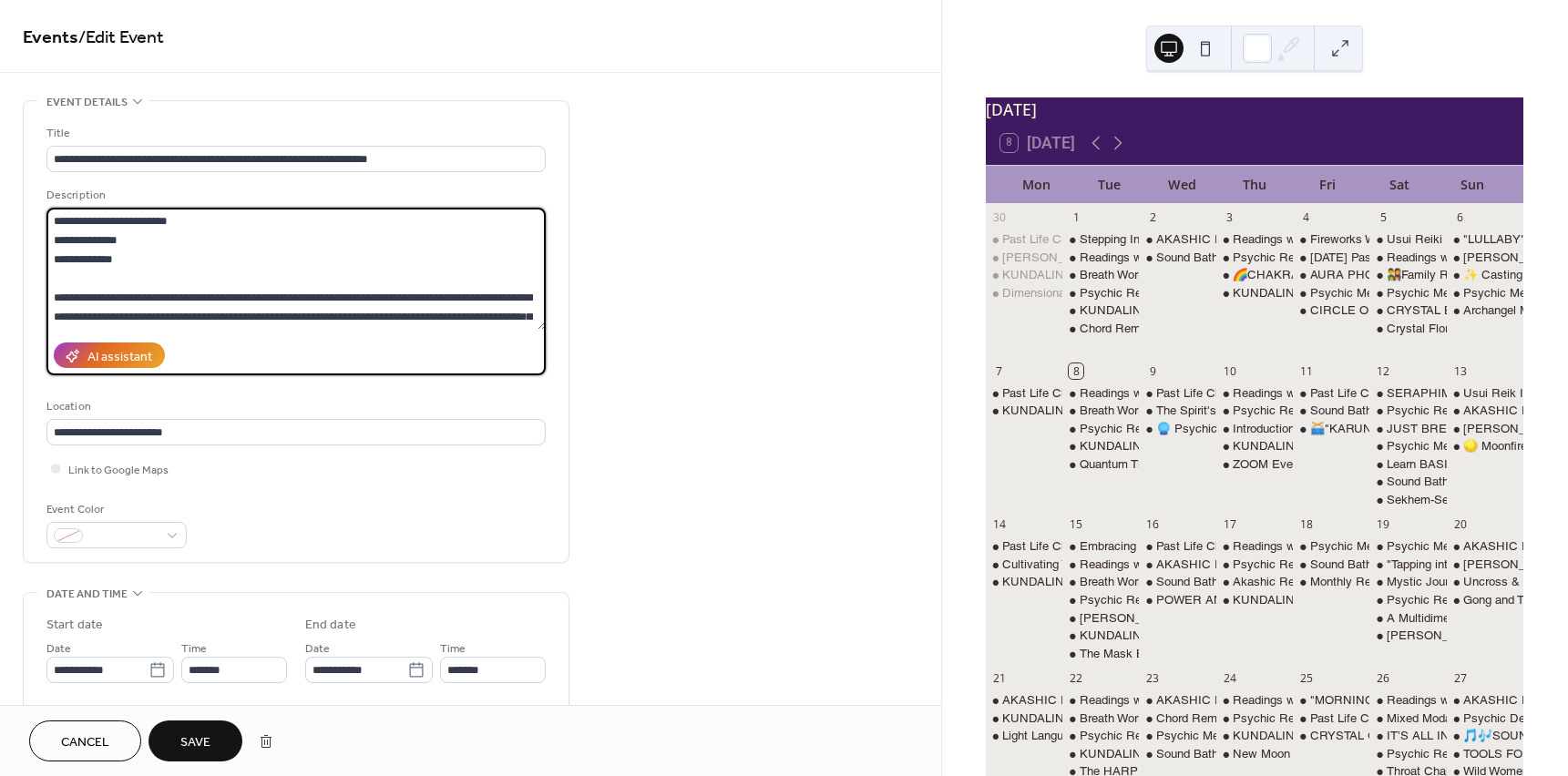click at bounding box center (296, 269) 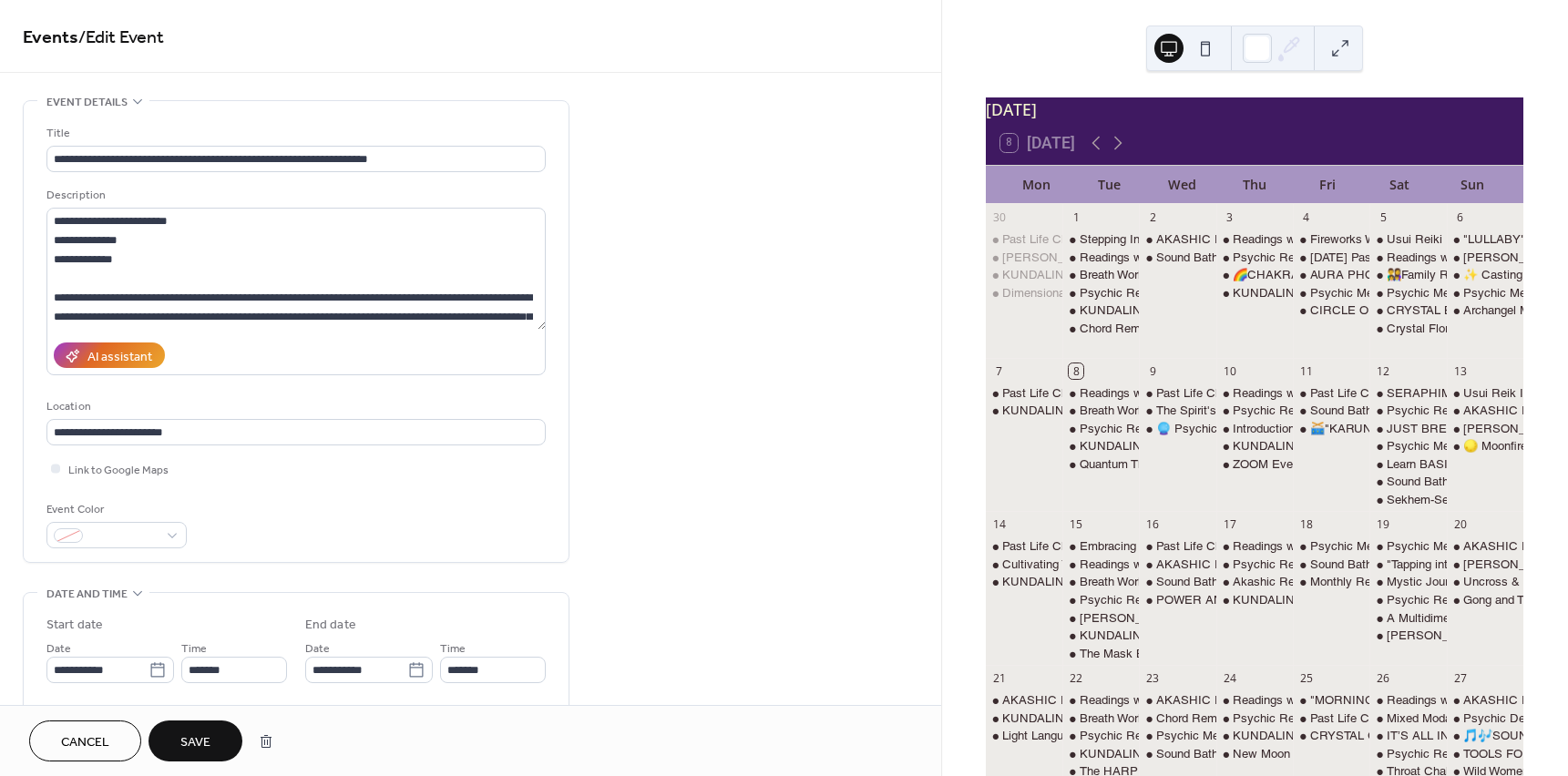 click on "Save" at bounding box center (195, 742) 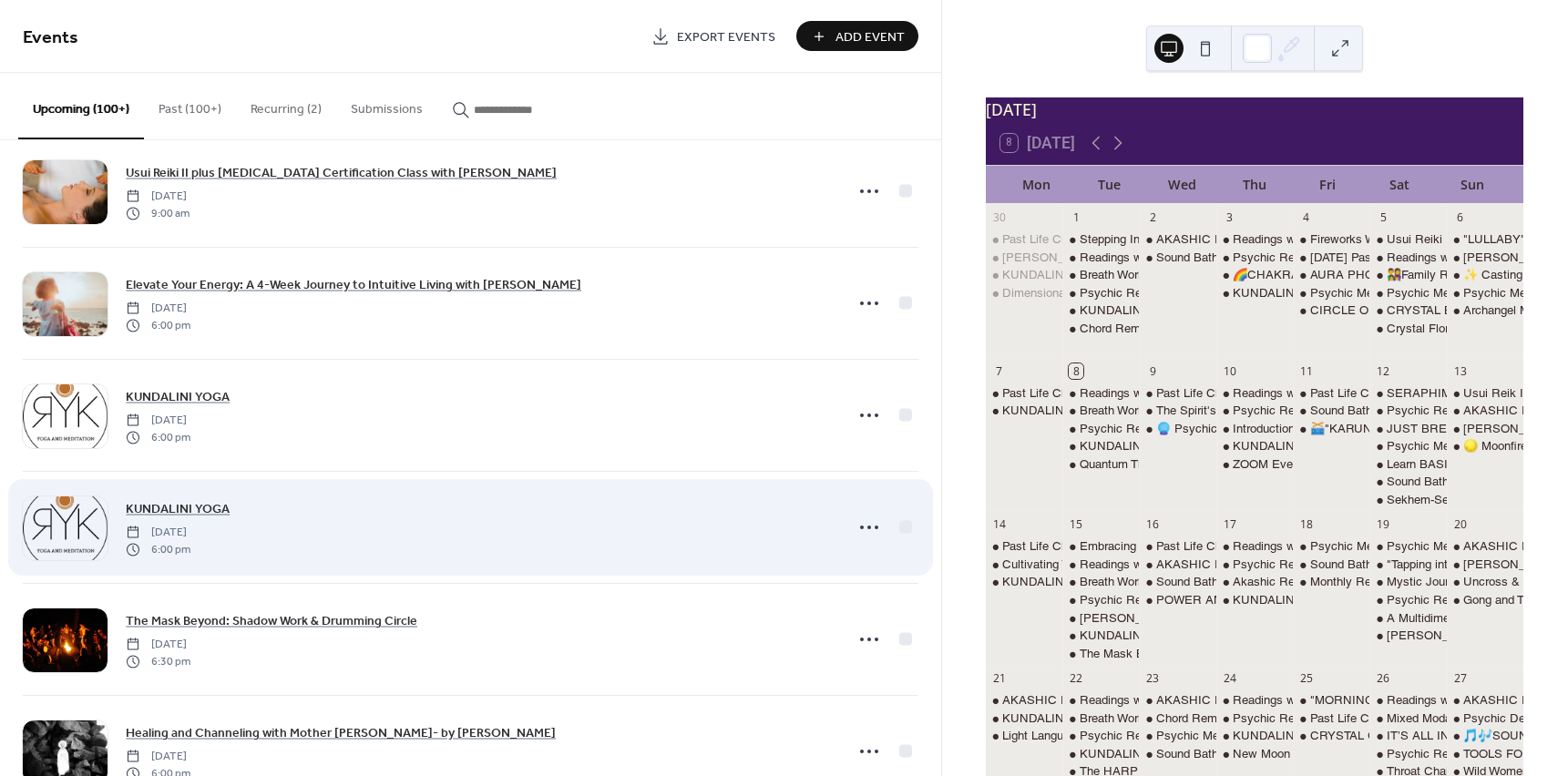 scroll, scrollTop: 13115, scrollLeft: 0, axis: vertical 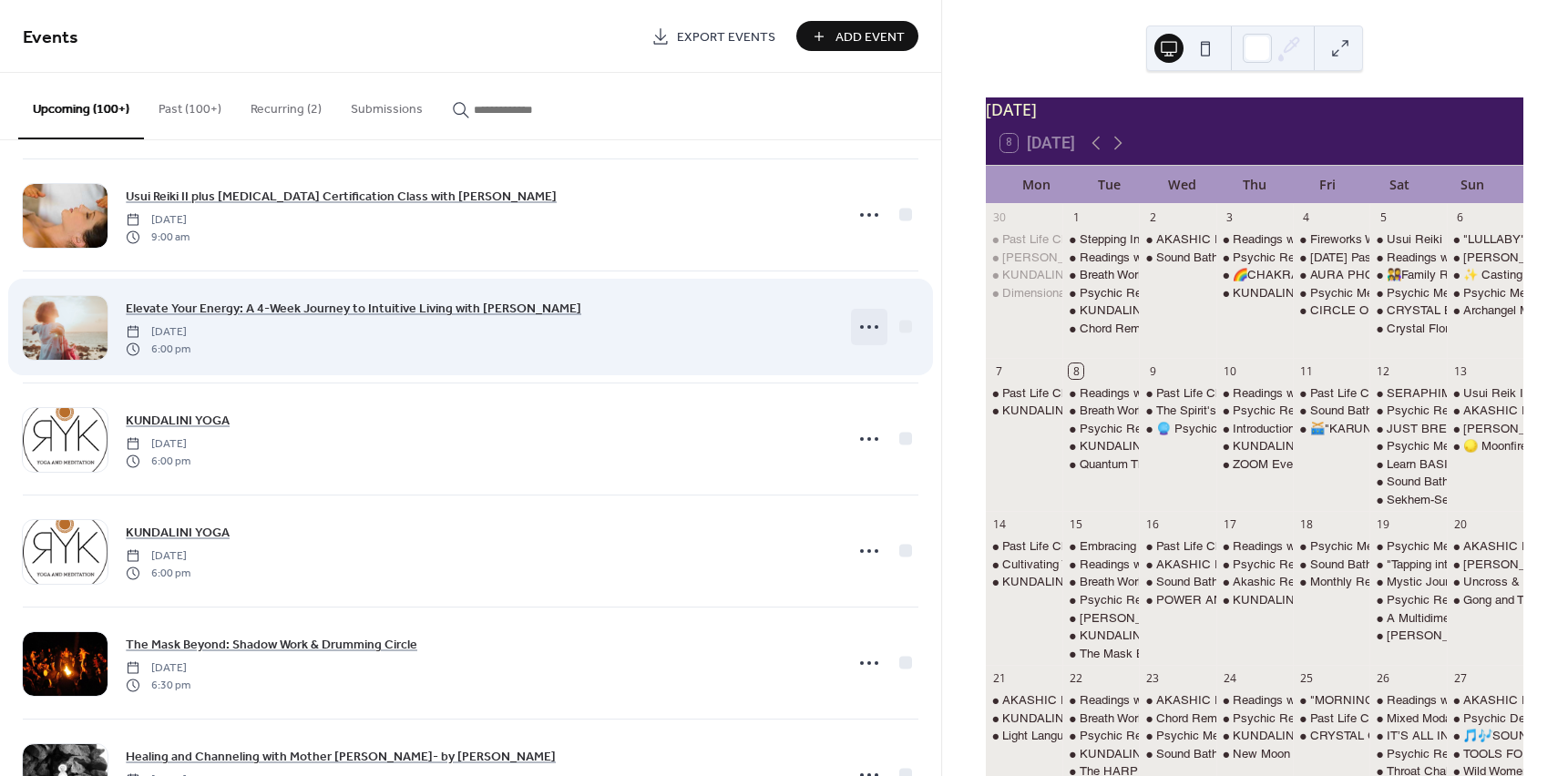 click 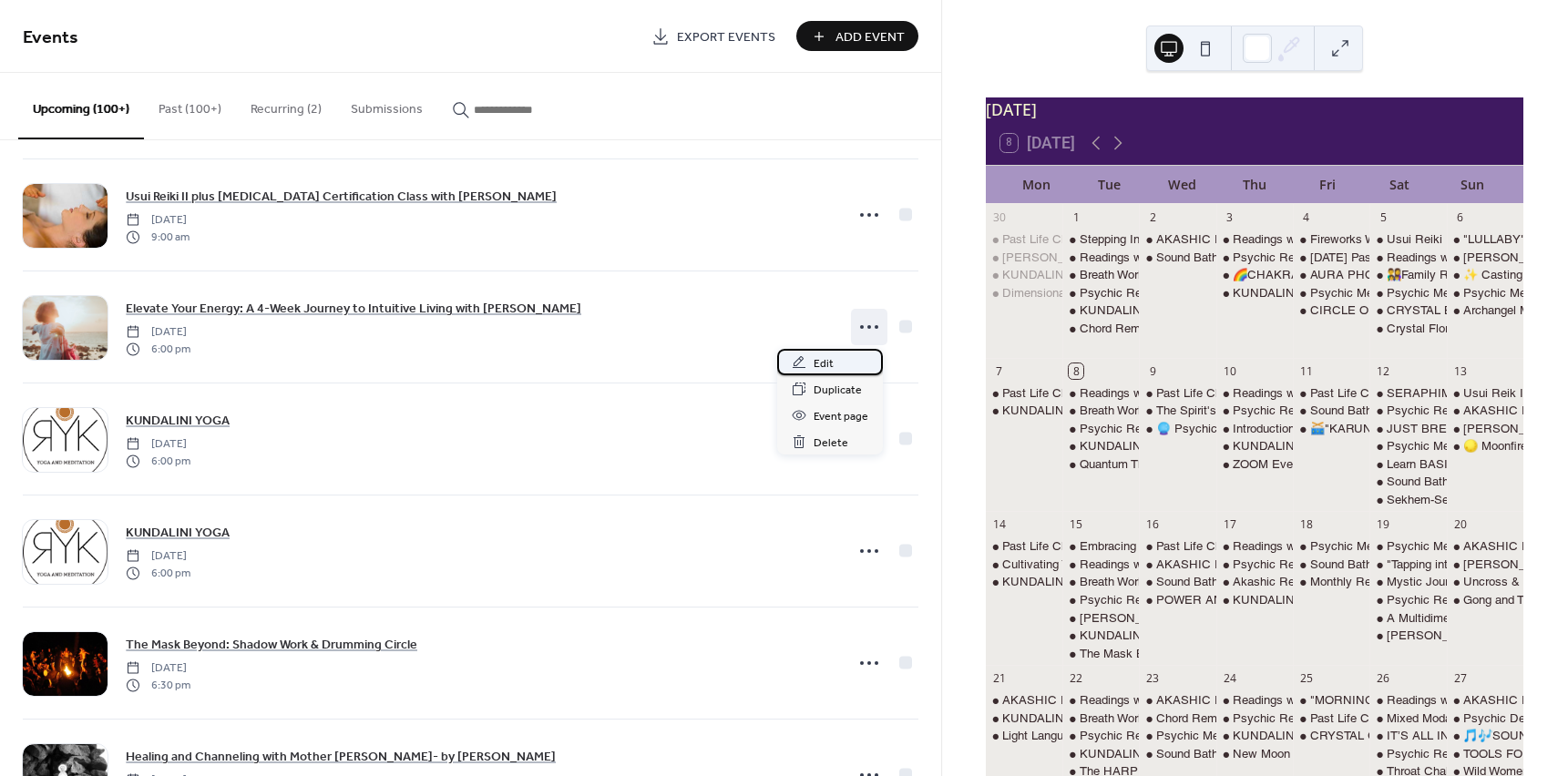 click on "Edit" at bounding box center (824, 363) 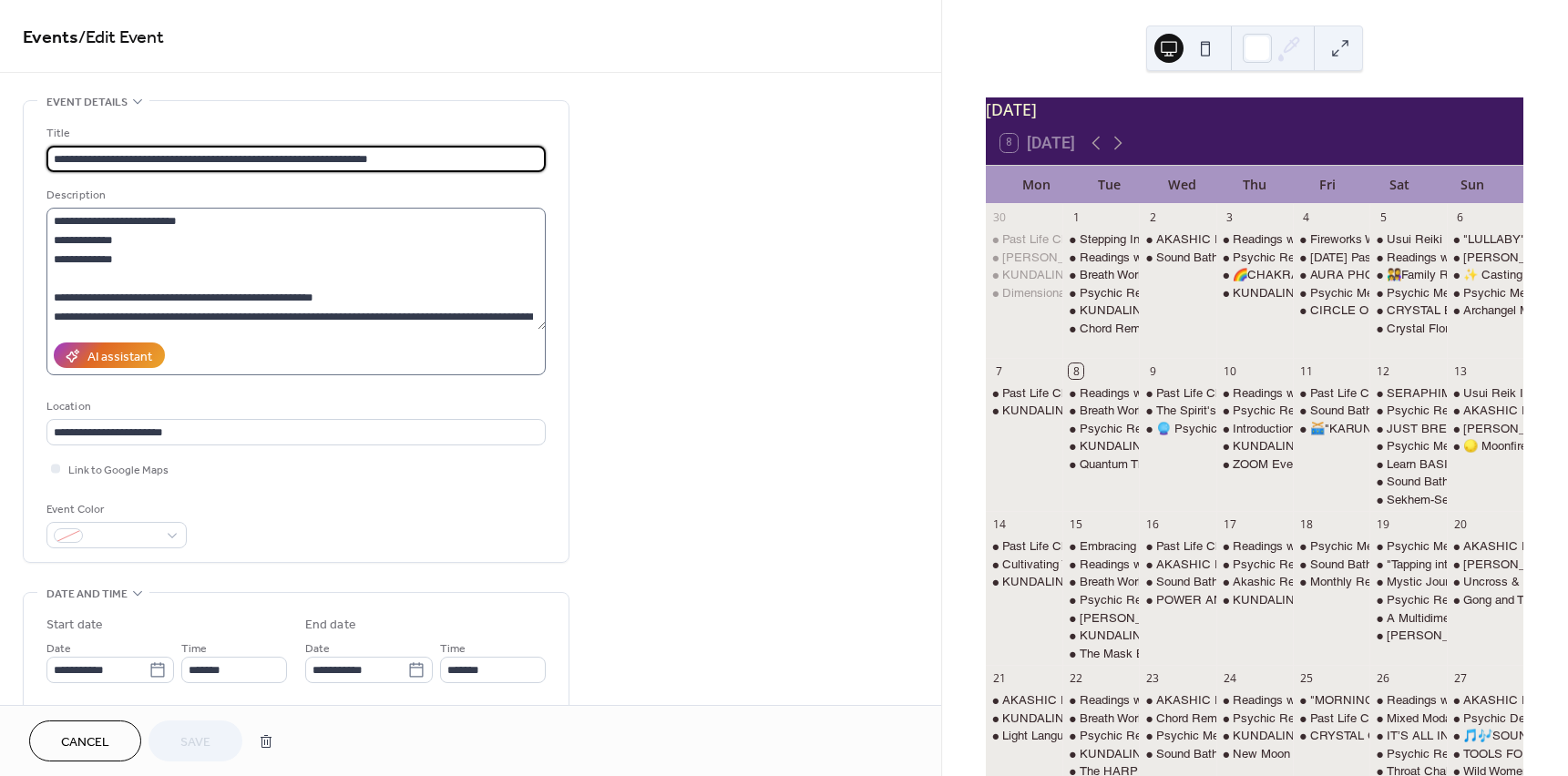scroll, scrollTop: 1, scrollLeft: 0, axis: vertical 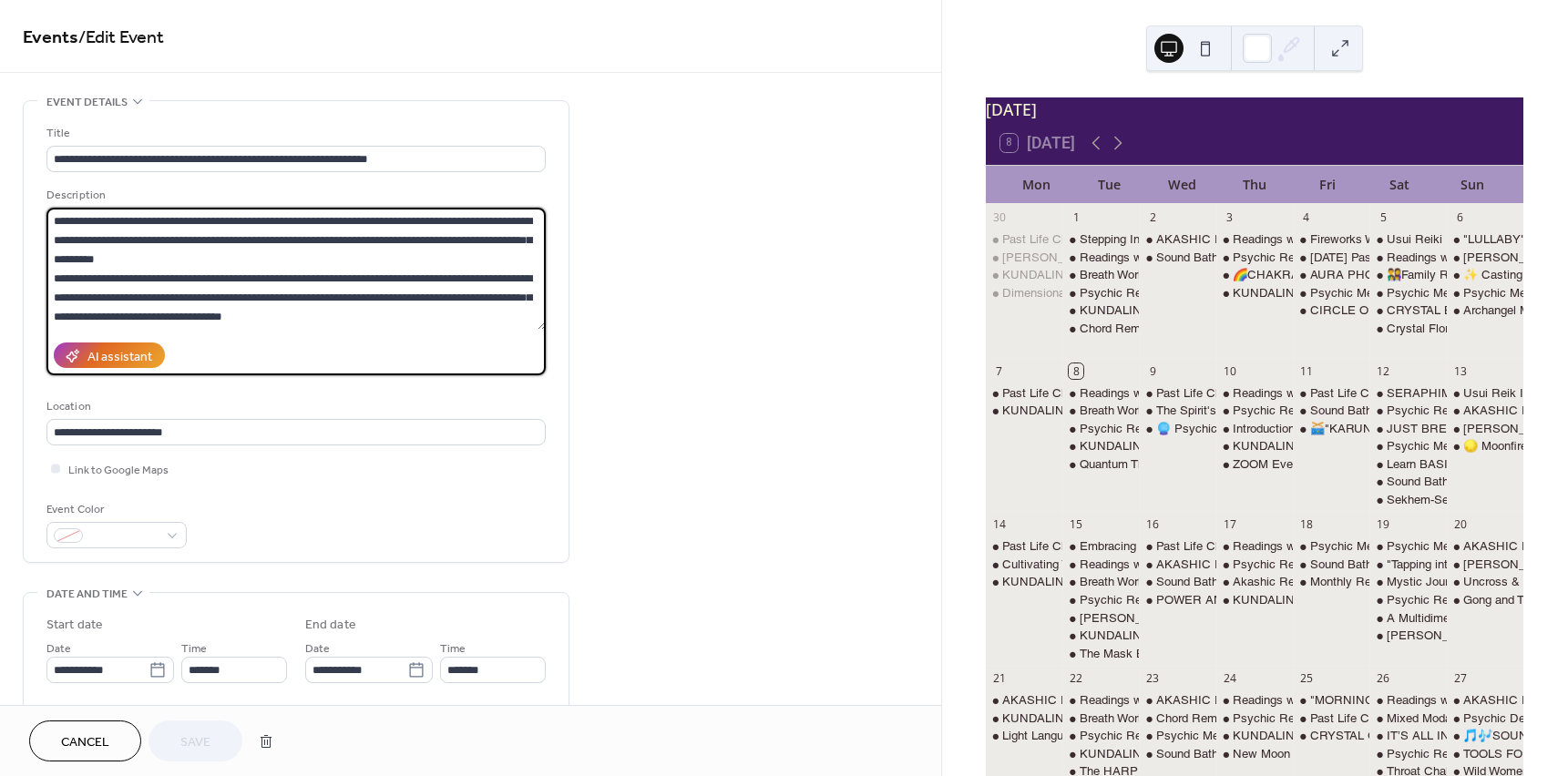 drag, startPoint x: 55, startPoint y: 224, endPoint x: 334, endPoint y: 348, distance: 305.3146 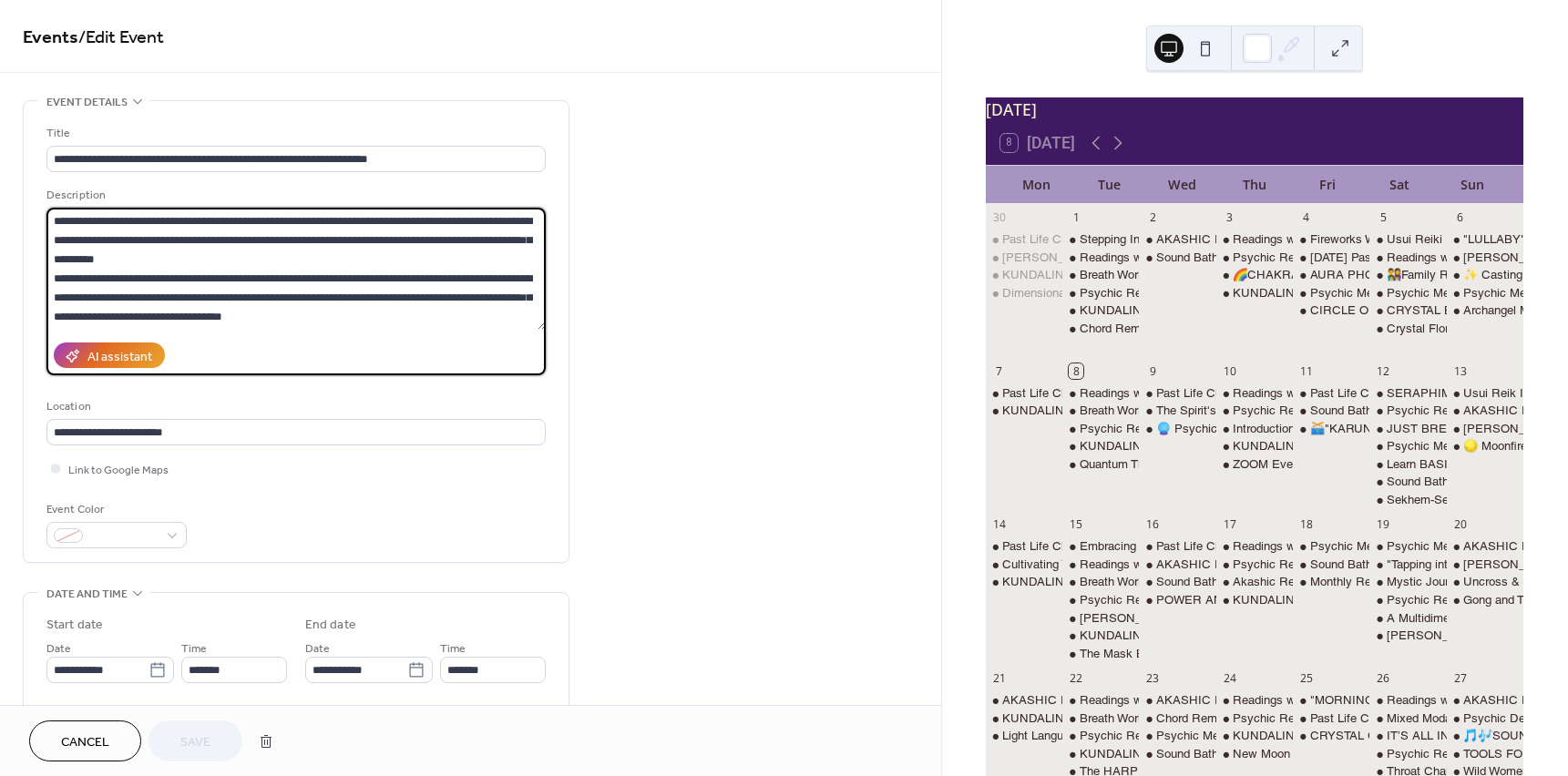 click on "Description AI assistant" at bounding box center [296, 281] 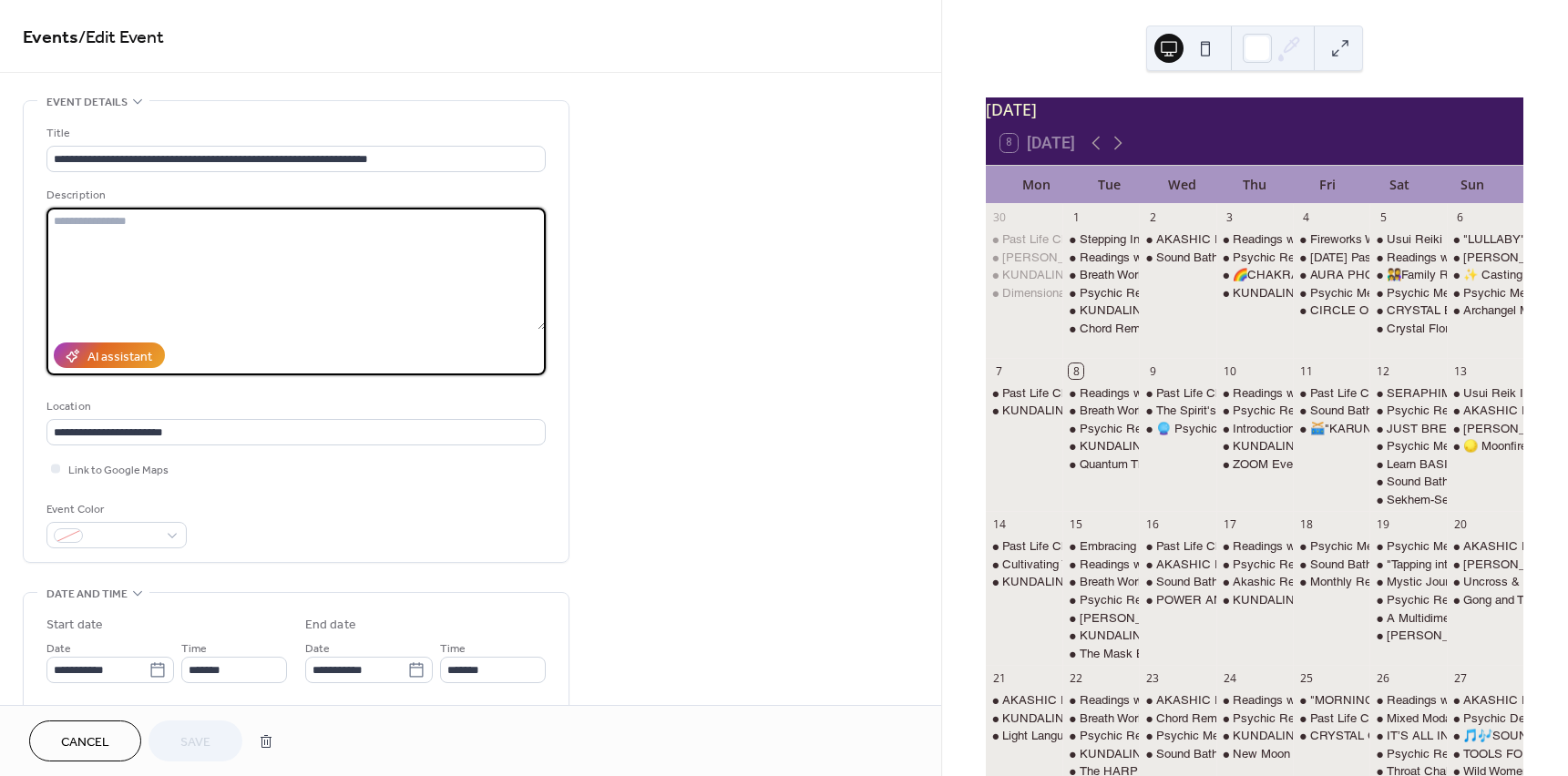 scroll, scrollTop: 0, scrollLeft: 0, axis: both 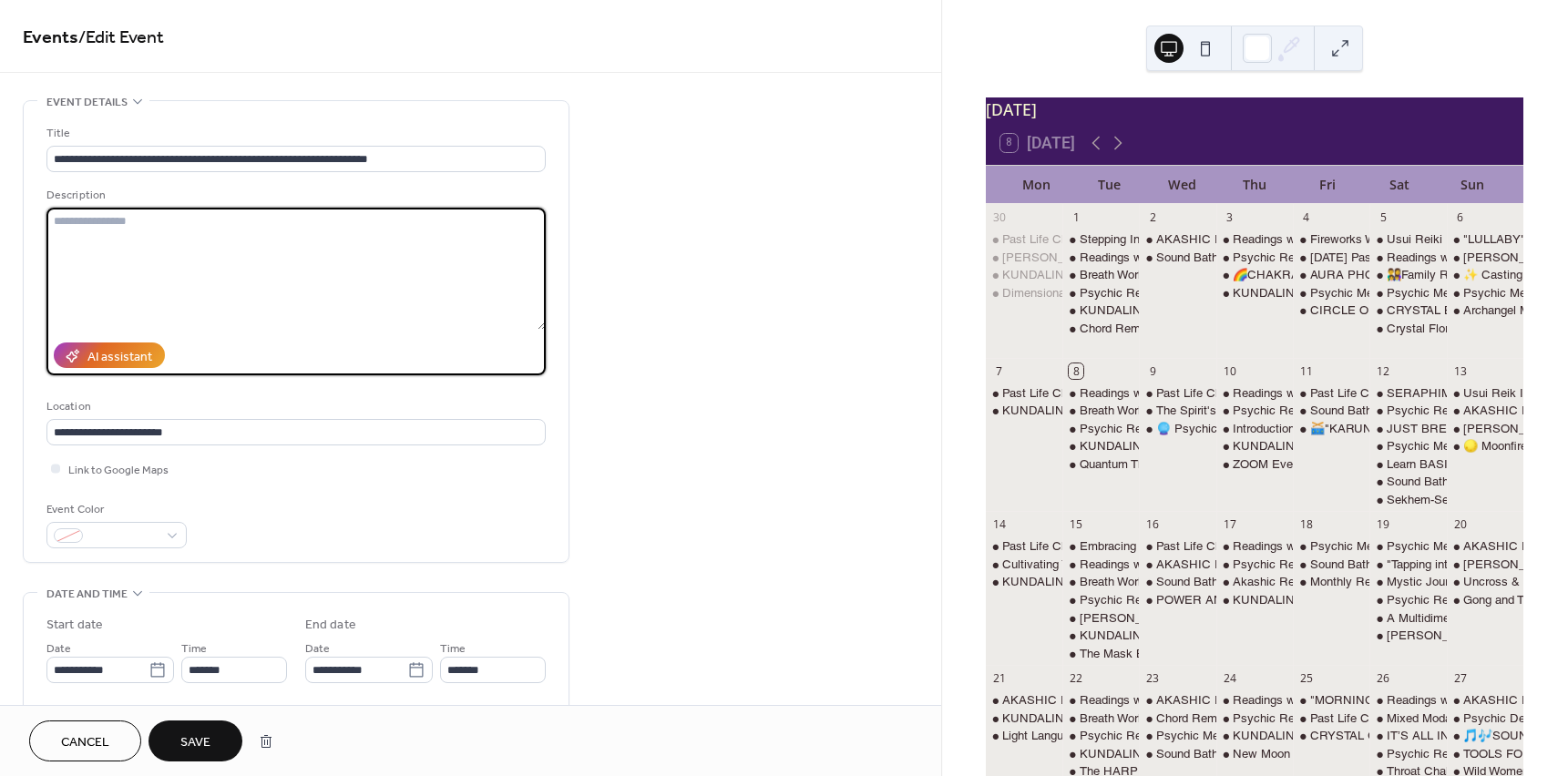 paste on "**********" 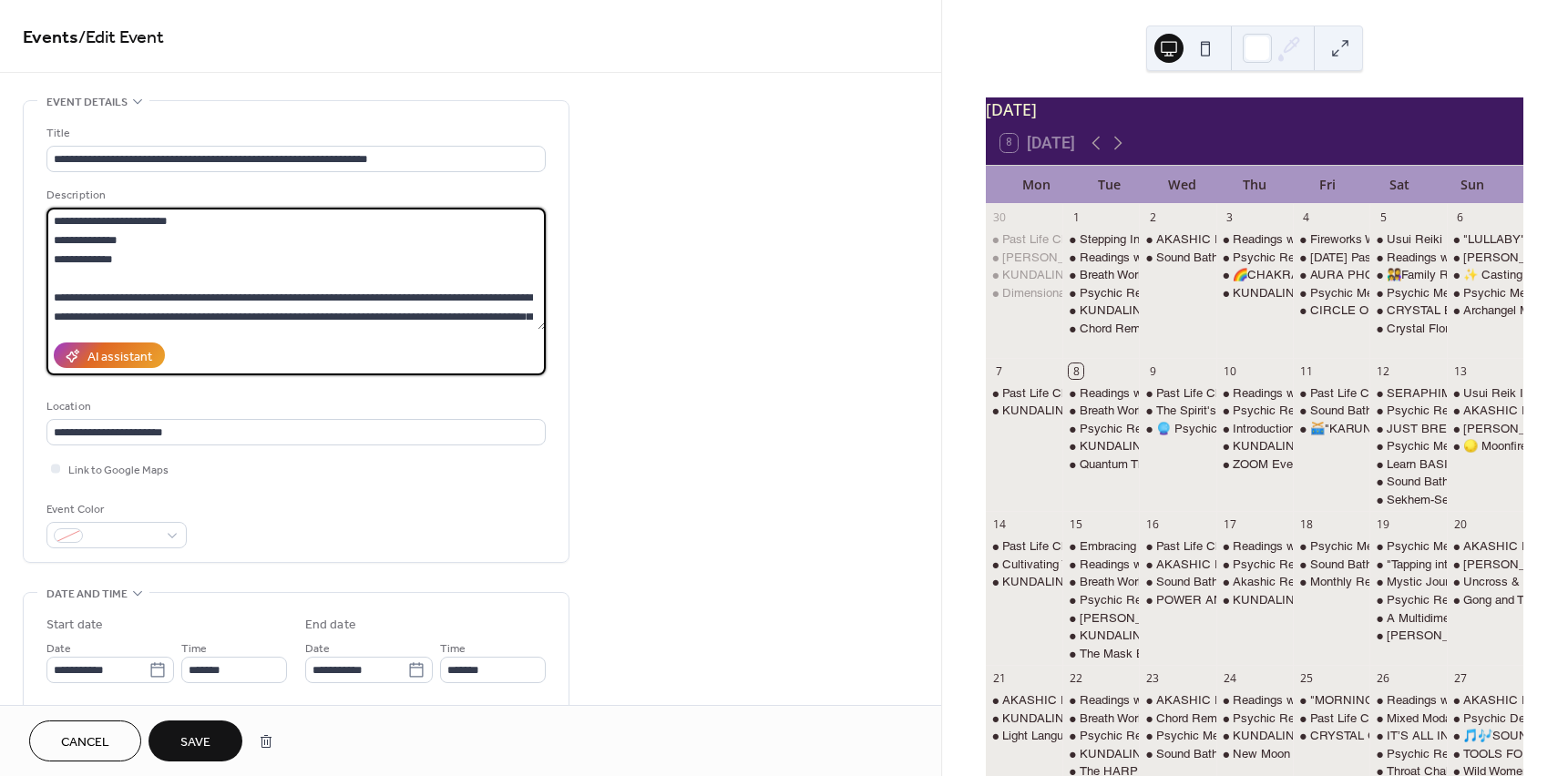 scroll, scrollTop: 1910, scrollLeft: 0, axis: vertical 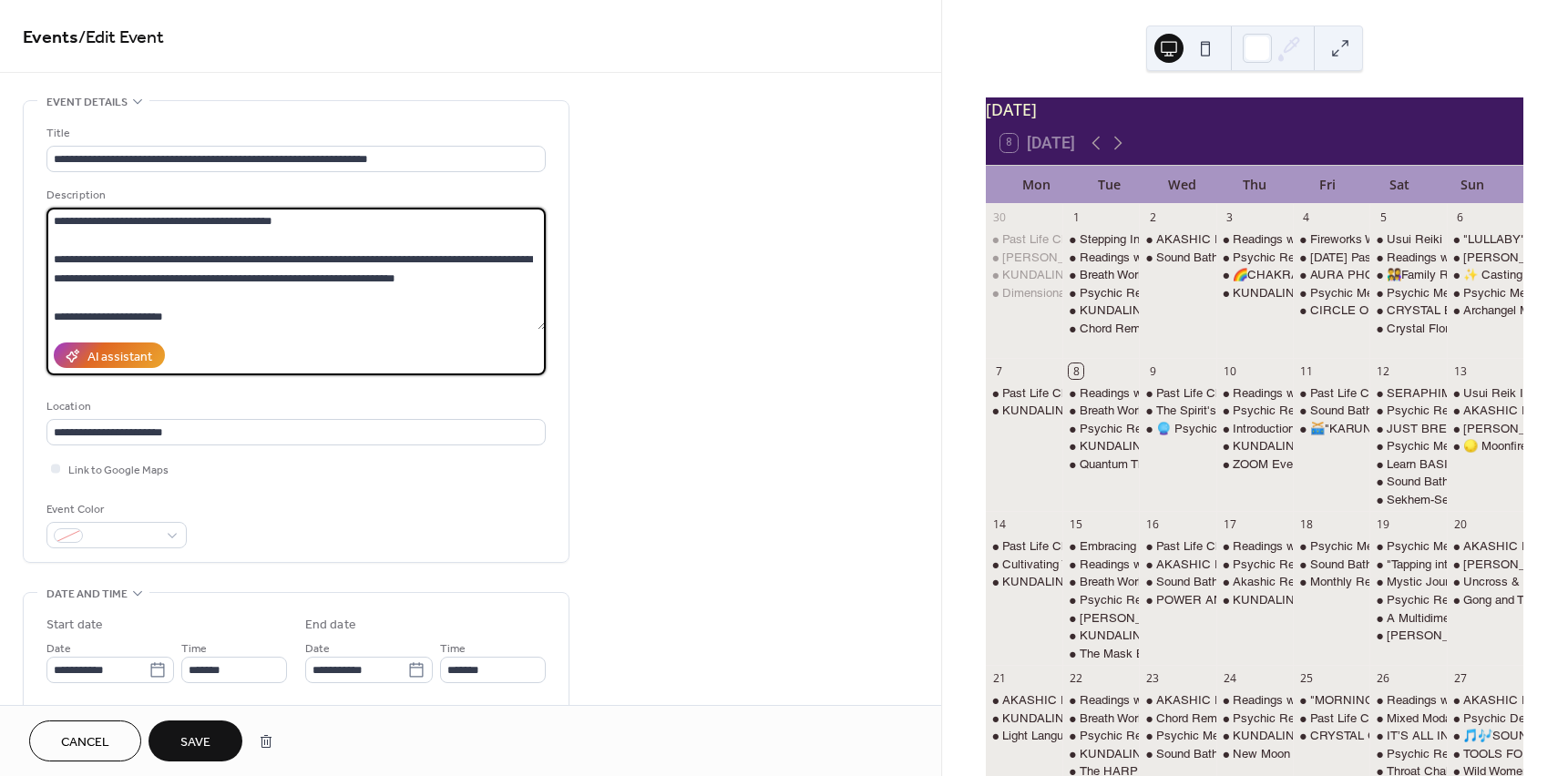 type on "**********" 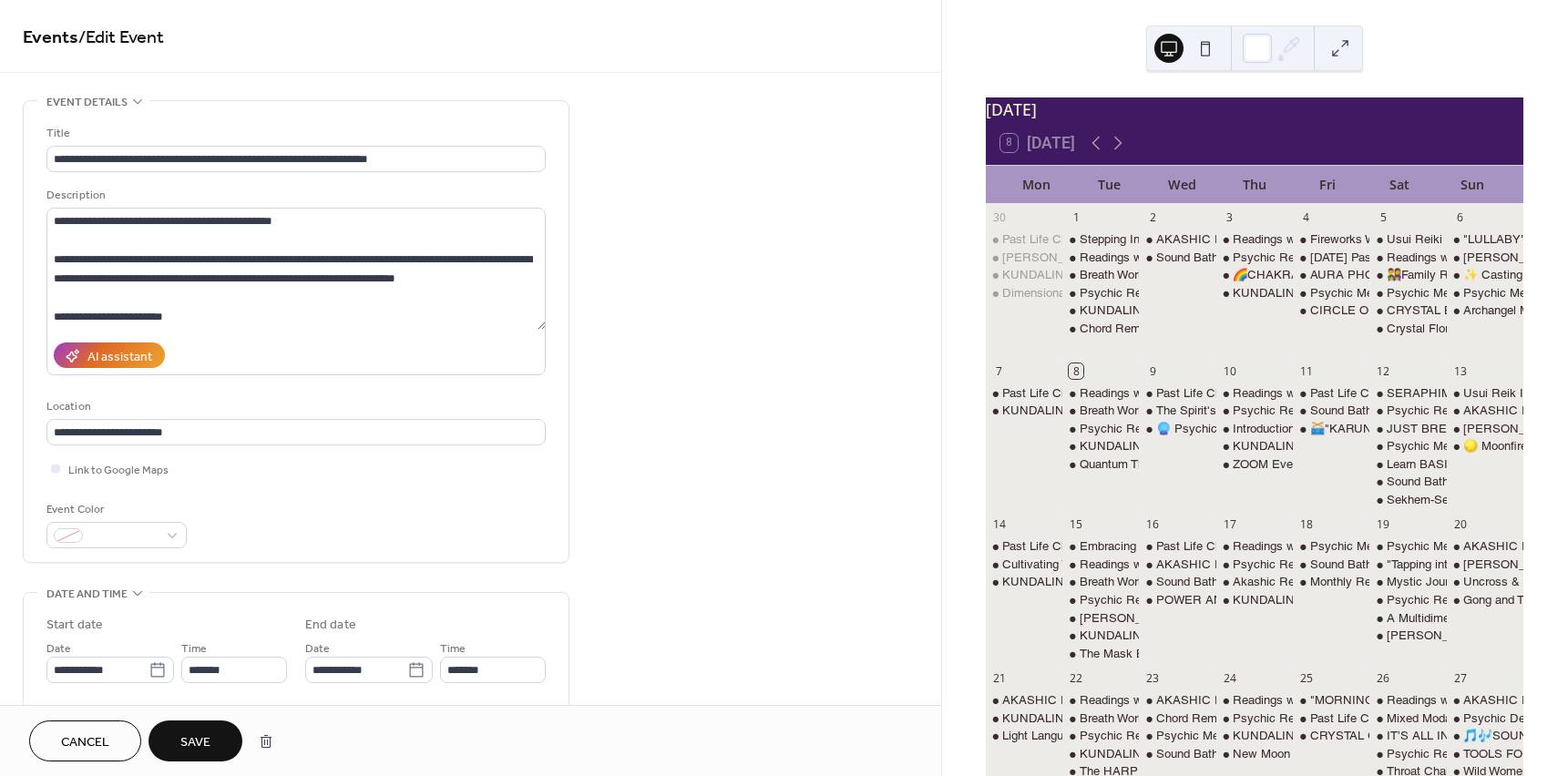 click on "Save" at bounding box center (195, 740) 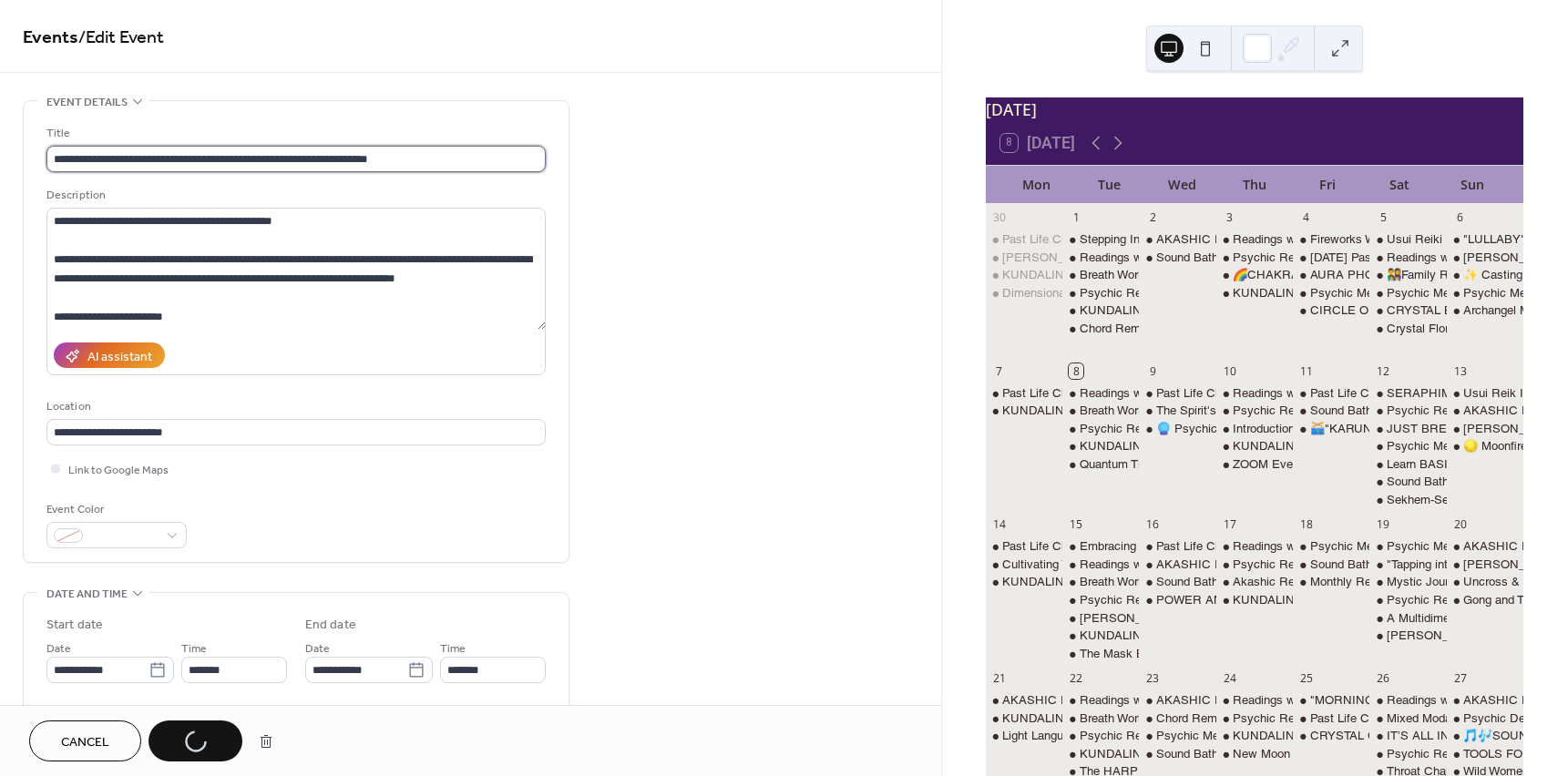 click on "**********" at bounding box center (296, 158) 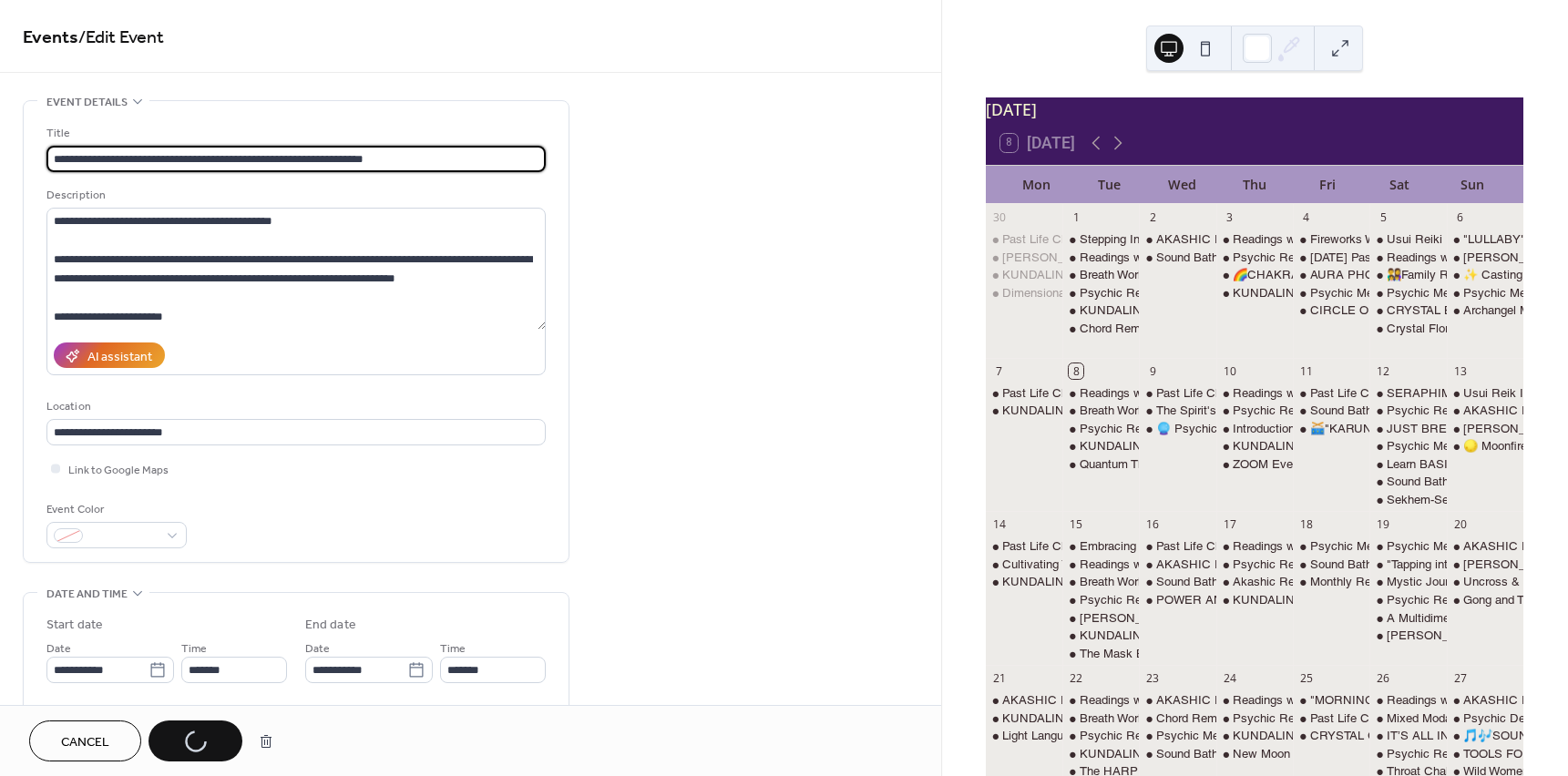 type on "**********" 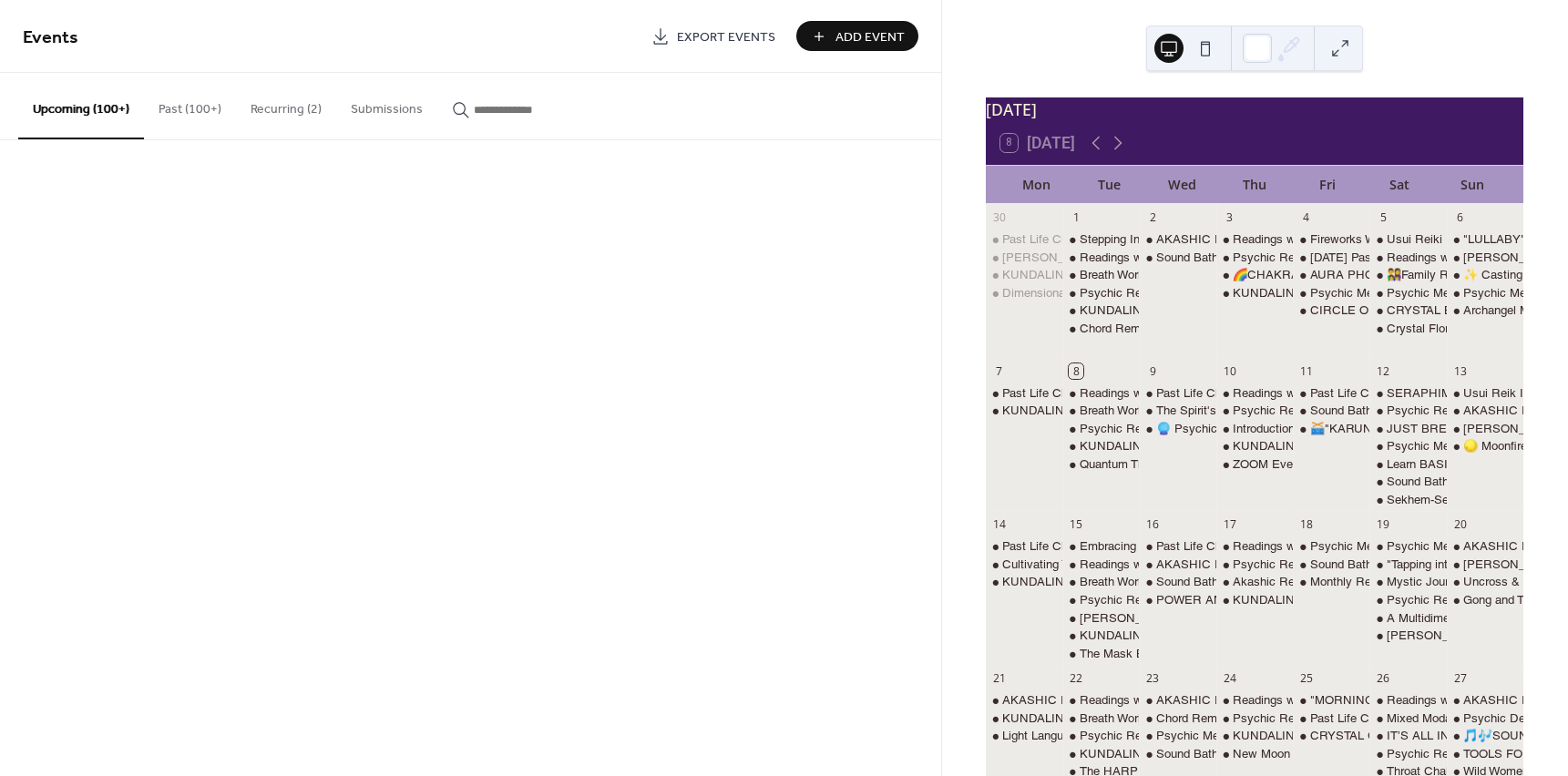 click on "Events Export Events Add Event Upcoming  (100+) Past  (100+) Recurring  (2) Submissions  Cancel" at bounding box center [470, 388] 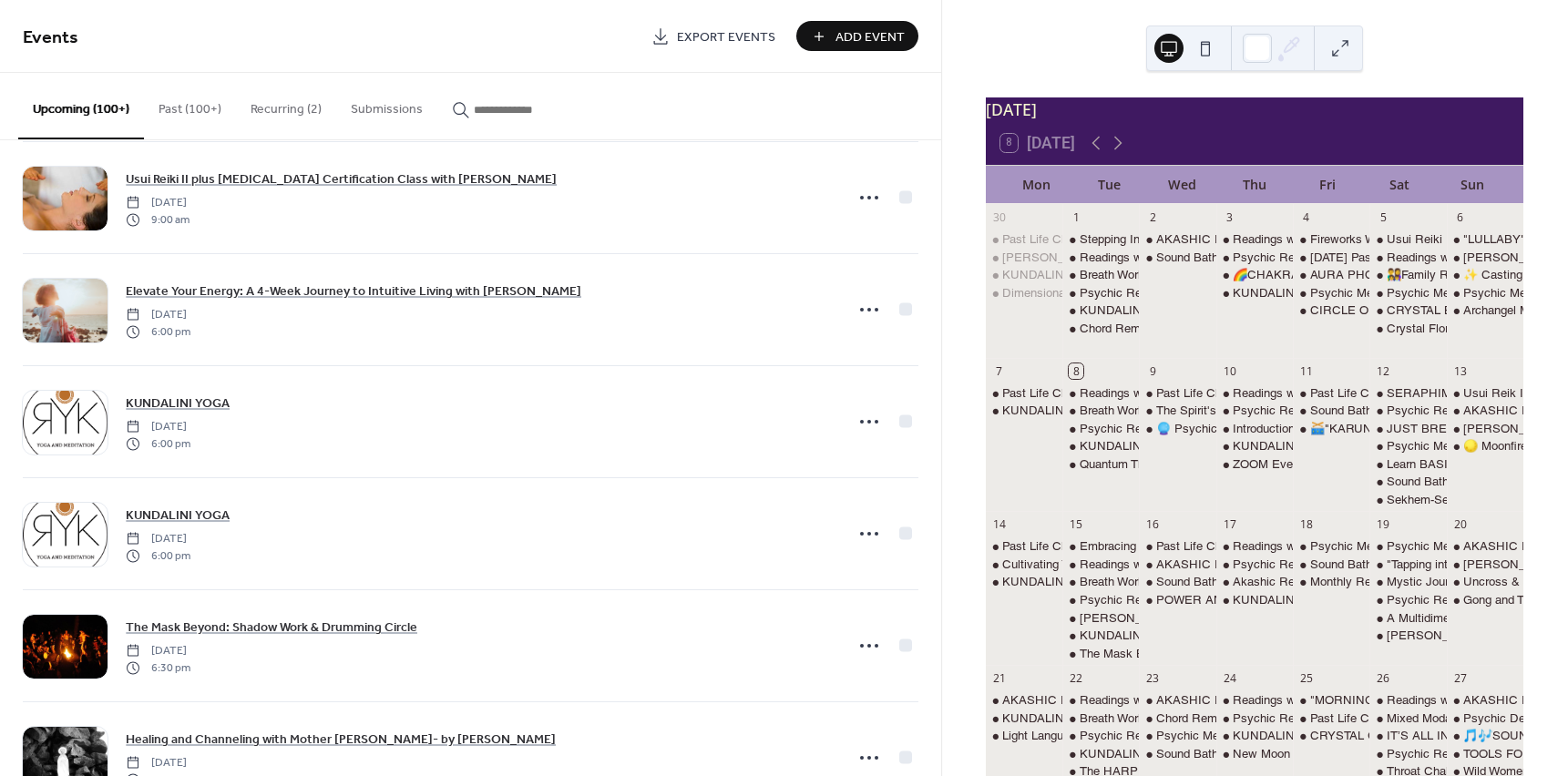 scroll, scrollTop: 13115, scrollLeft: 0, axis: vertical 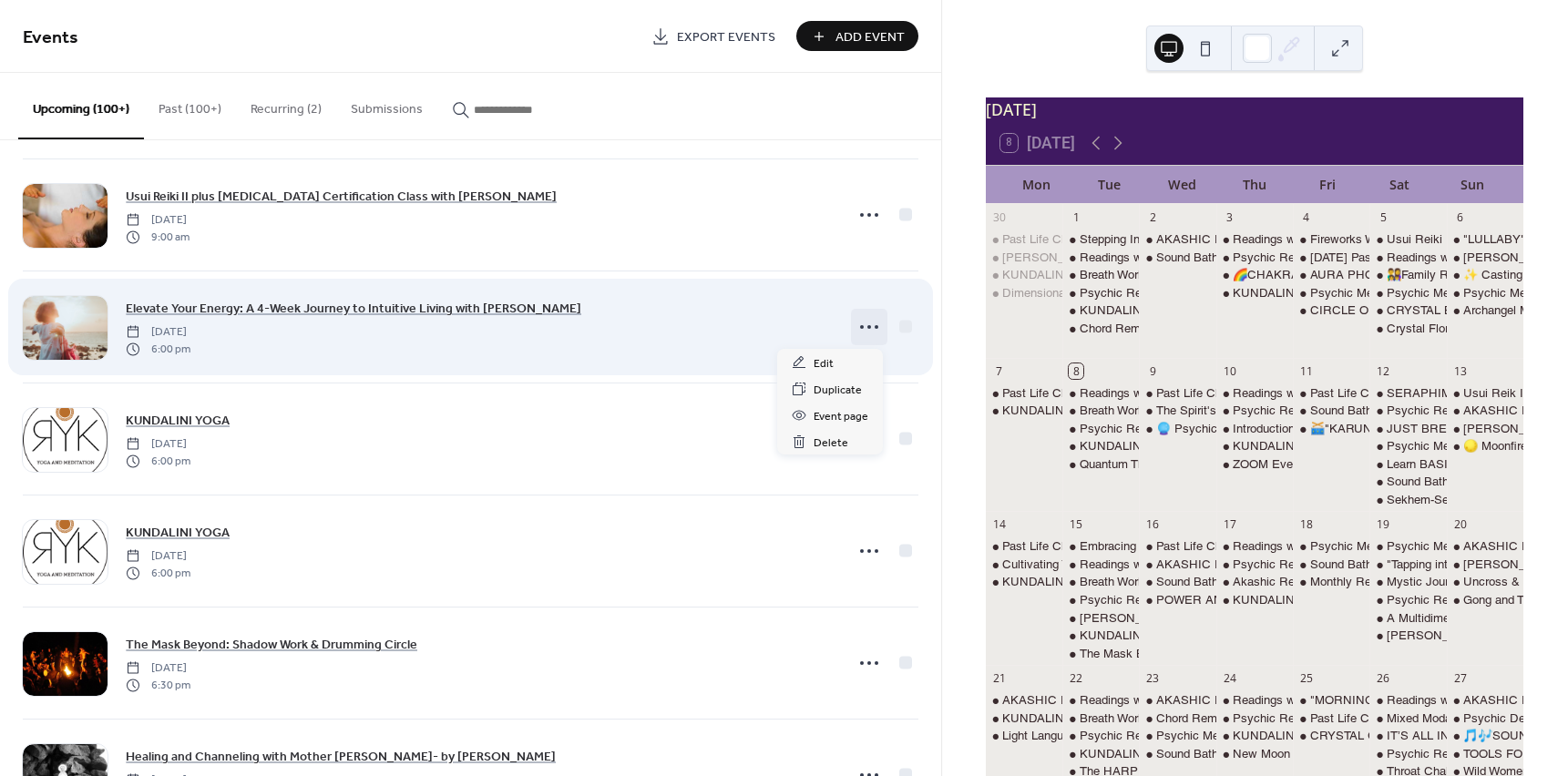 click 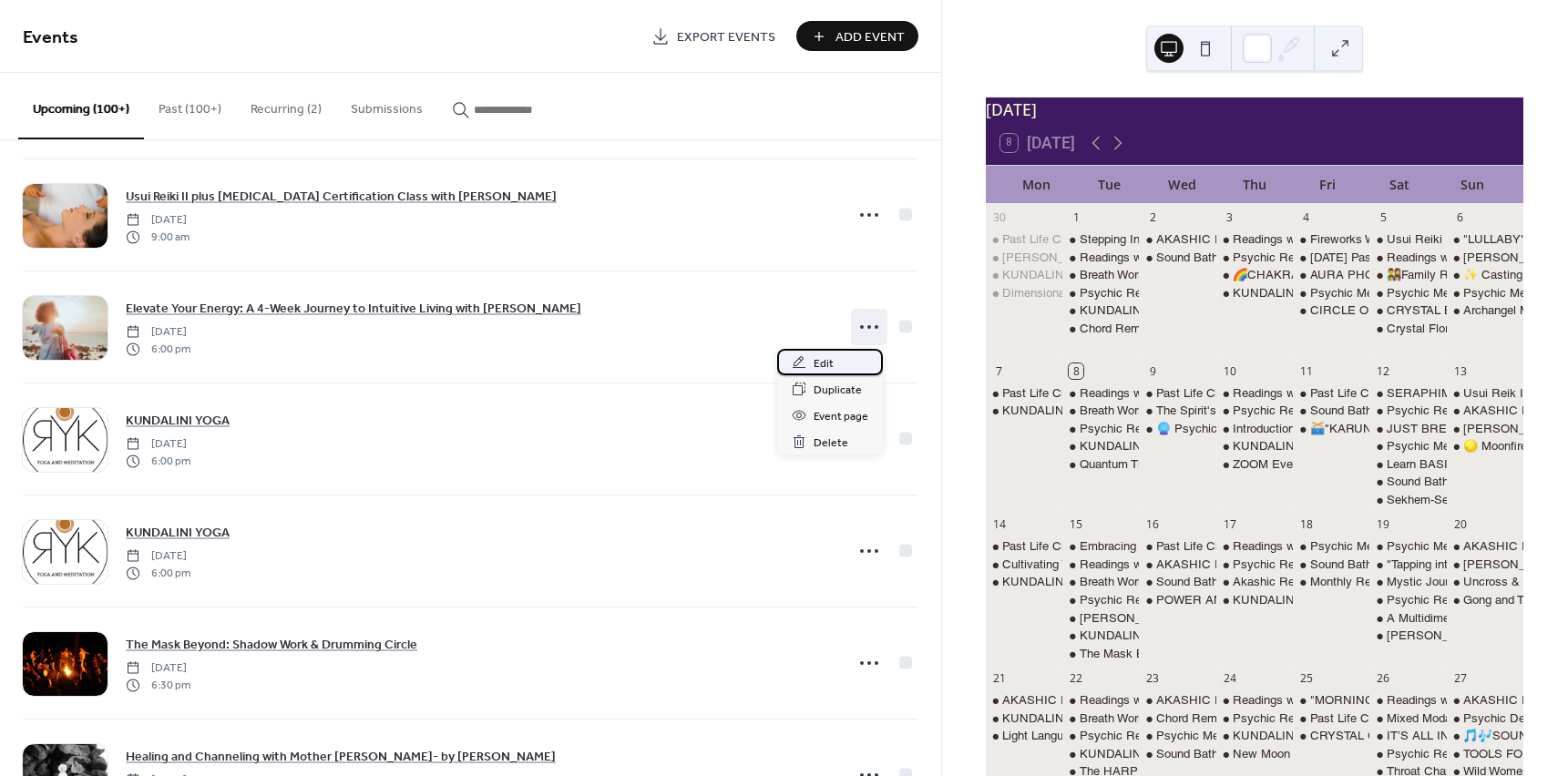 click on "Edit" at bounding box center (824, 363) 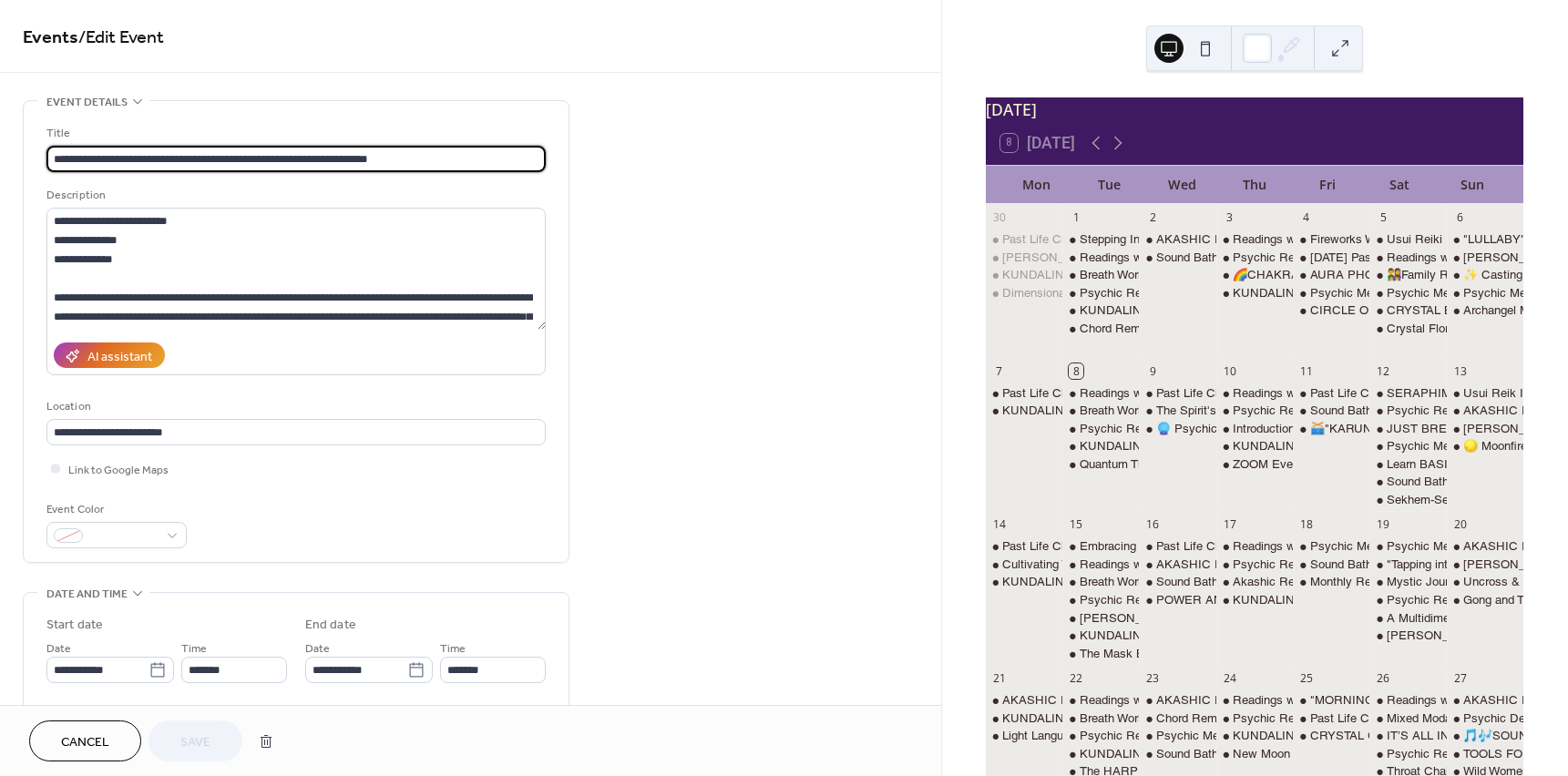 click on "**********" at bounding box center [296, 158] 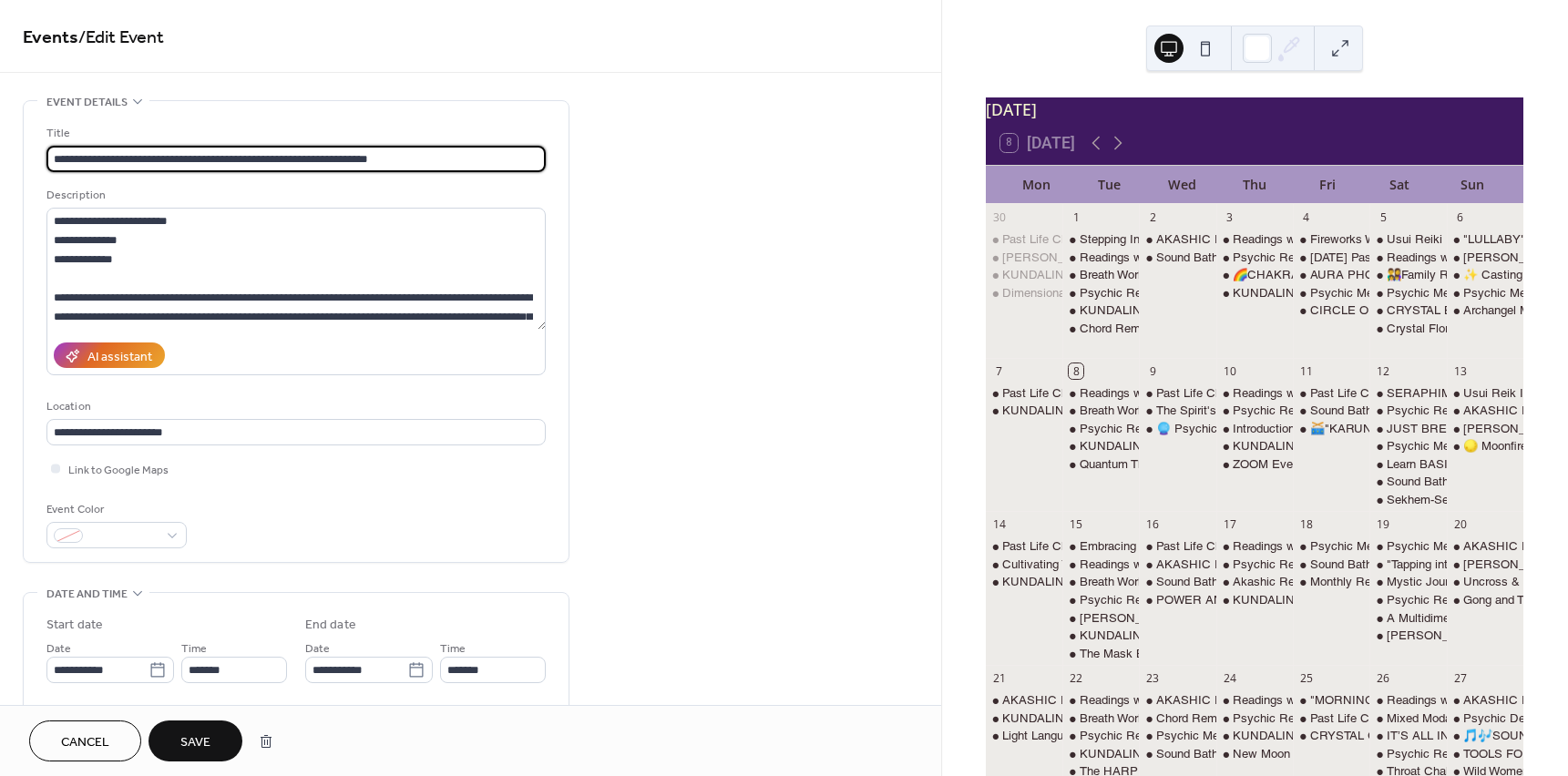 type on "**********" 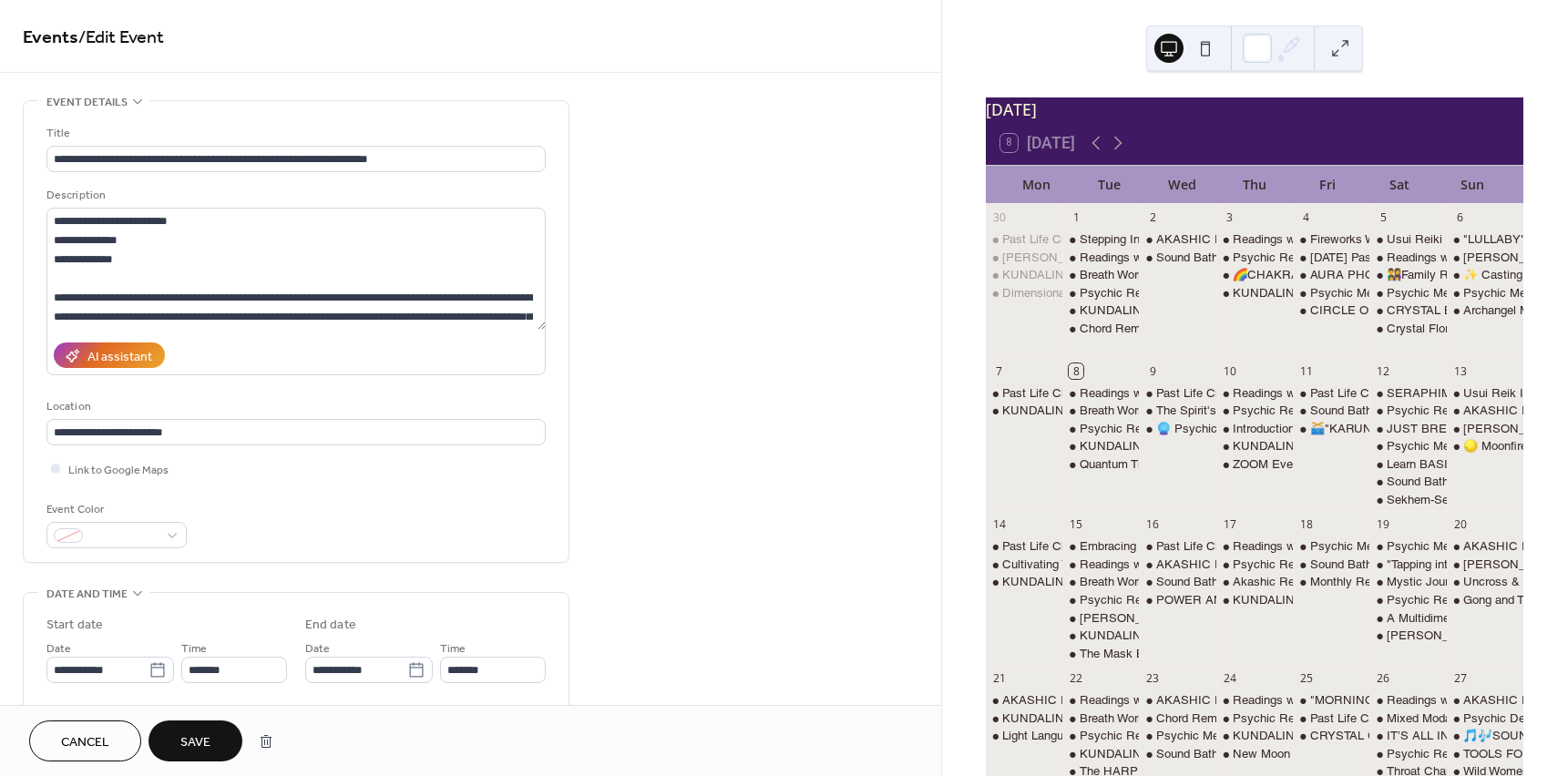 click on "Save" at bounding box center (195, 742) 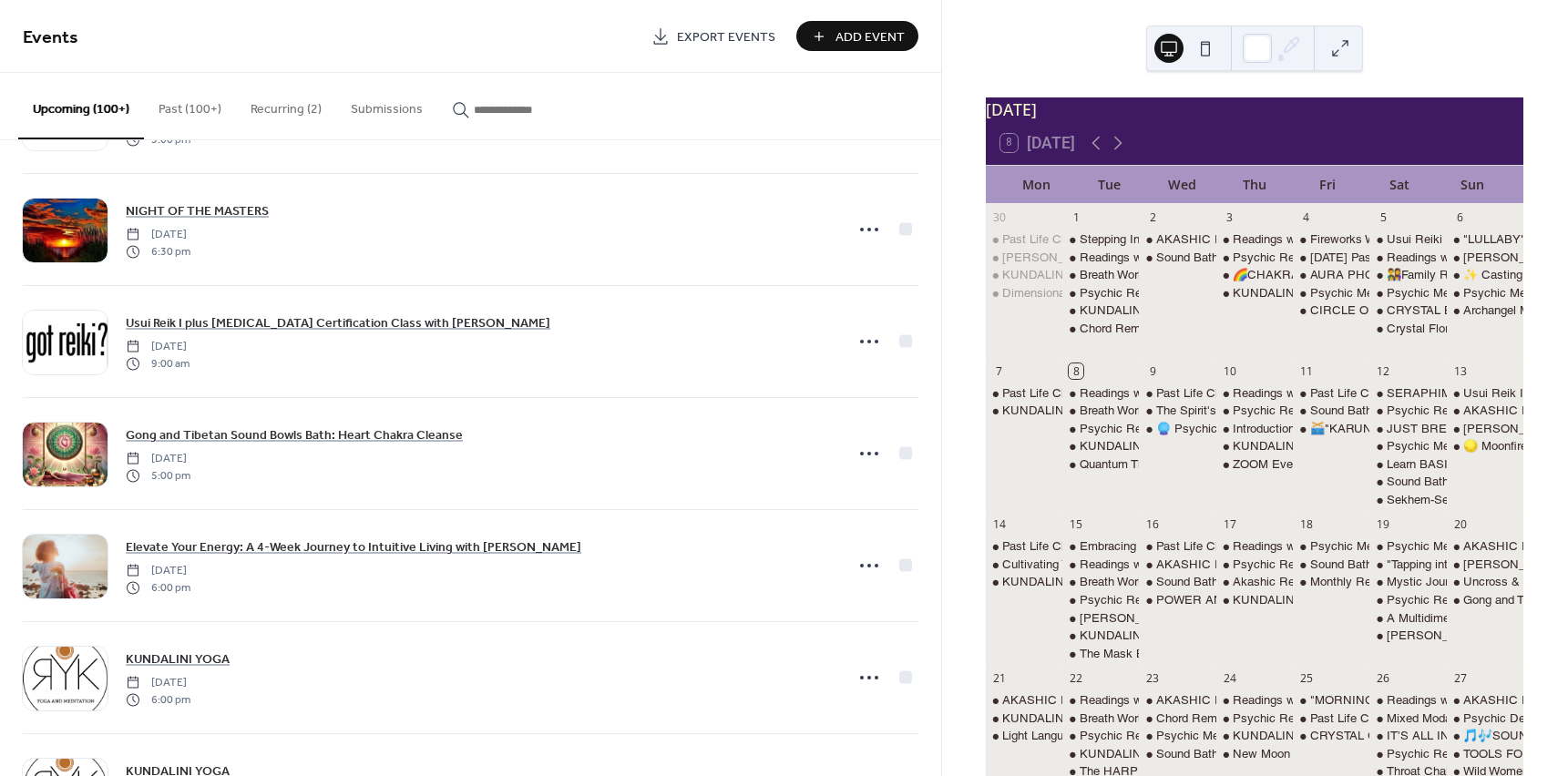 scroll, scrollTop: 14208, scrollLeft: 0, axis: vertical 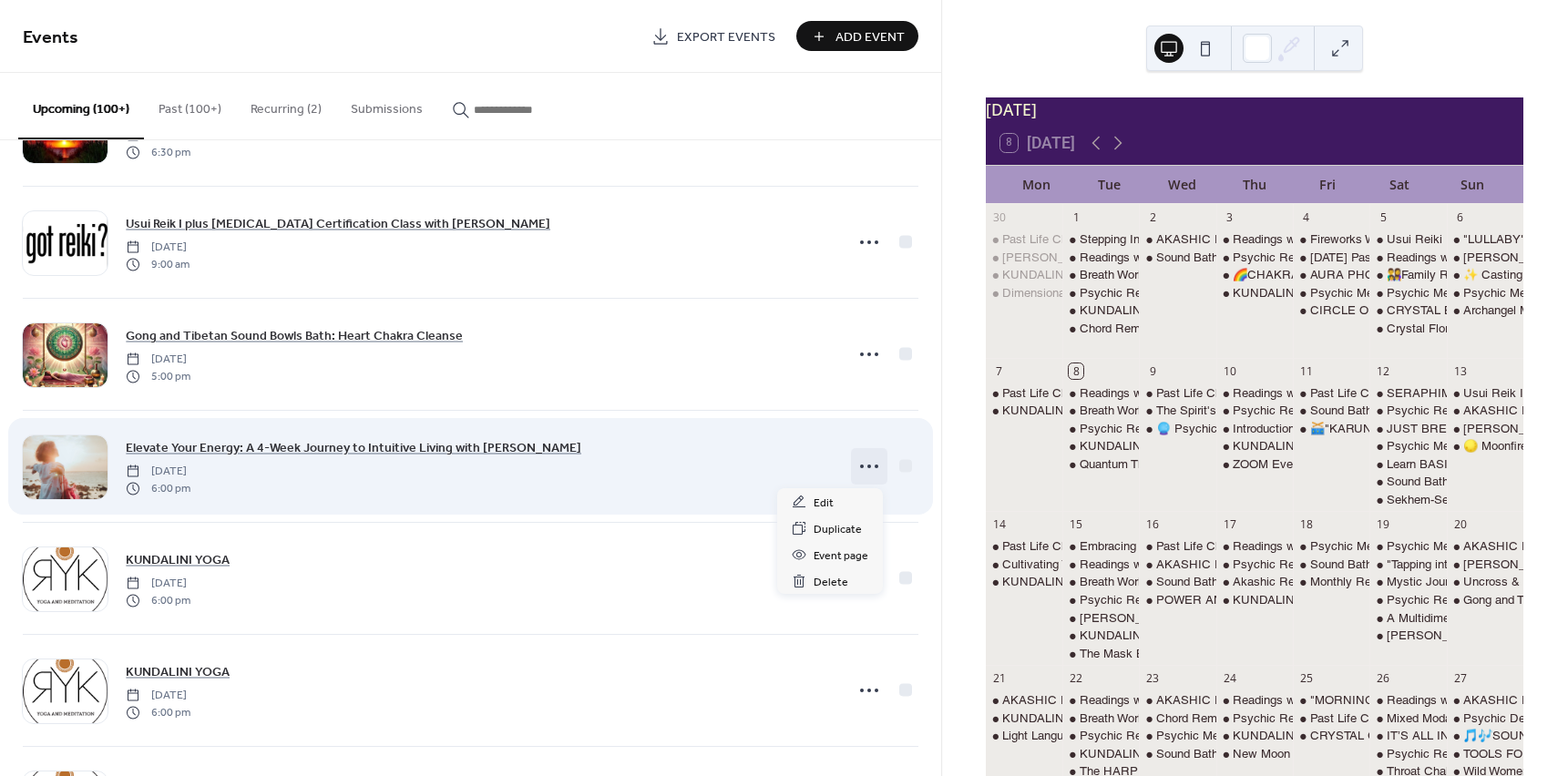 click 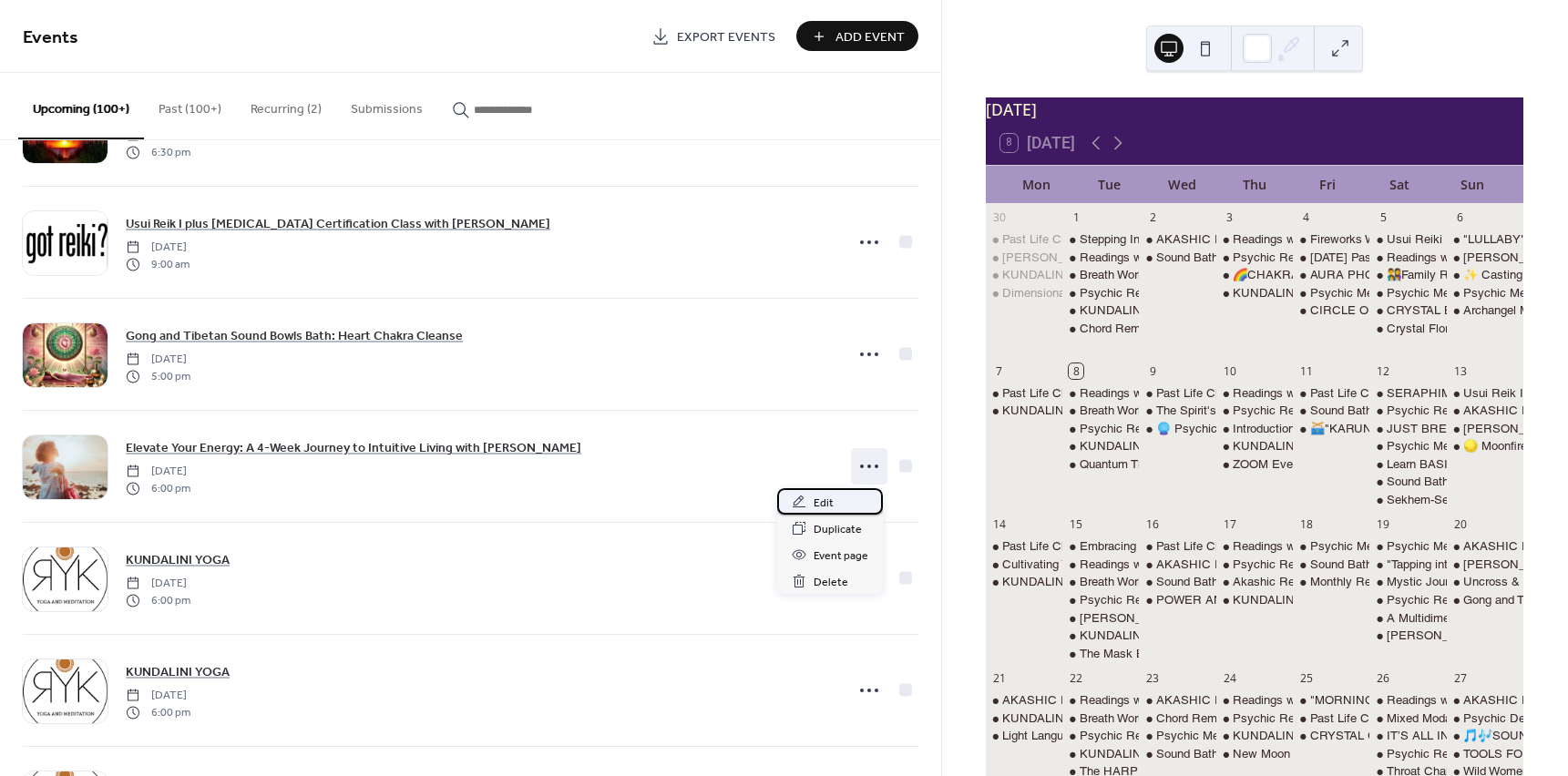 click on "Edit" at bounding box center [830, 501] 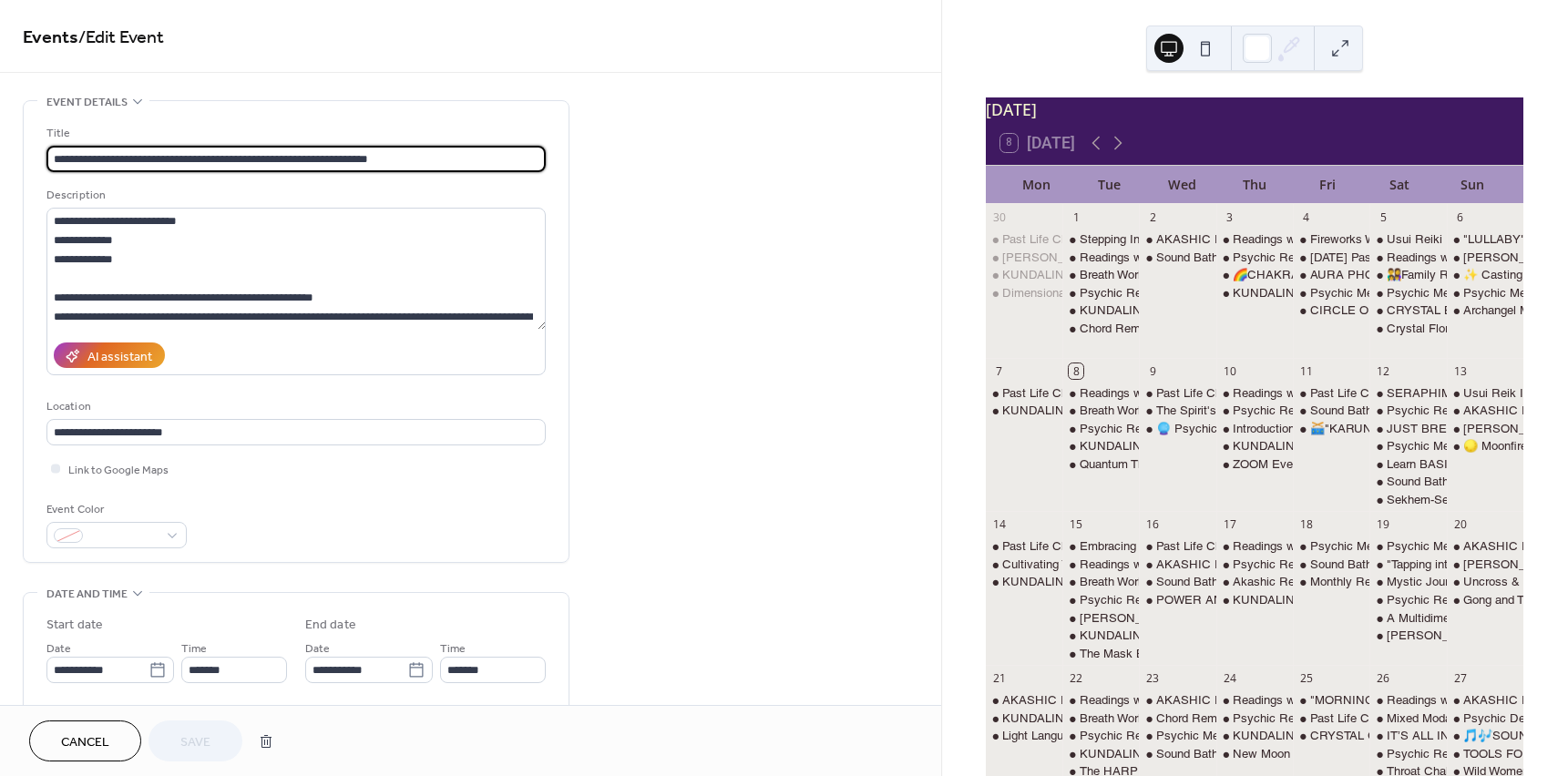click on "**********" at bounding box center [296, 158] 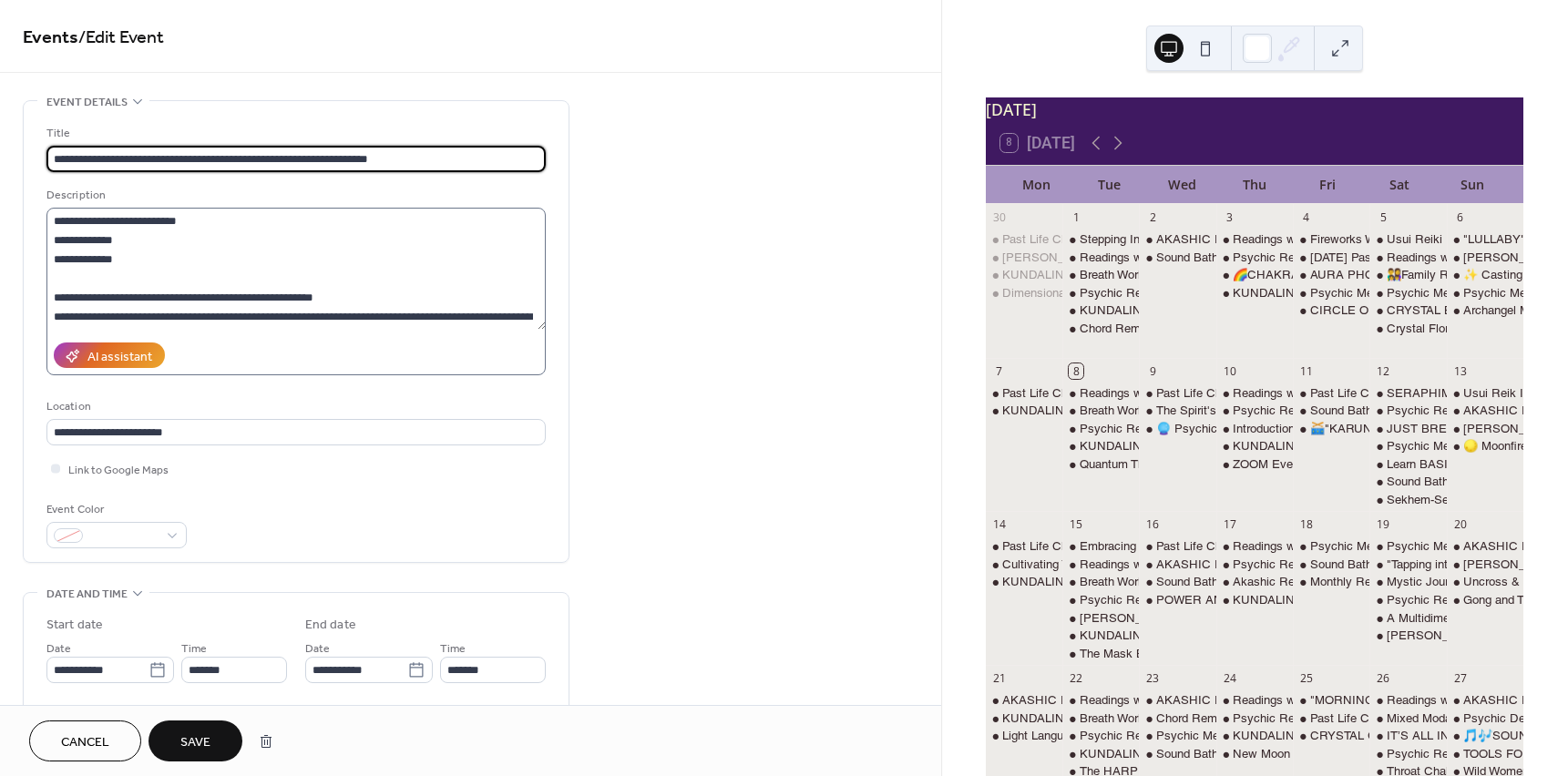type on "**********" 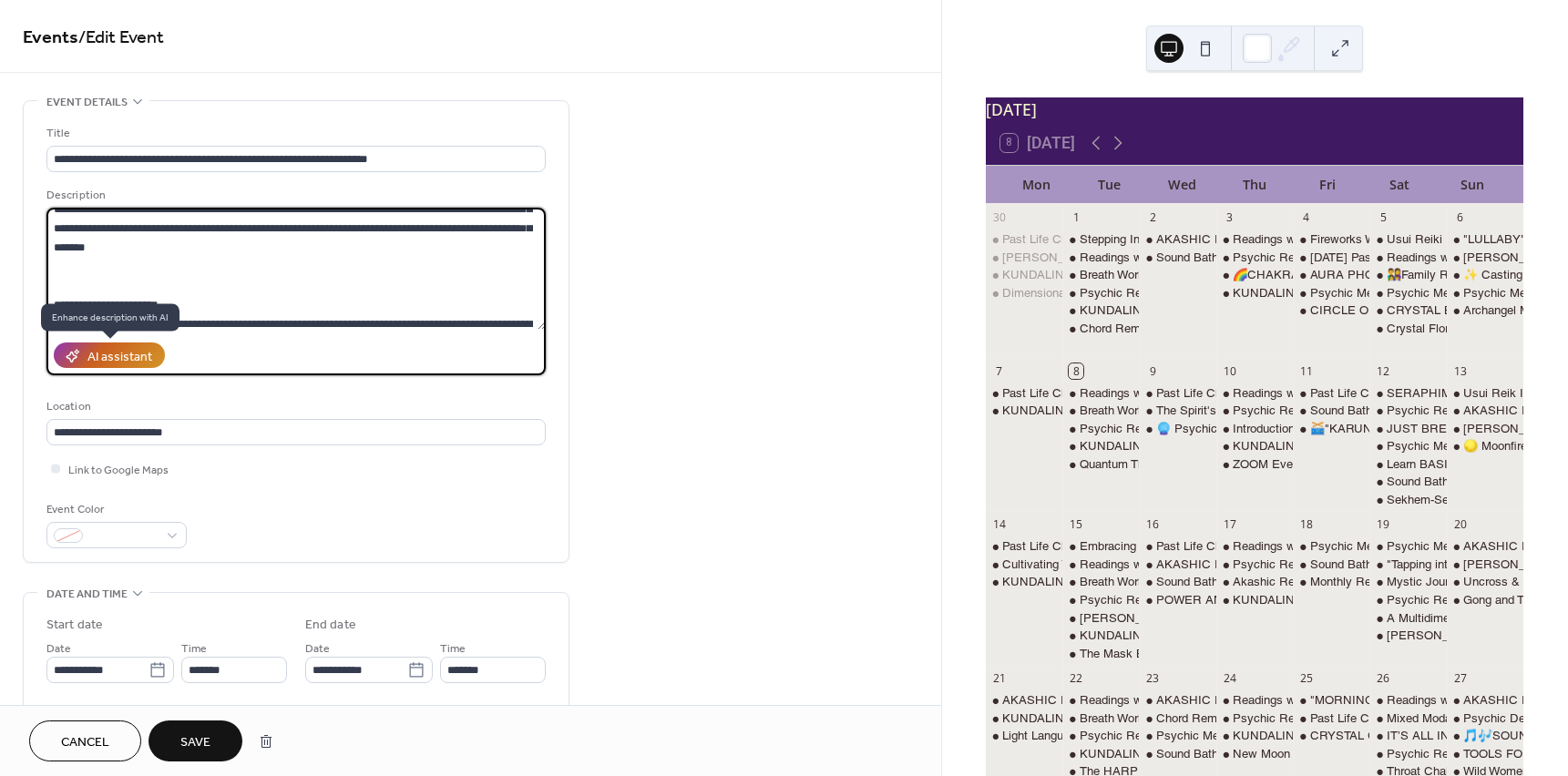 scroll, scrollTop: 421, scrollLeft: 0, axis: vertical 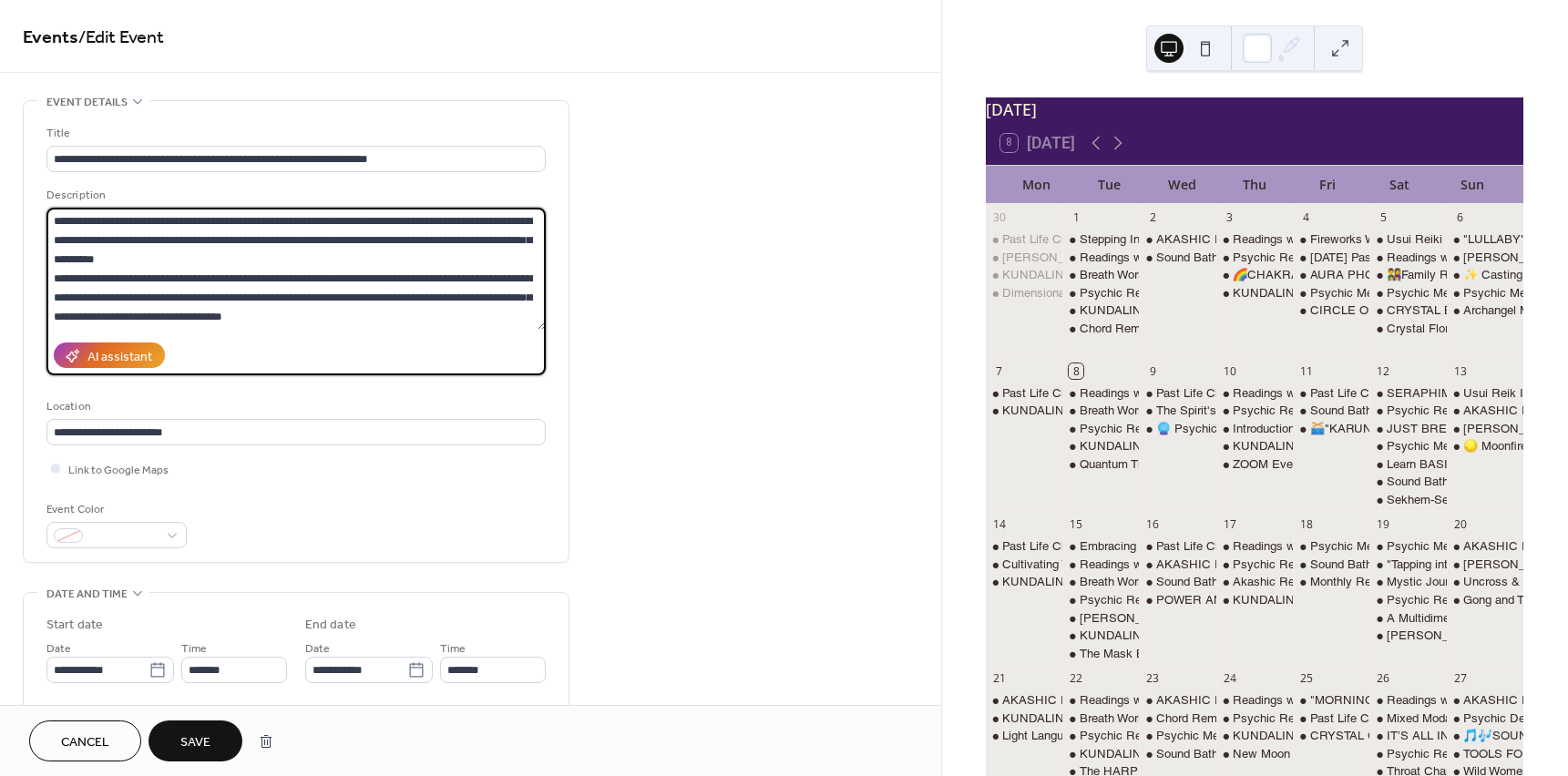 drag, startPoint x: 52, startPoint y: 214, endPoint x: 275, endPoint y: 323, distance: 248.21362 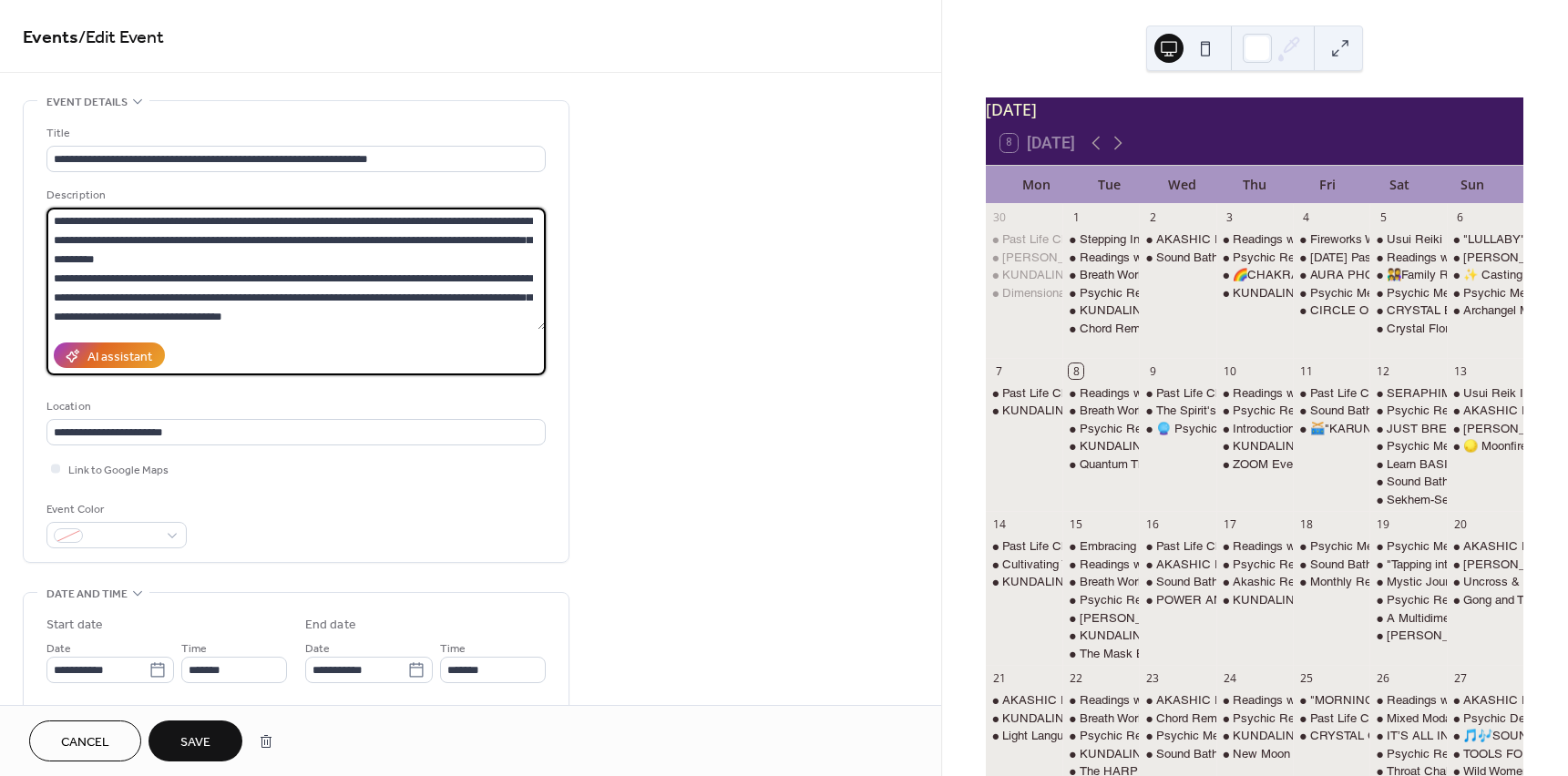 click at bounding box center (296, 269) 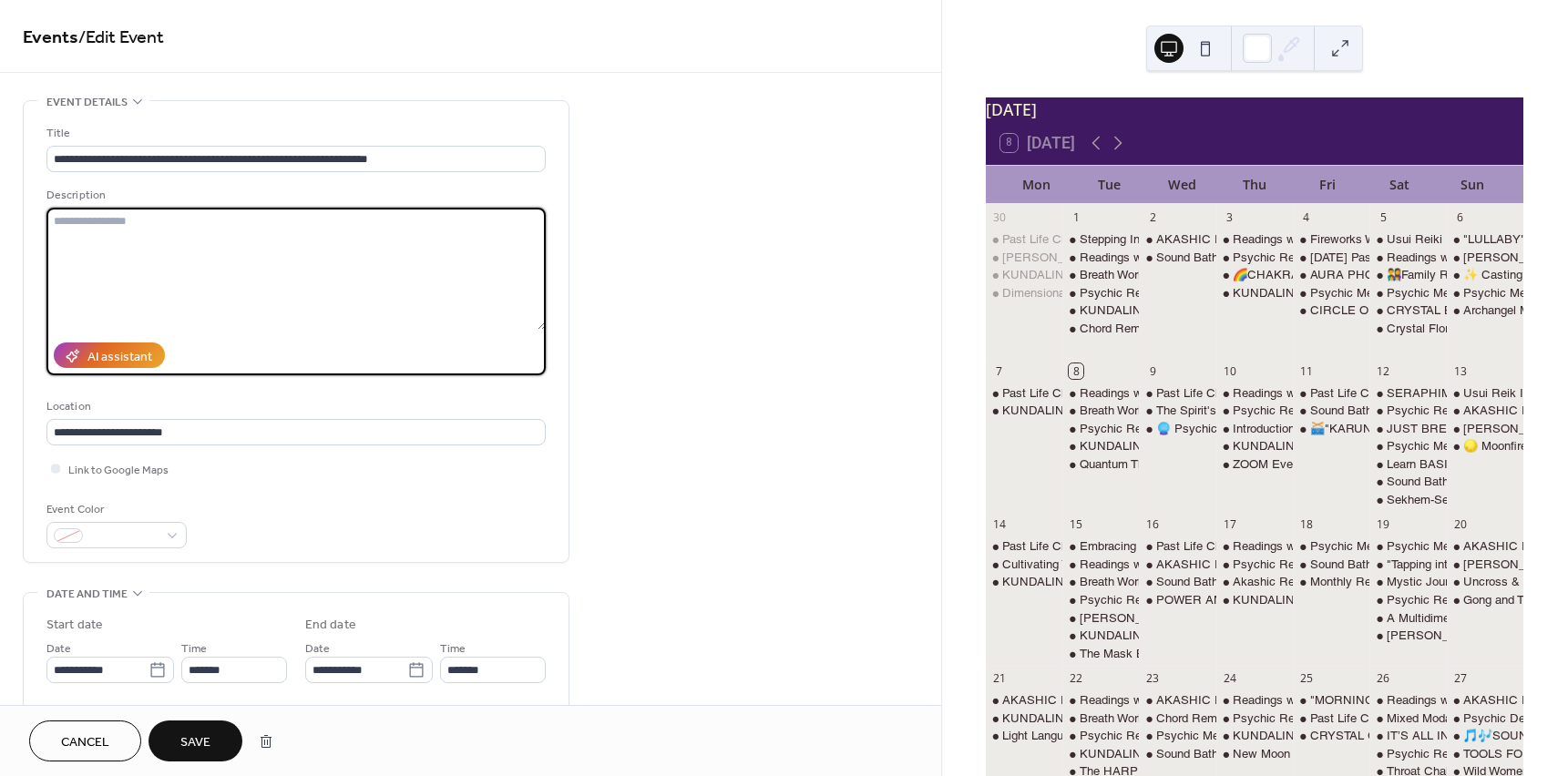 scroll, scrollTop: 0, scrollLeft: 0, axis: both 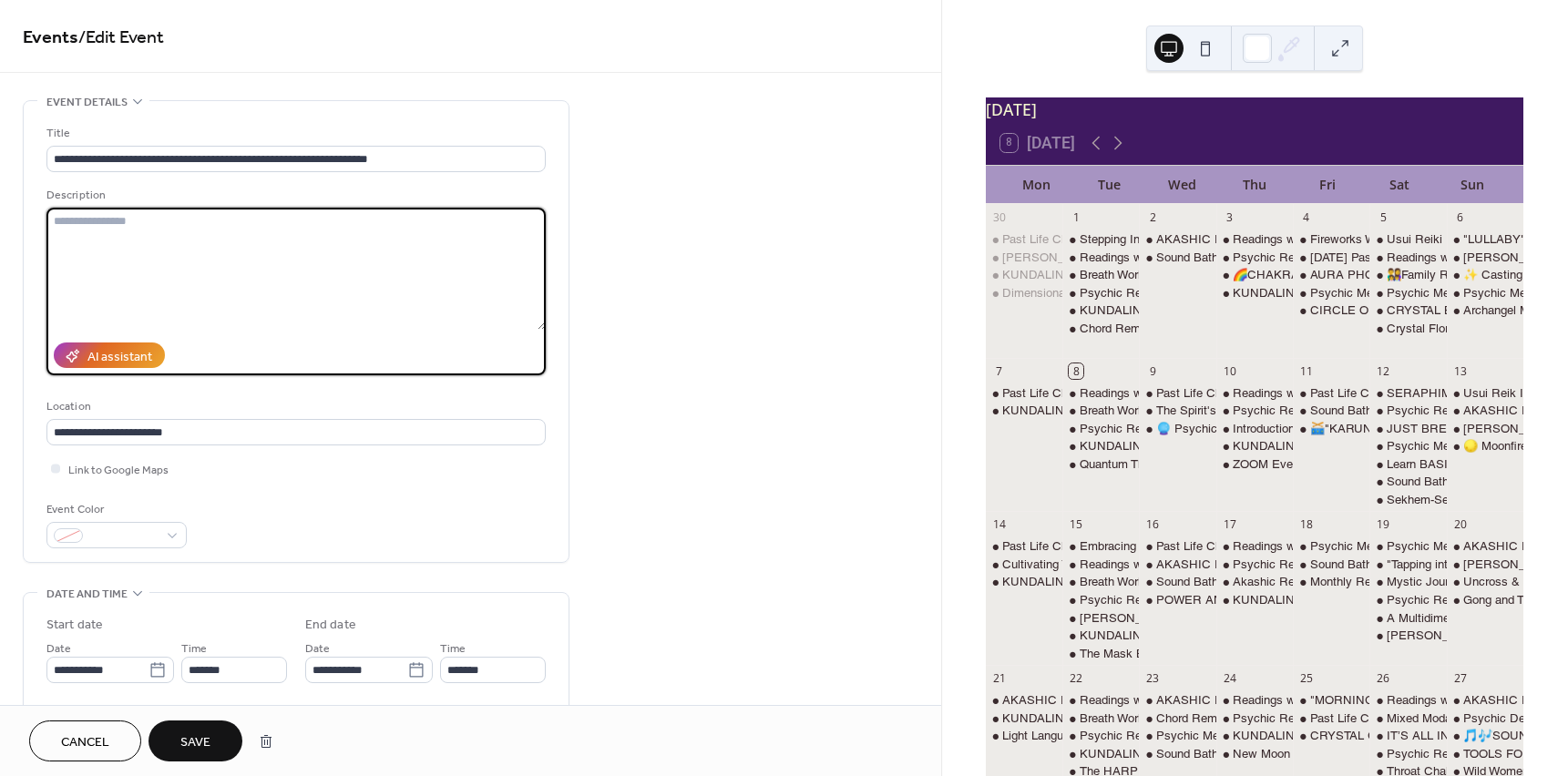 paste on "**********" 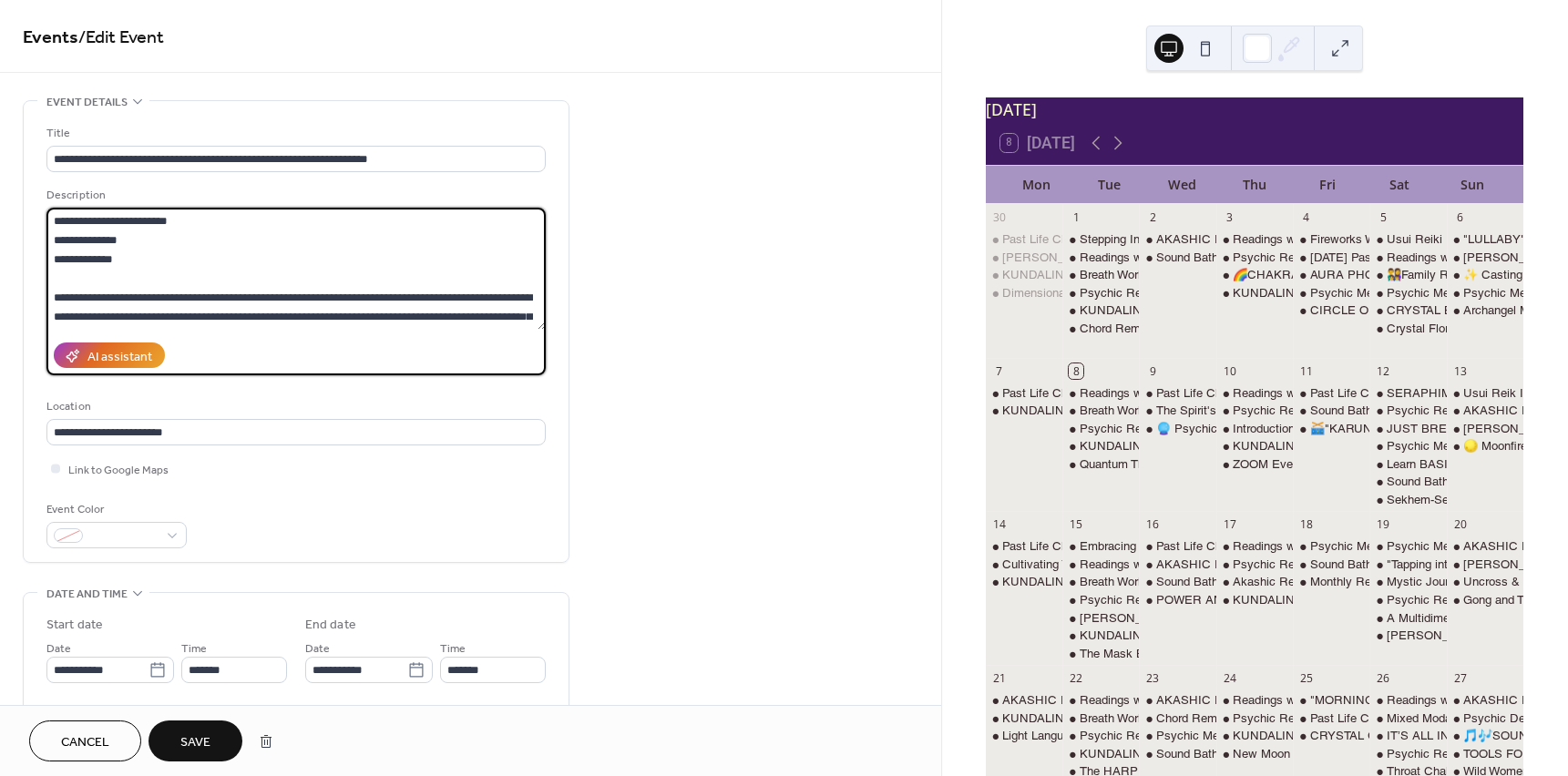 scroll, scrollTop: 1910, scrollLeft: 0, axis: vertical 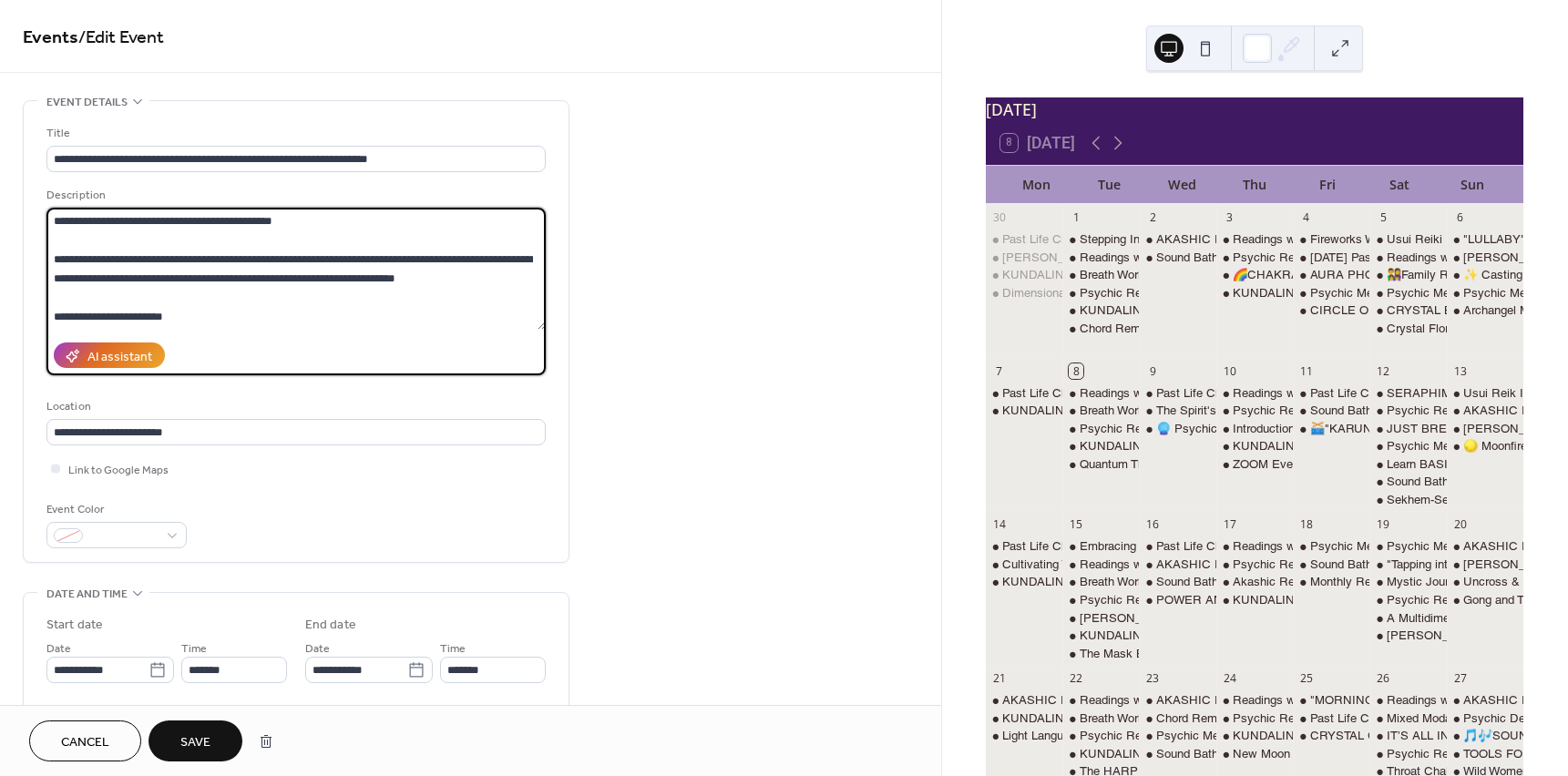 type on "**********" 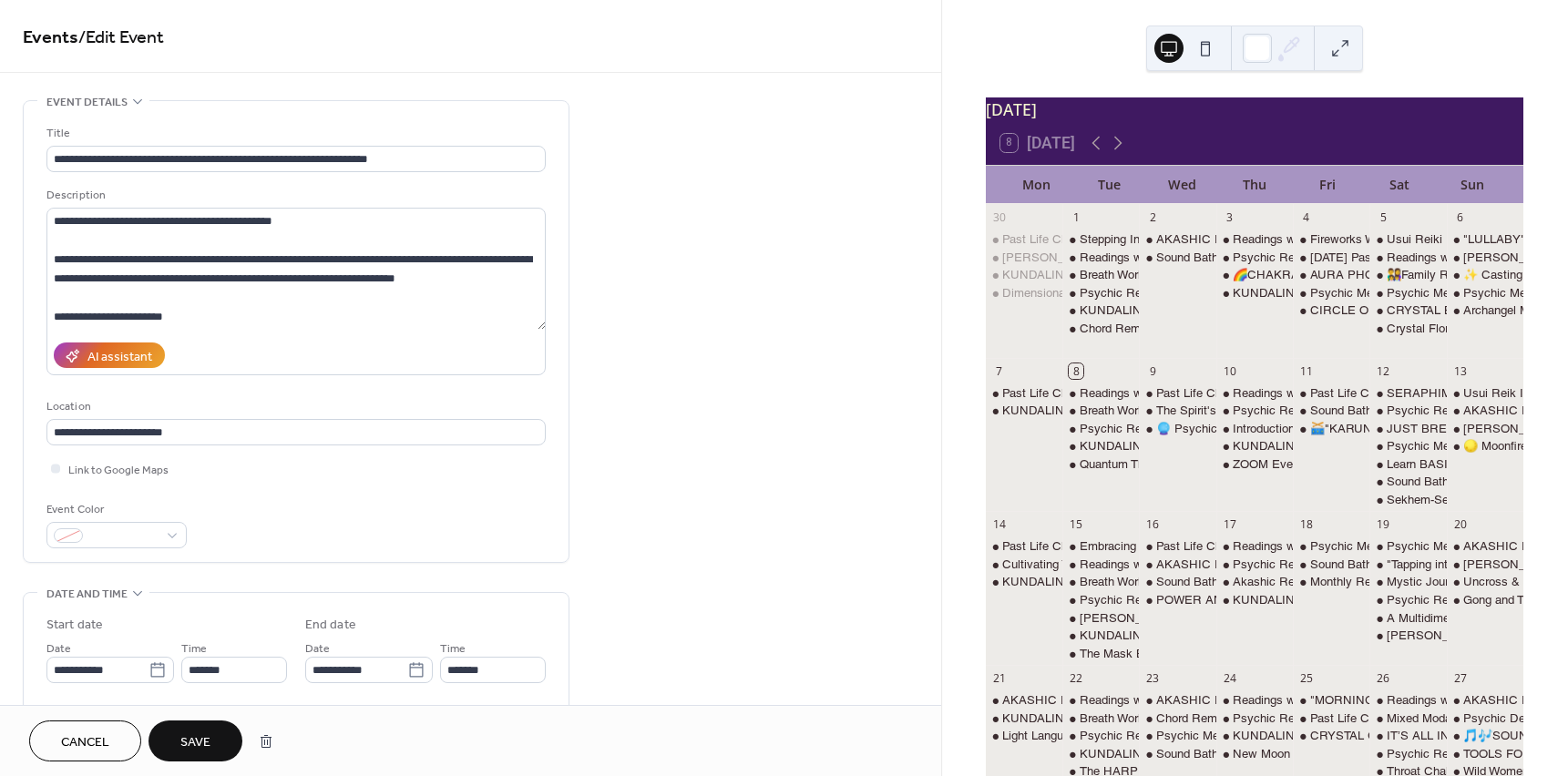 click on "Save" at bounding box center [195, 742] 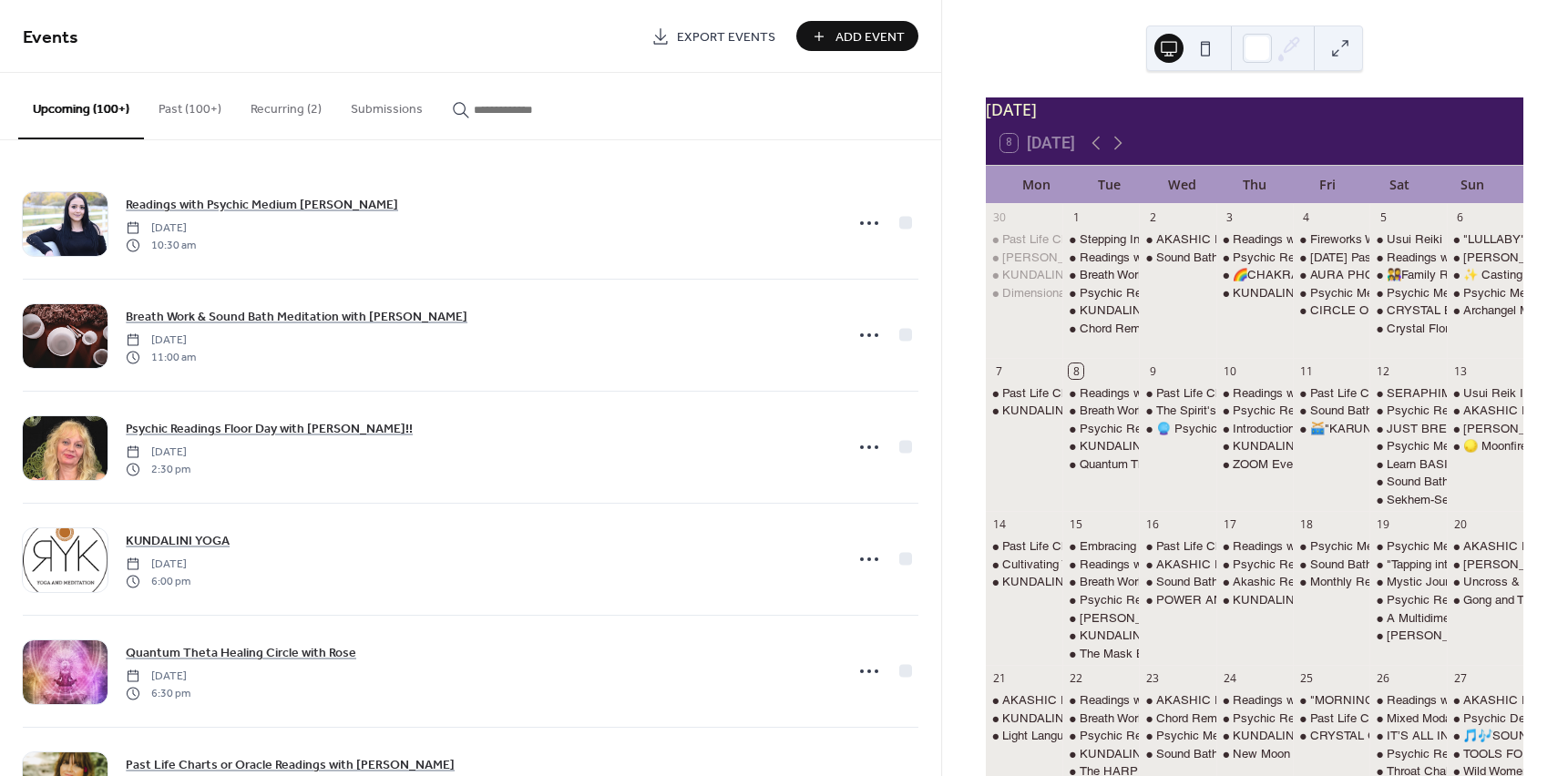 scroll, scrollTop: 0, scrollLeft: 0, axis: both 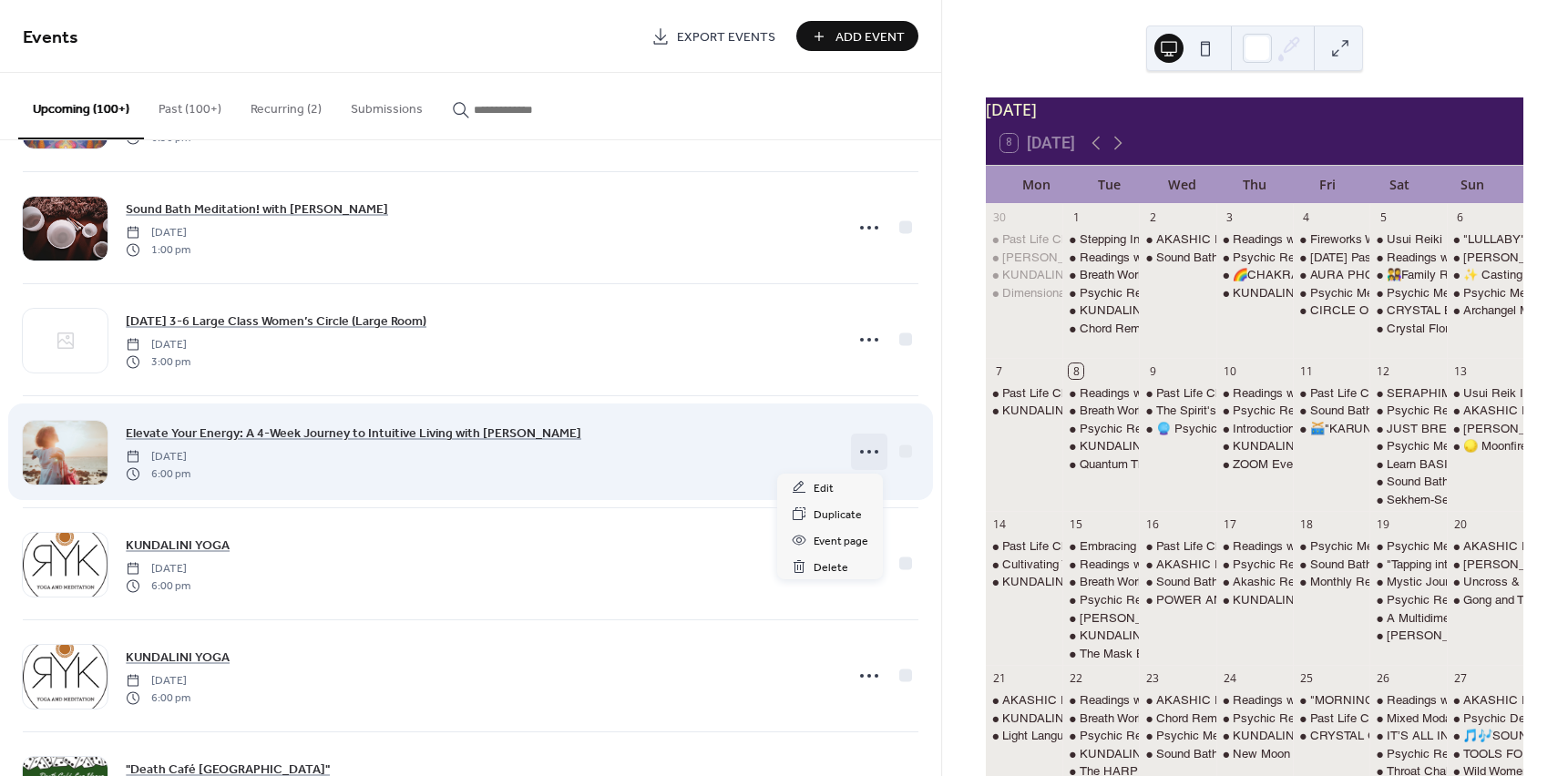 click 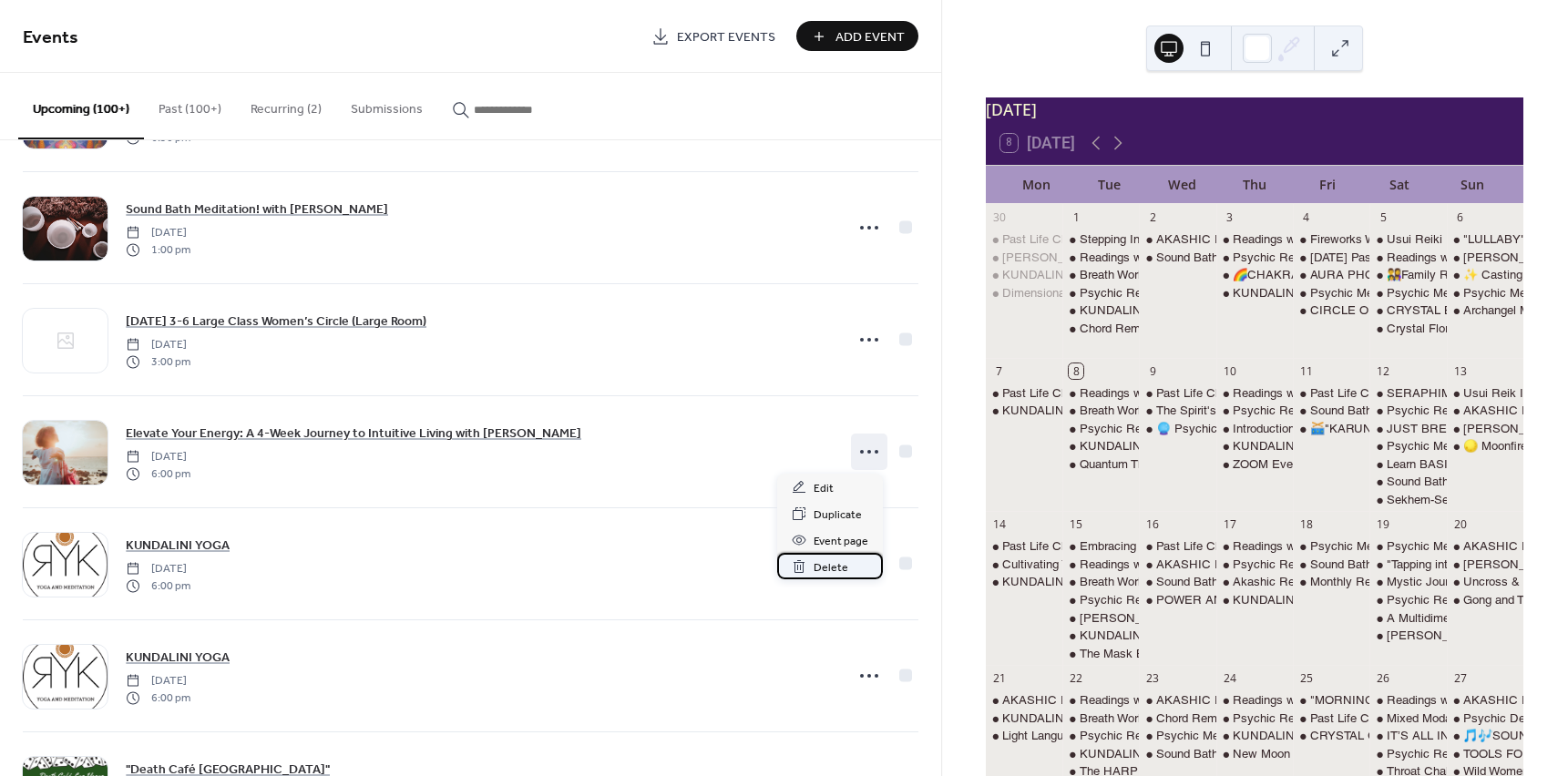 click on "Delete" at bounding box center (831, 567) 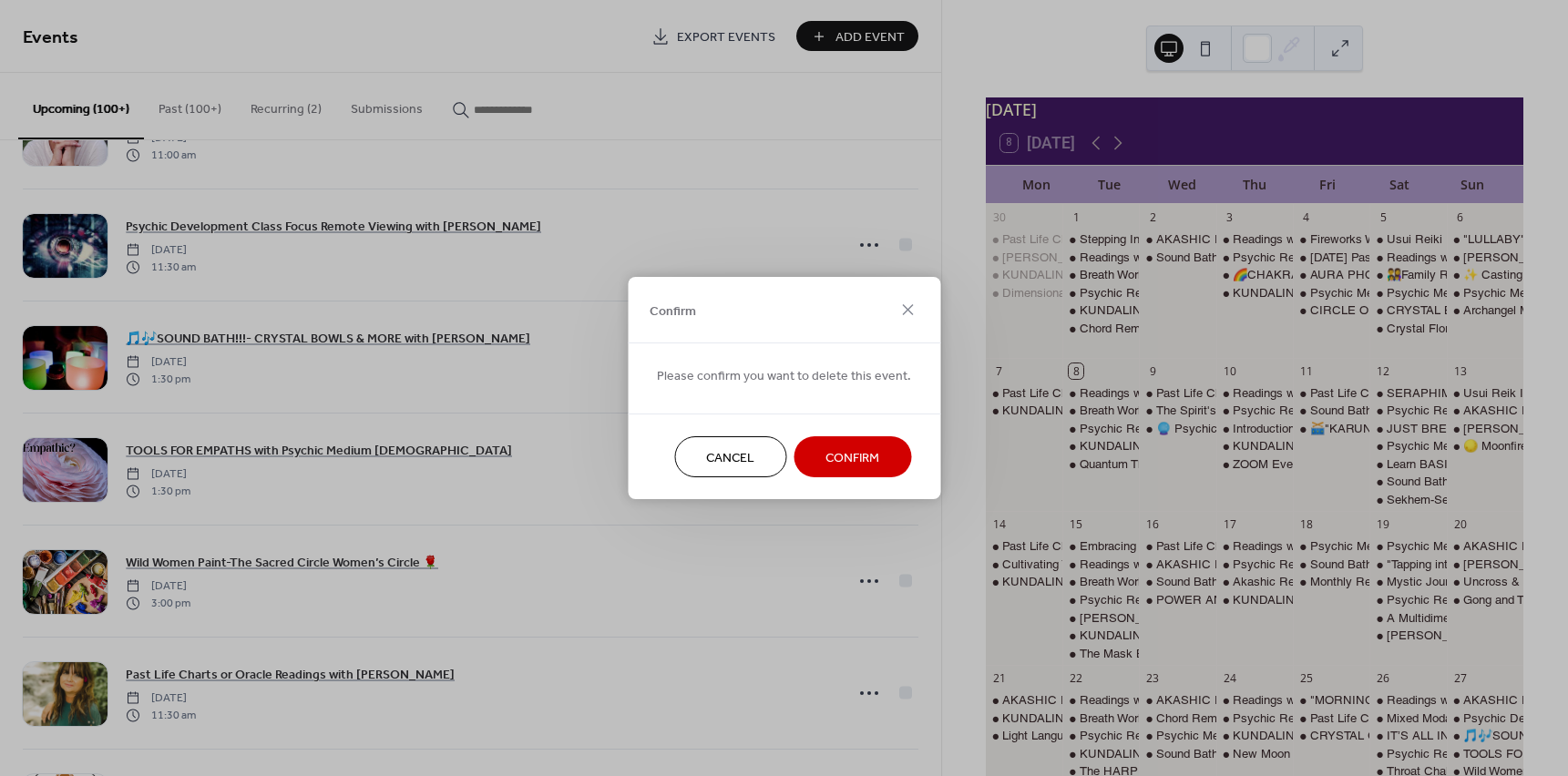 scroll, scrollTop: 12861, scrollLeft: 0, axis: vertical 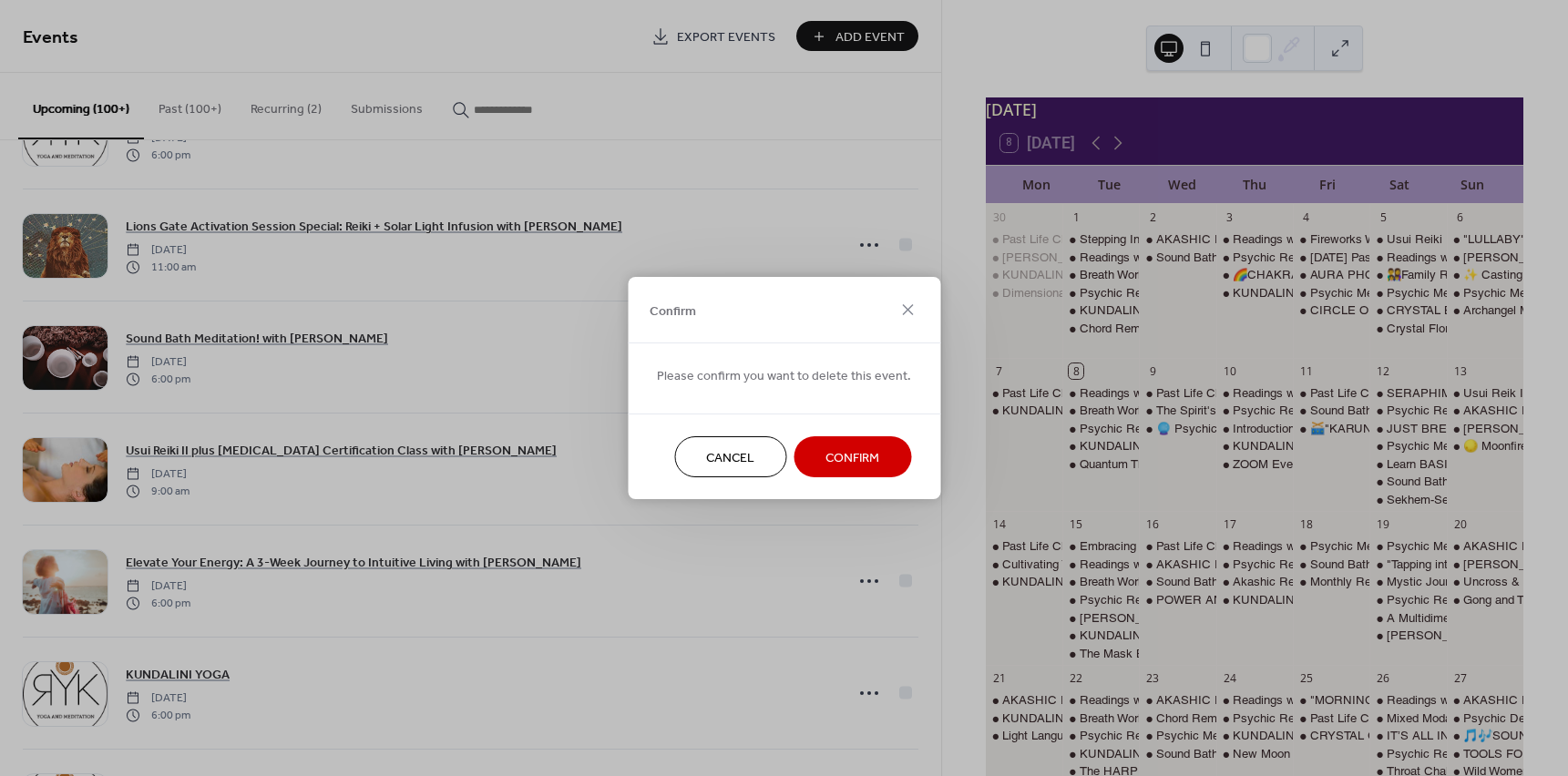 click on "Confirm" at bounding box center (852, 458) 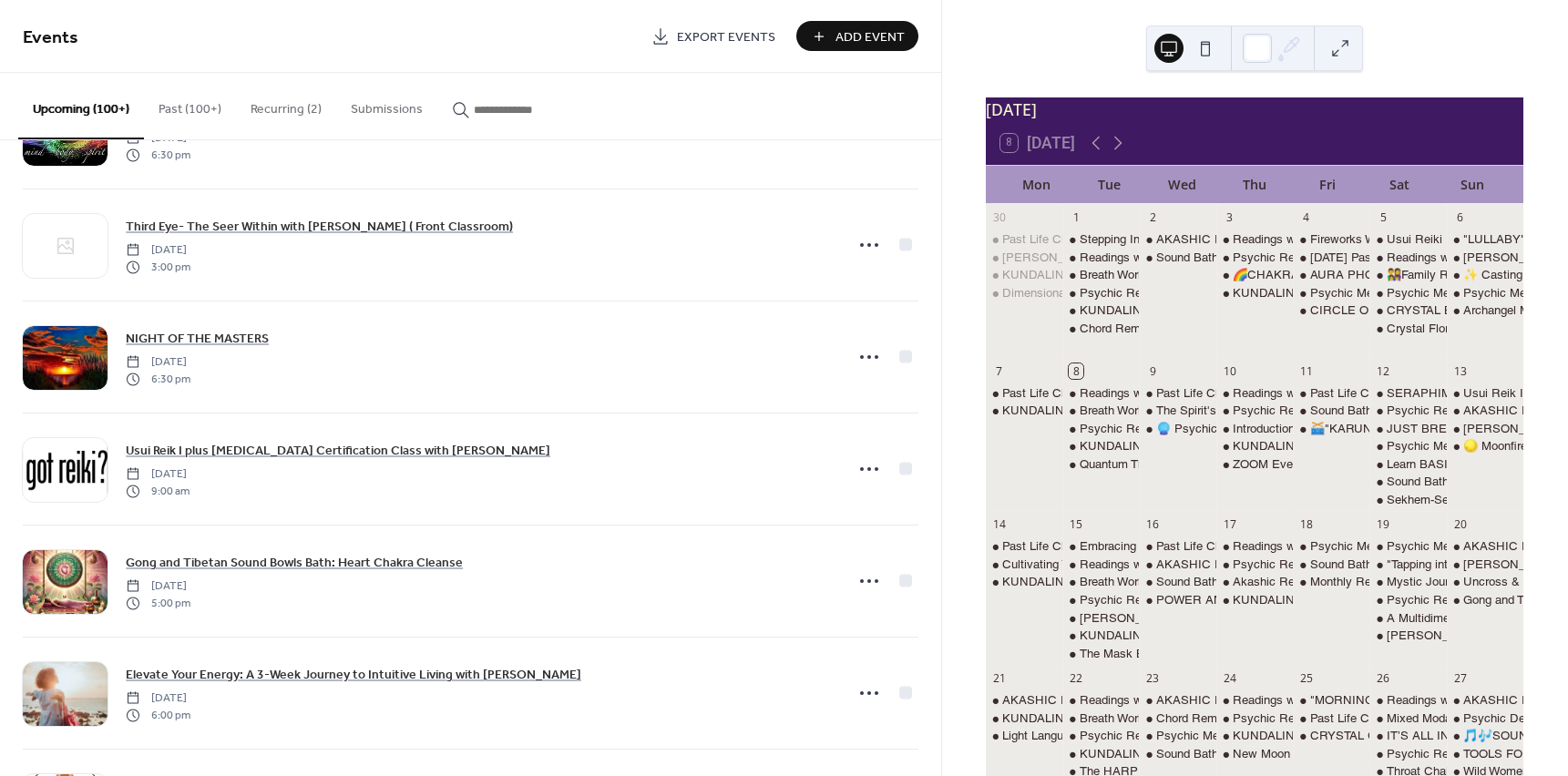 scroll, scrollTop: 15119, scrollLeft: 0, axis: vertical 